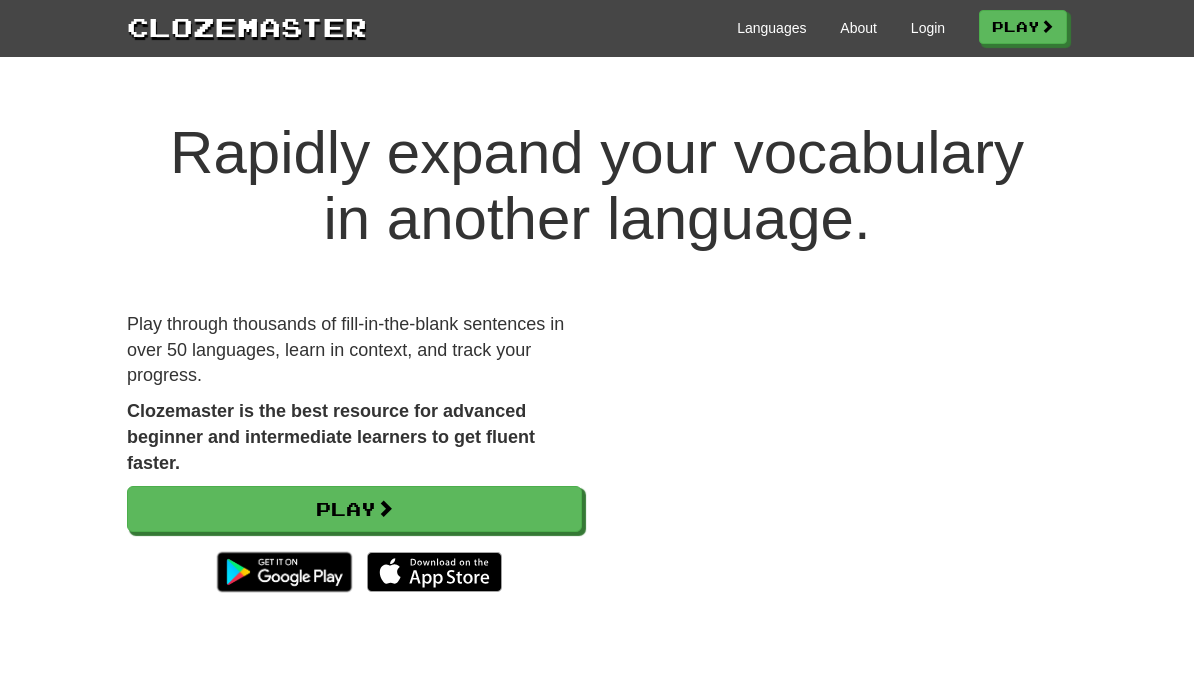 scroll, scrollTop: 0, scrollLeft: 0, axis: both 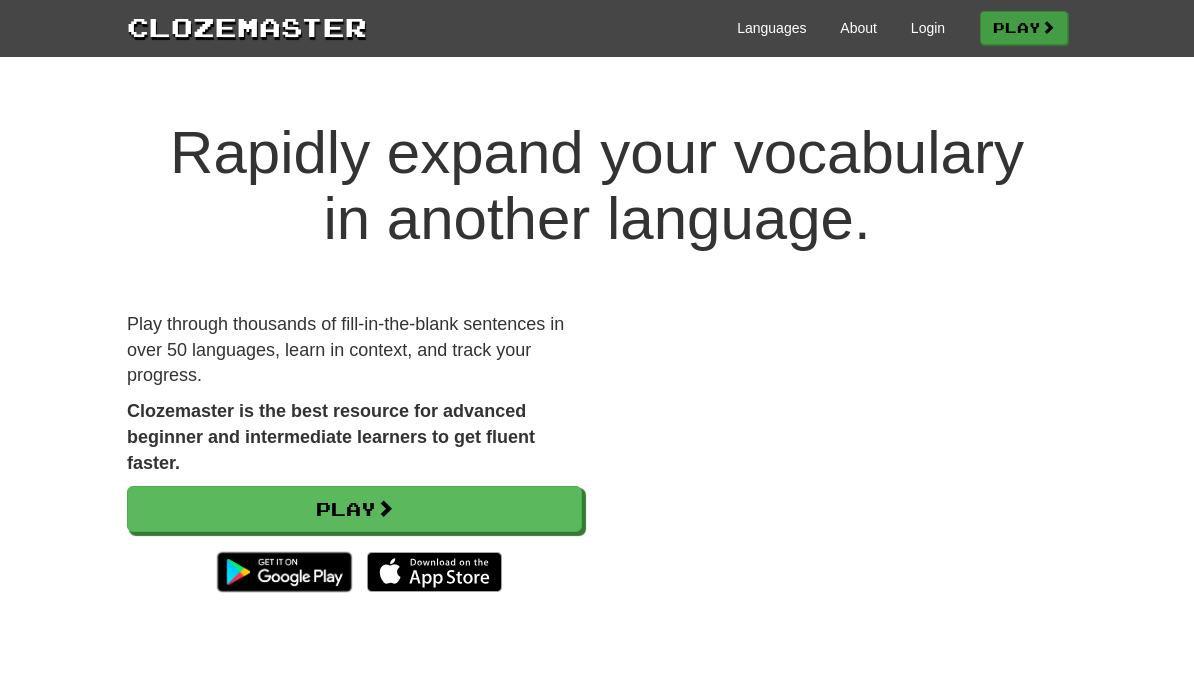 click on "Play" at bounding box center (1024, 28) 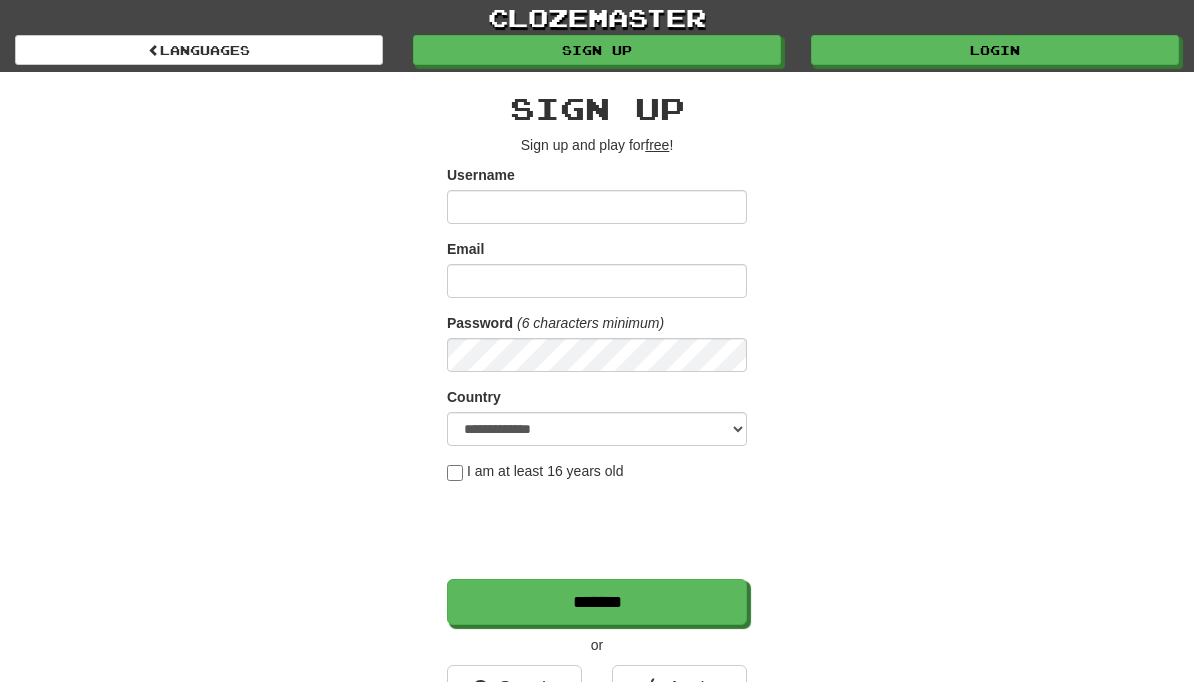 scroll, scrollTop: 0, scrollLeft: 0, axis: both 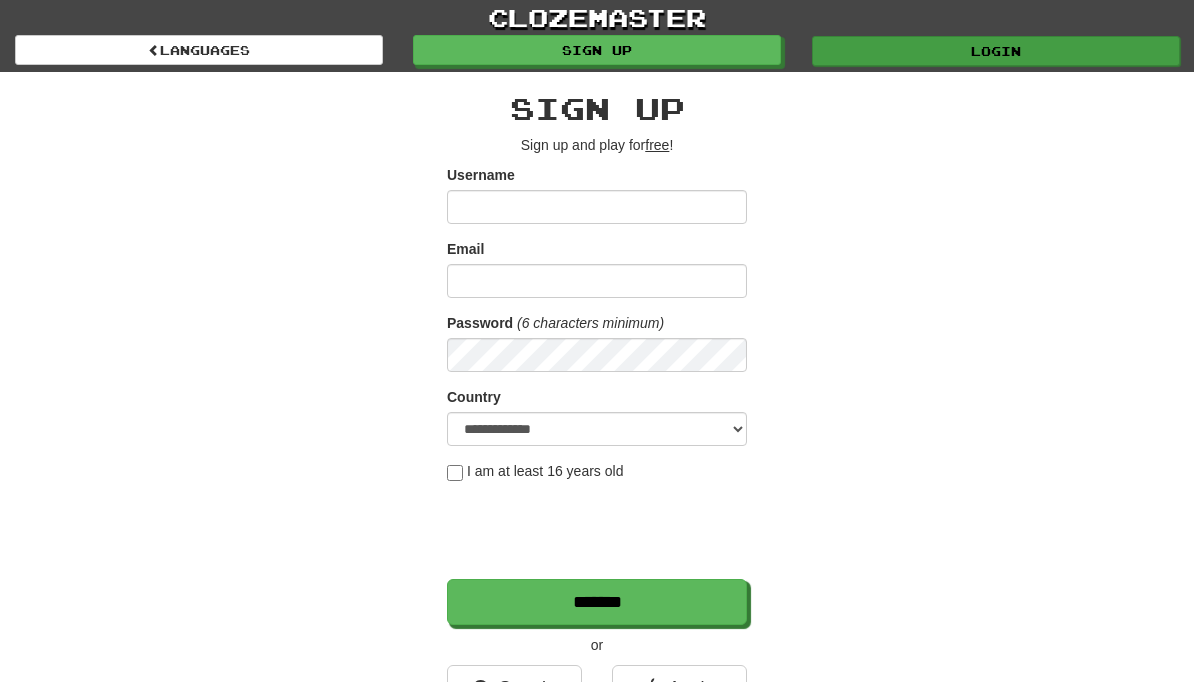 click on "Login" at bounding box center [996, 51] 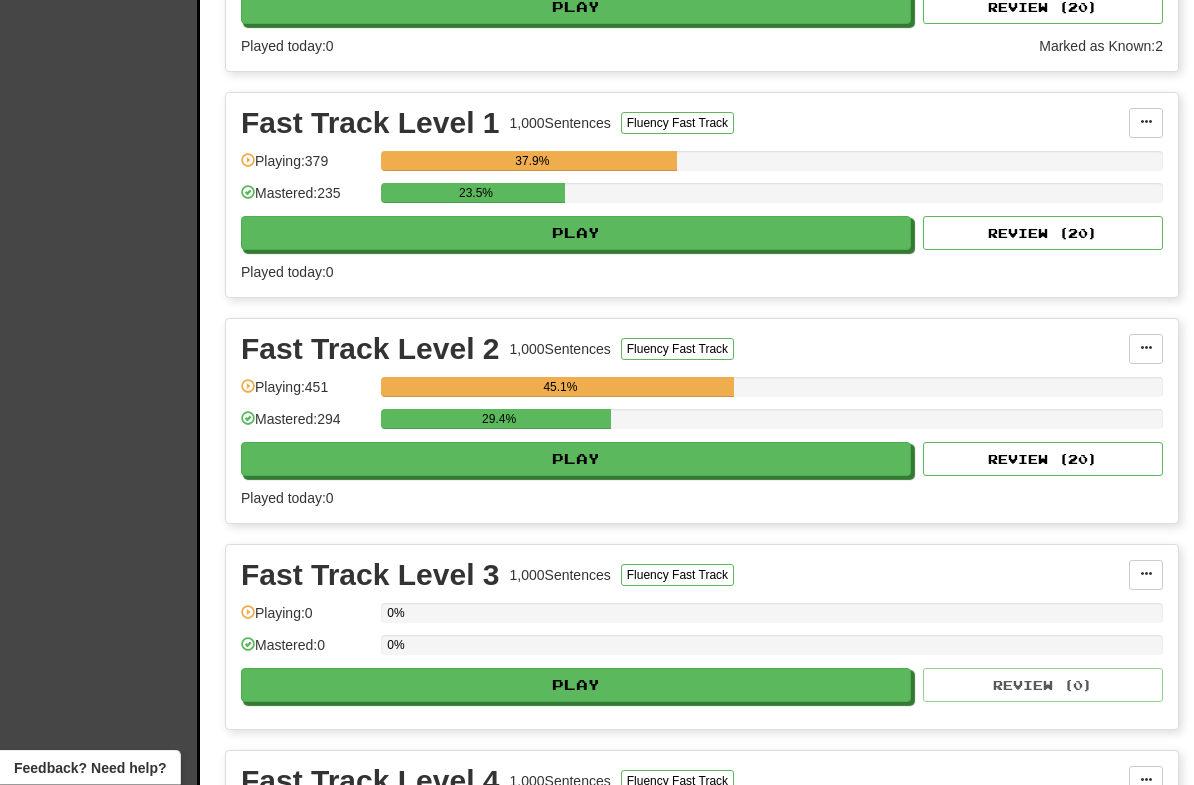 scroll, scrollTop: 651, scrollLeft: 0, axis: vertical 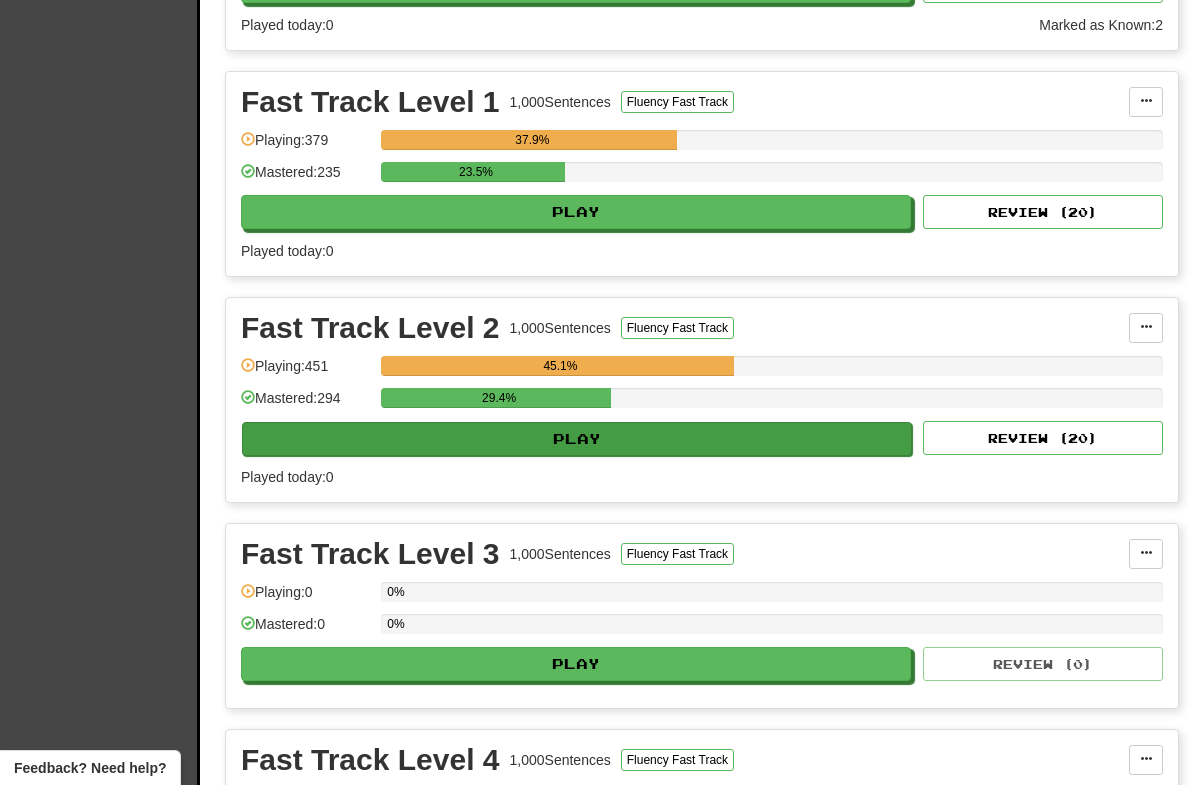 click on "Play" at bounding box center [577, 439] 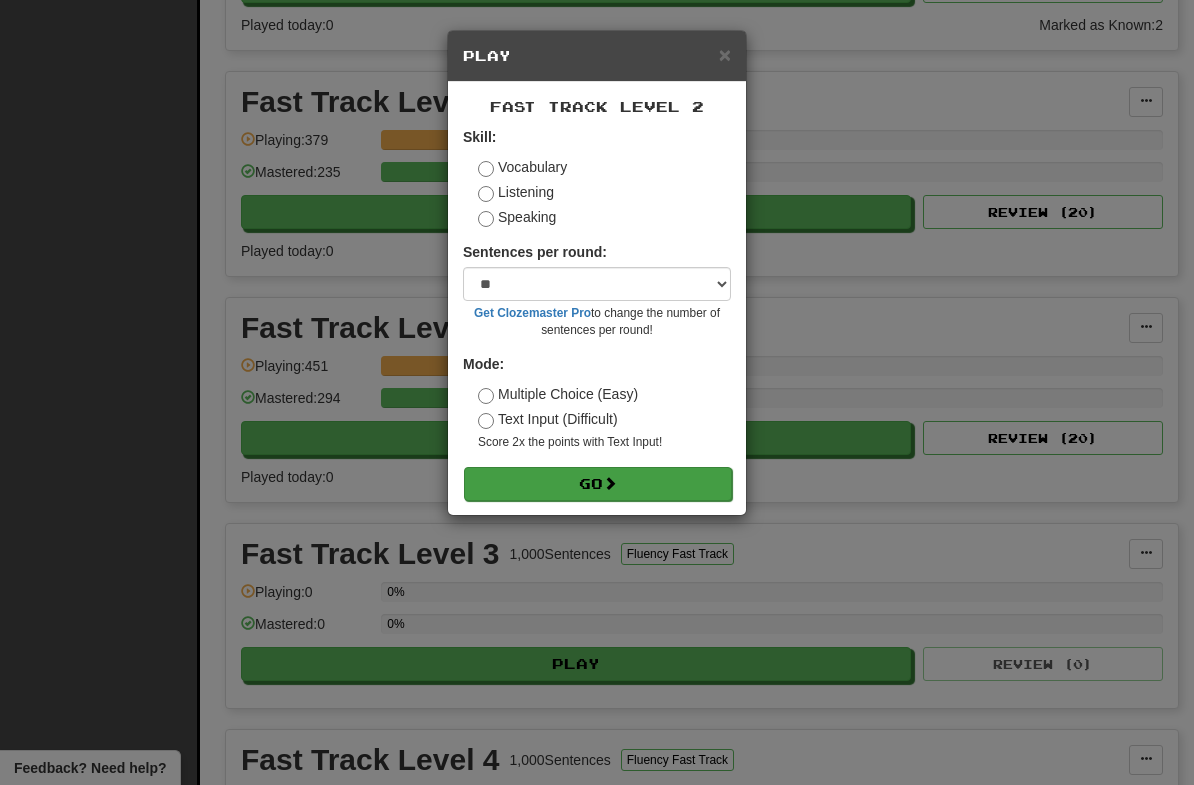 click on "Go" at bounding box center (598, 484) 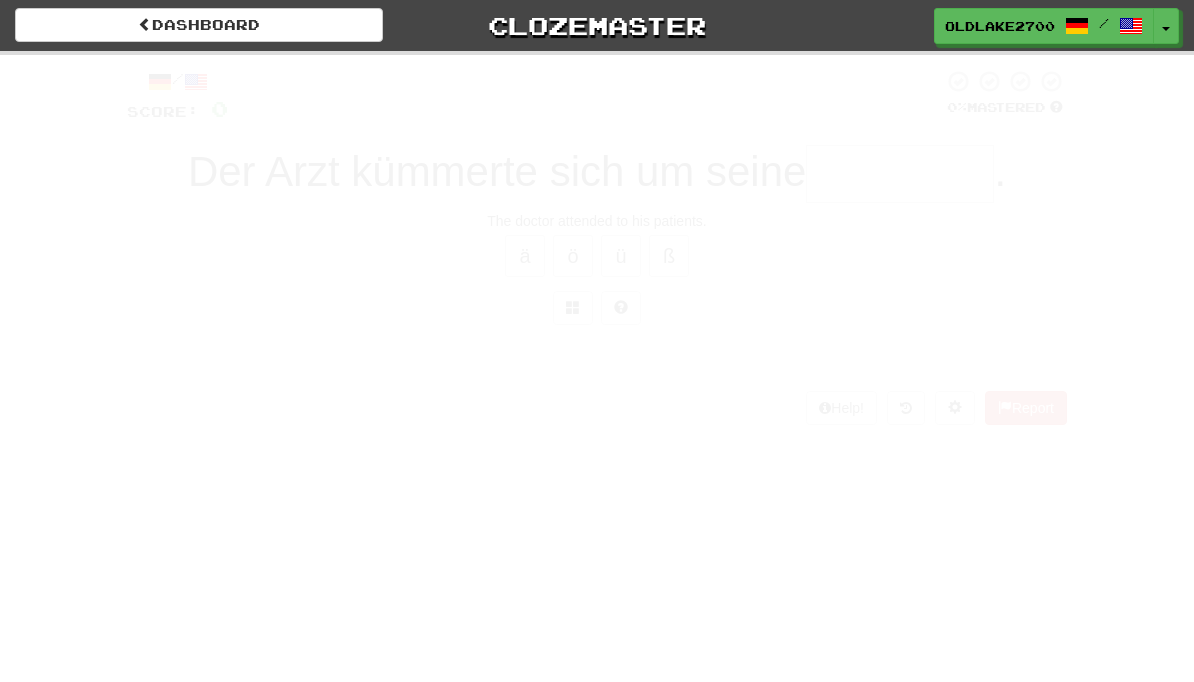 scroll, scrollTop: 0, scrollLeft: 0, axis: both 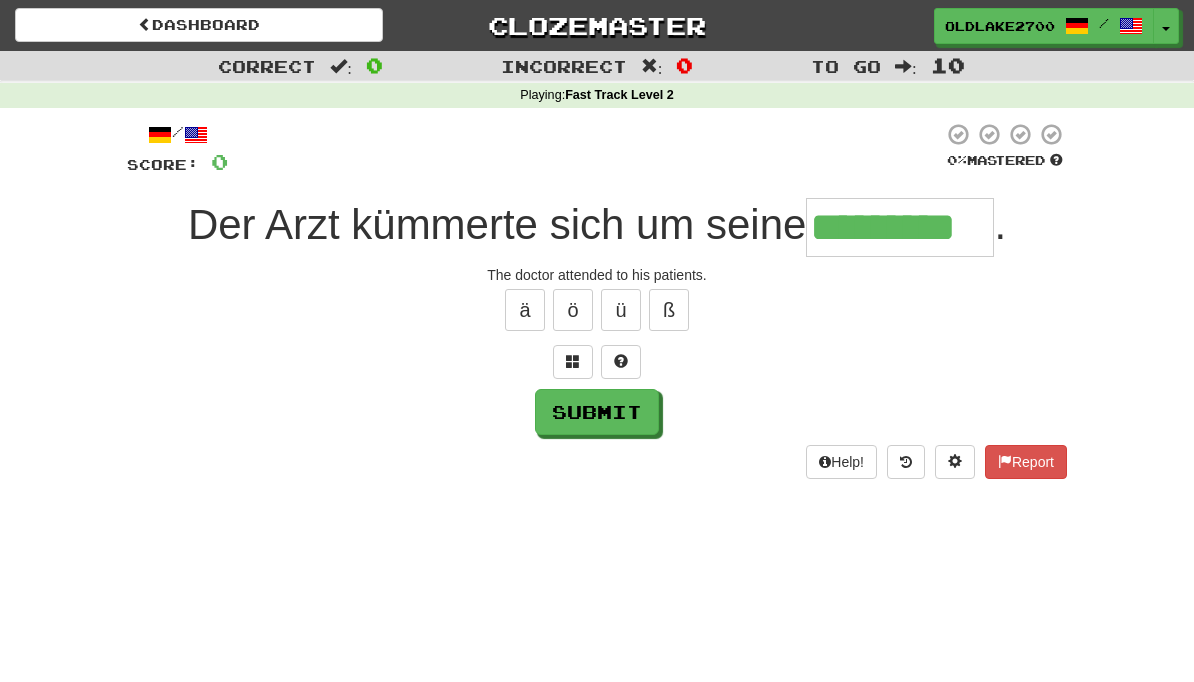 type on "*********" 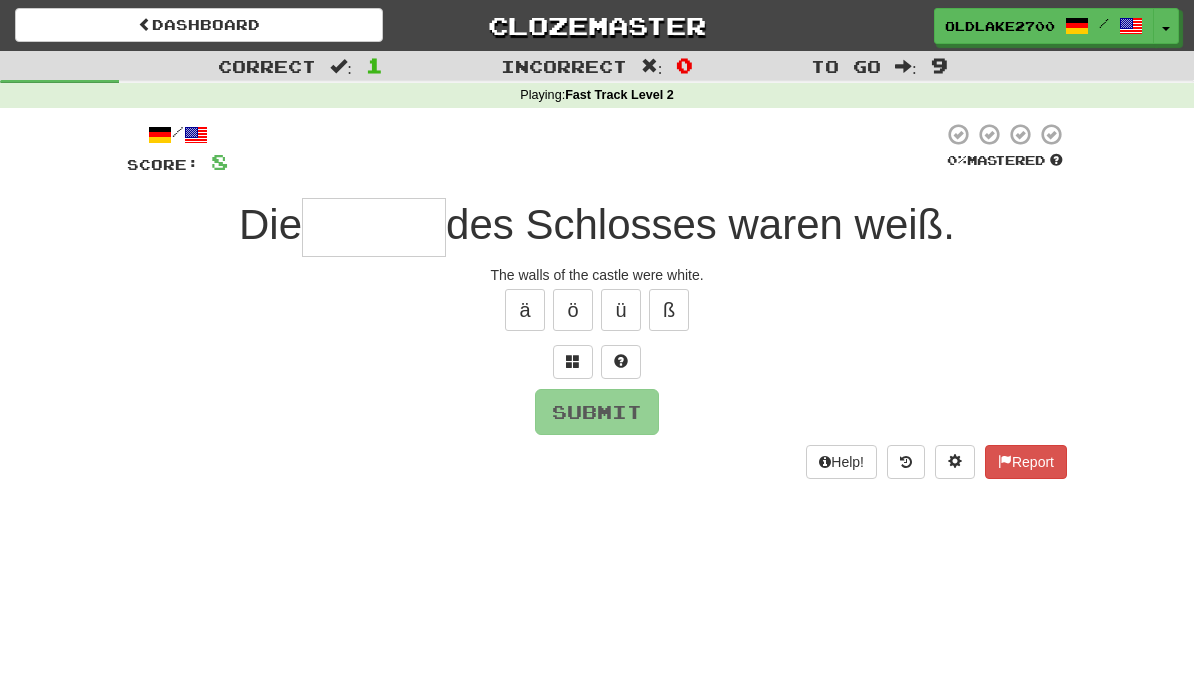 type on "*" 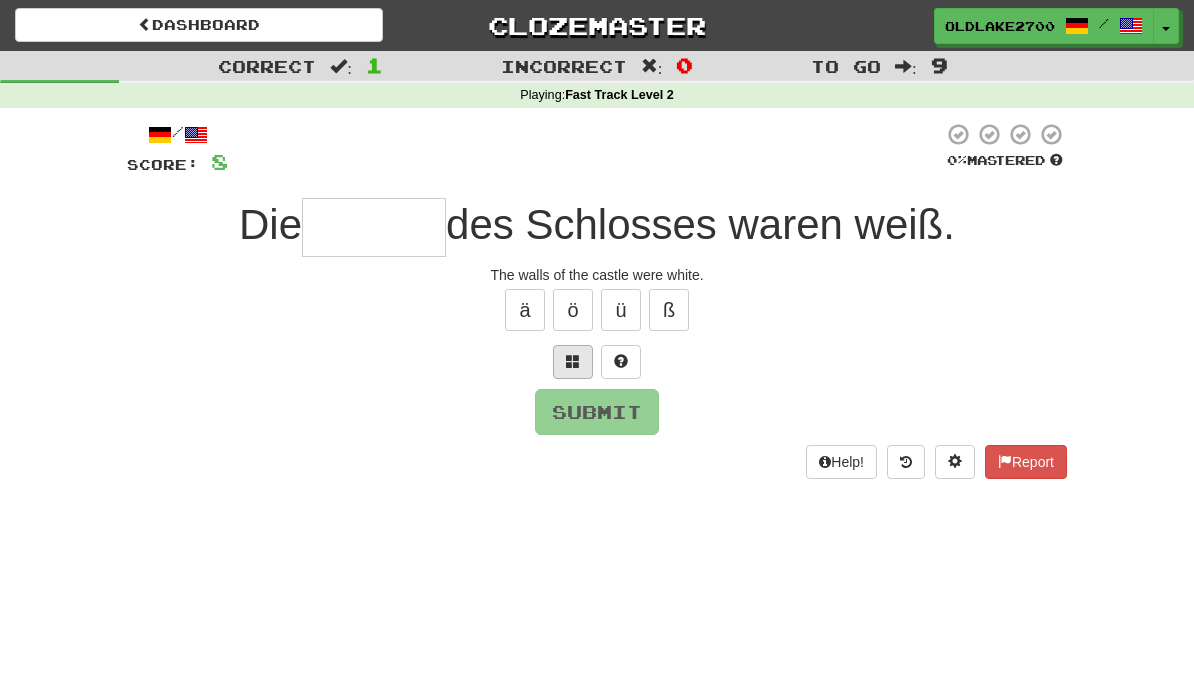 click at bounding box center [573, 362] 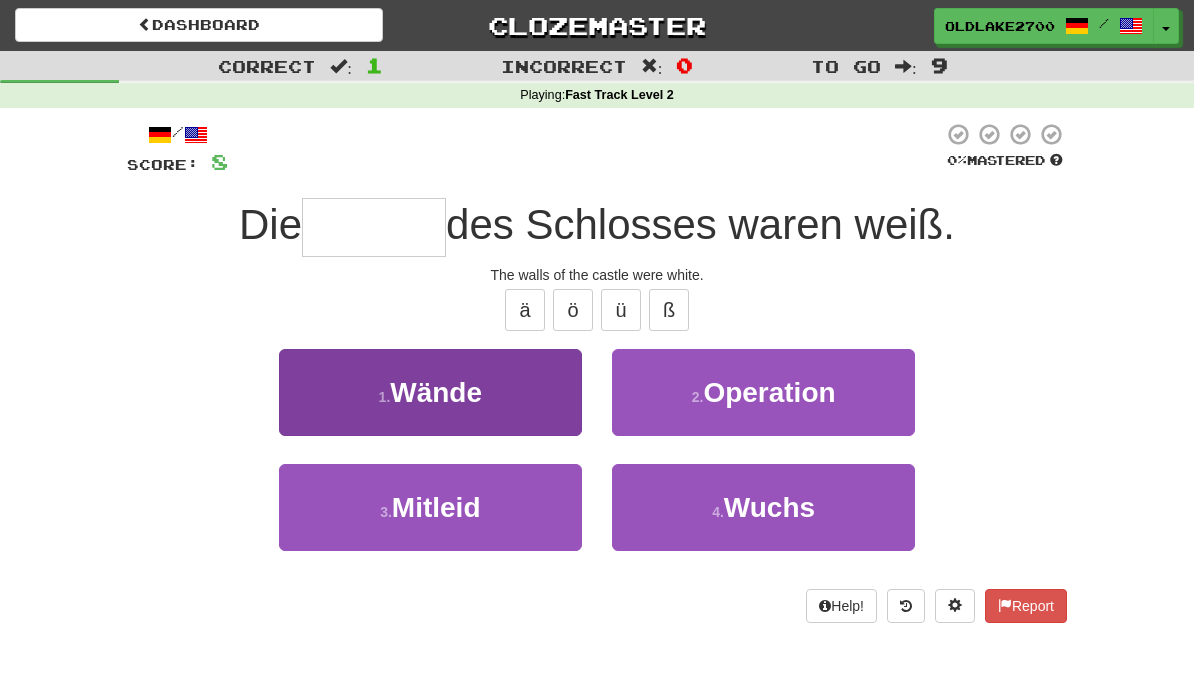 click on "1 .  Wände" at bounding box center (430, 392) 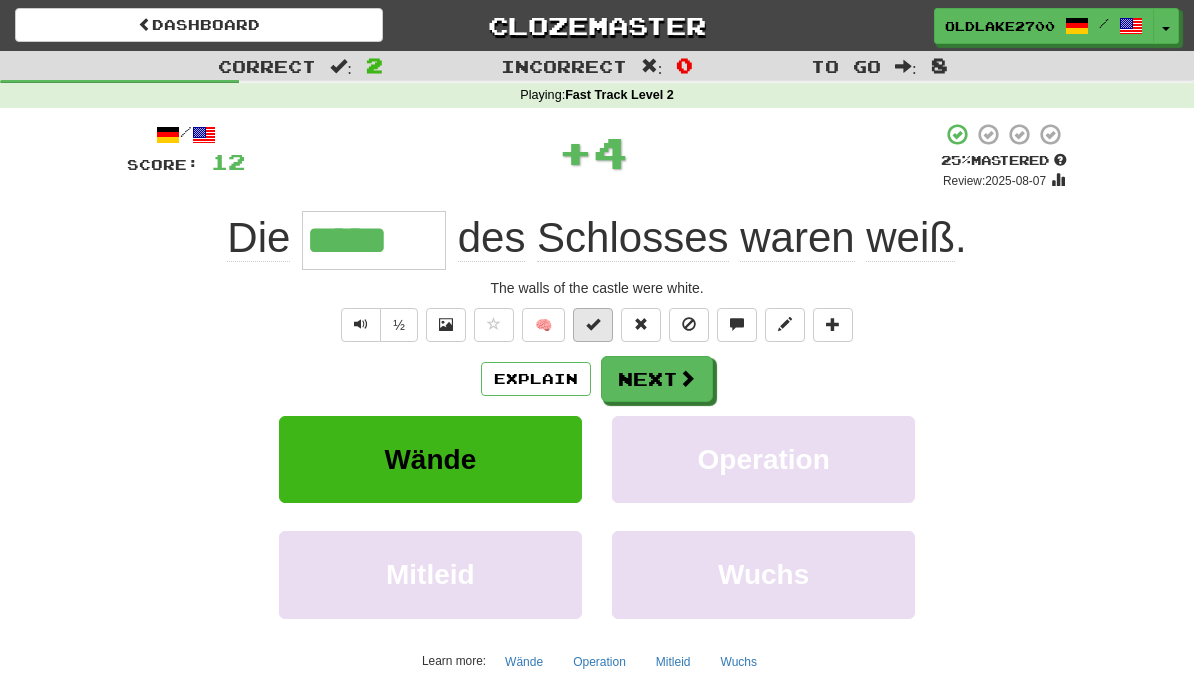 click at bounding box center (593, 325) 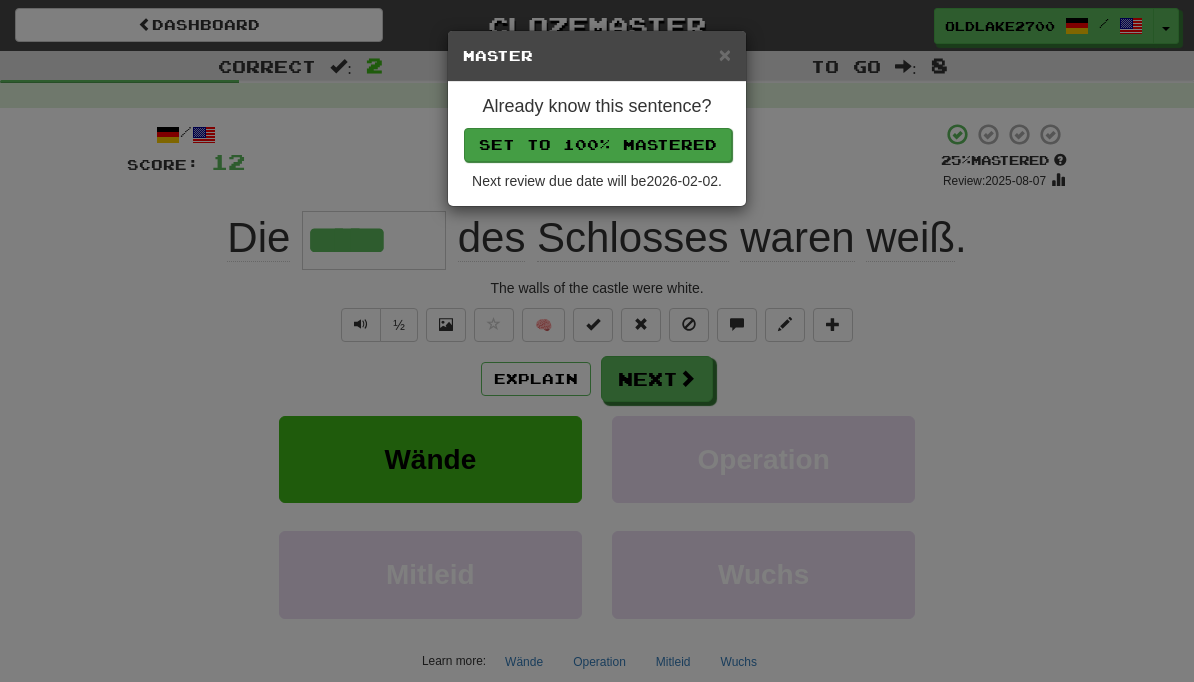 click on "Set to 100% Mastered" at bounding box center (598, 145) 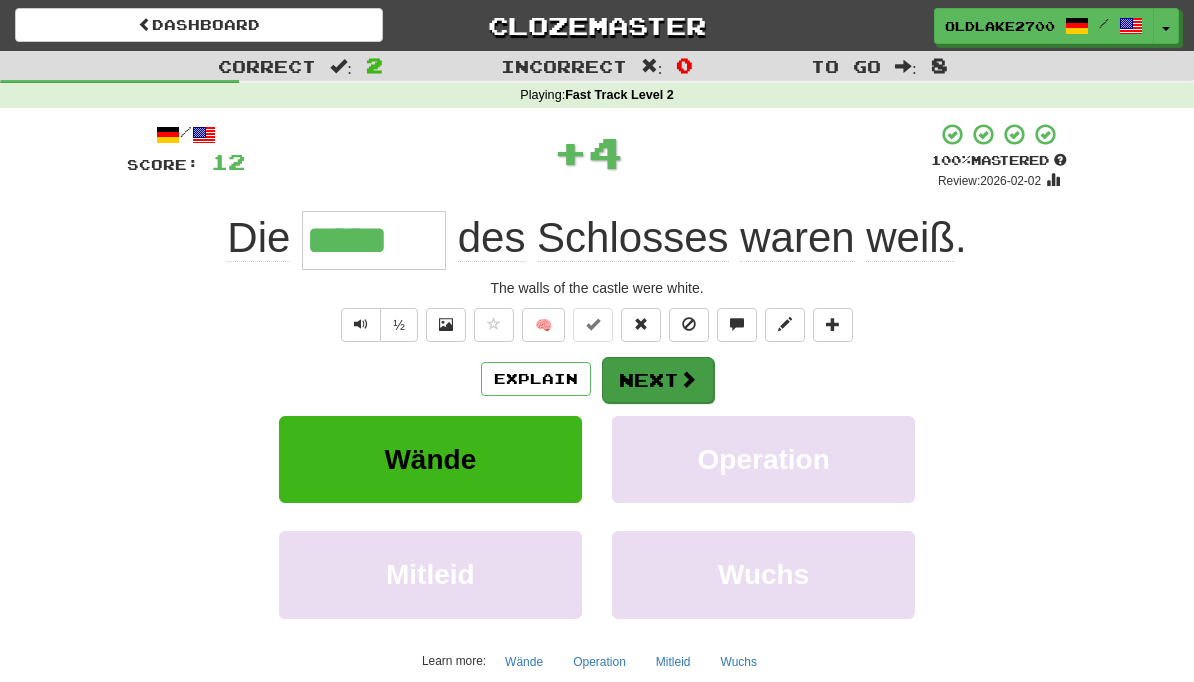 click on "Next" at bounding box center (658, 380) 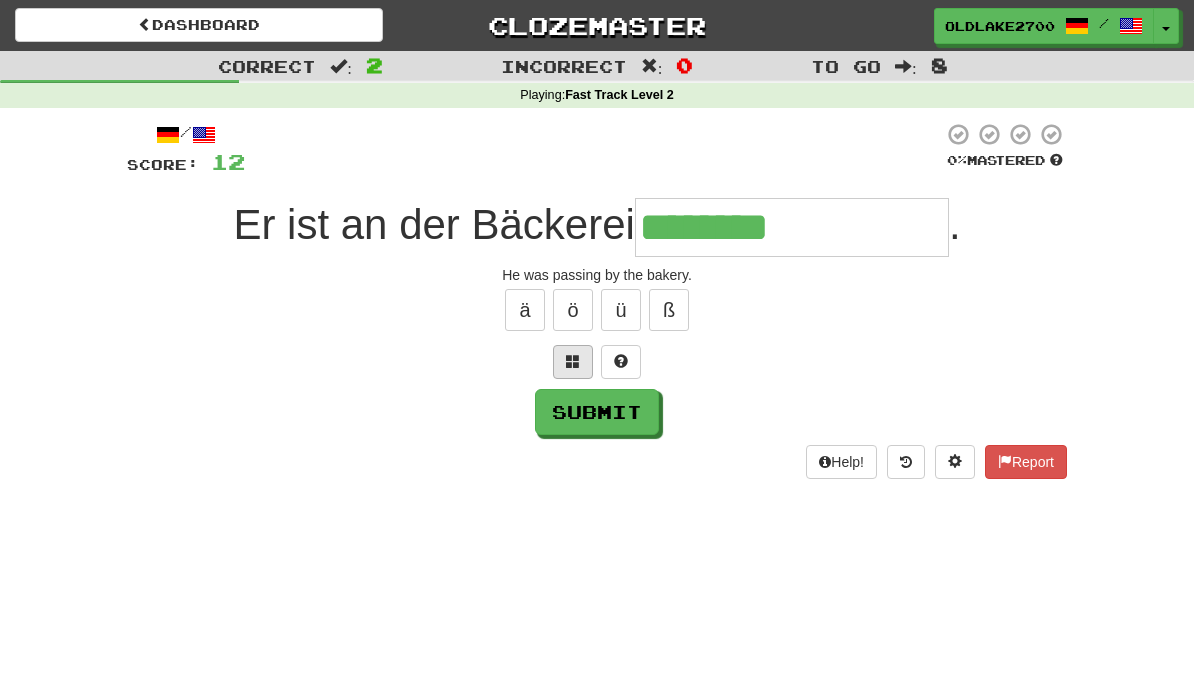 click at bounding box center (573, 362) 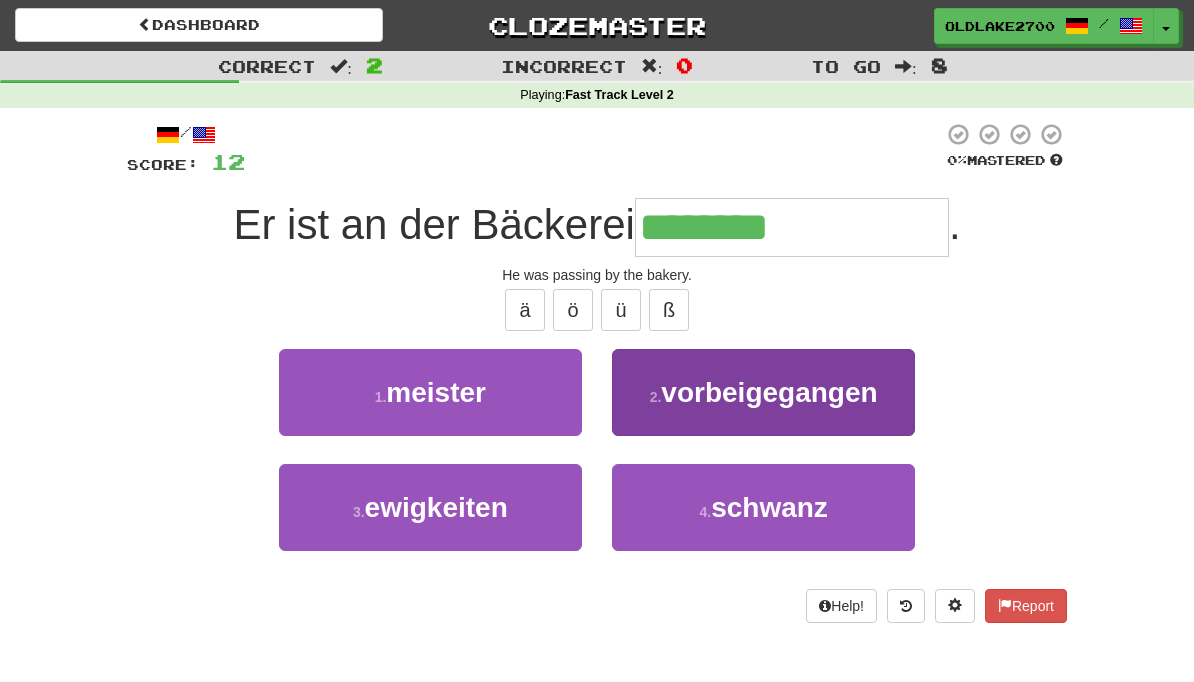 click on "2 .  vorbeigegangen" at bounding box center [763, 392] 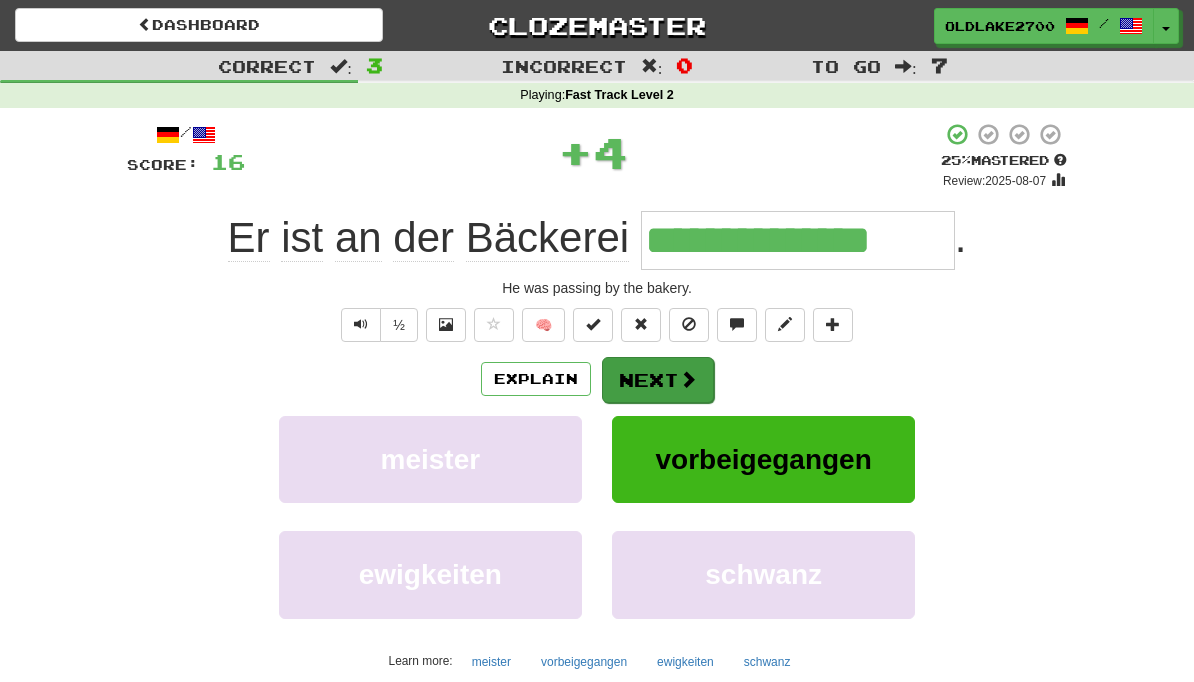 click on "Next" at bounding box center [658, 380] 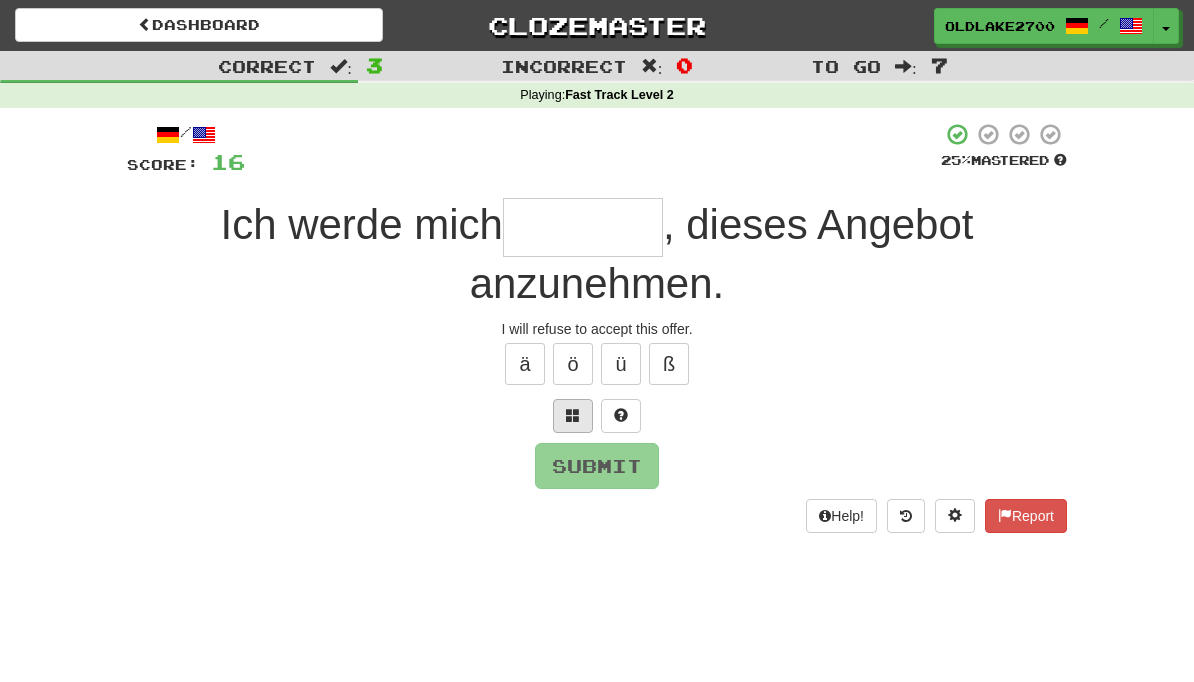 click at bounding box center [573, 415] 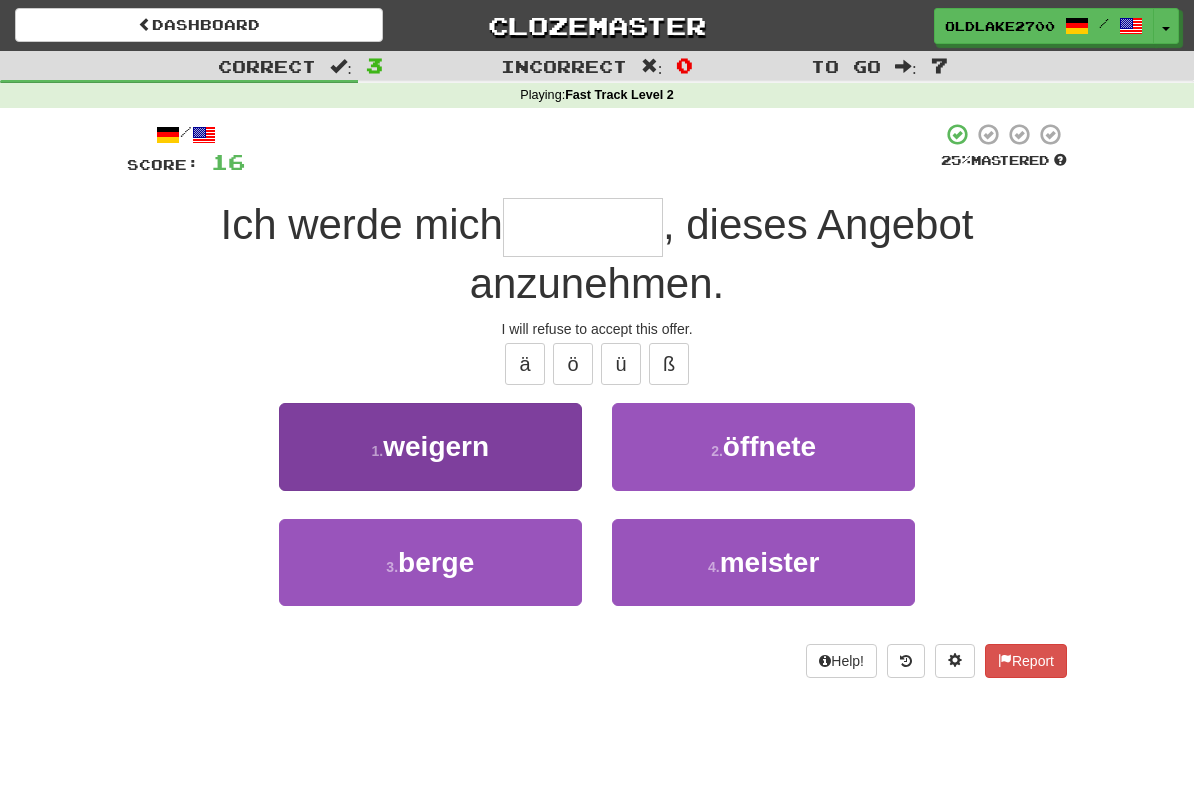 click on "1 .  weigern" at bounding box center [430, 446] 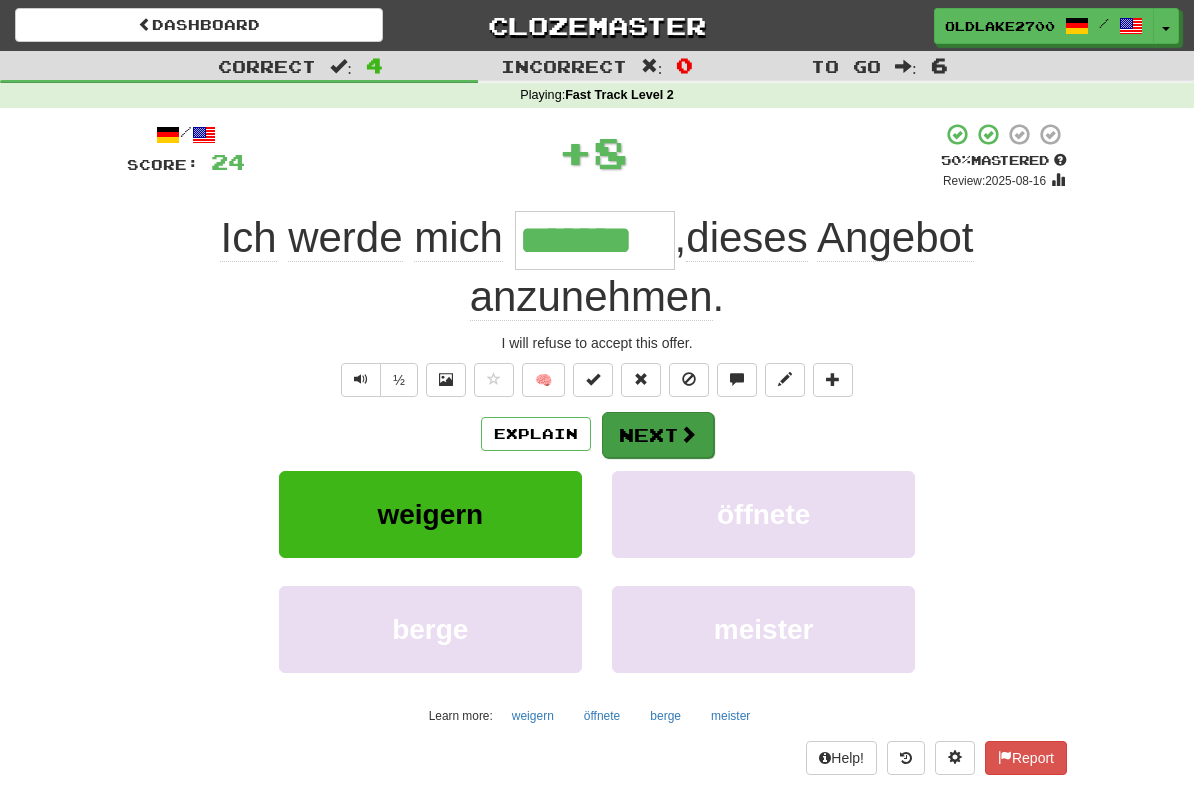 click on "Next" at bounding box center [658, 435] 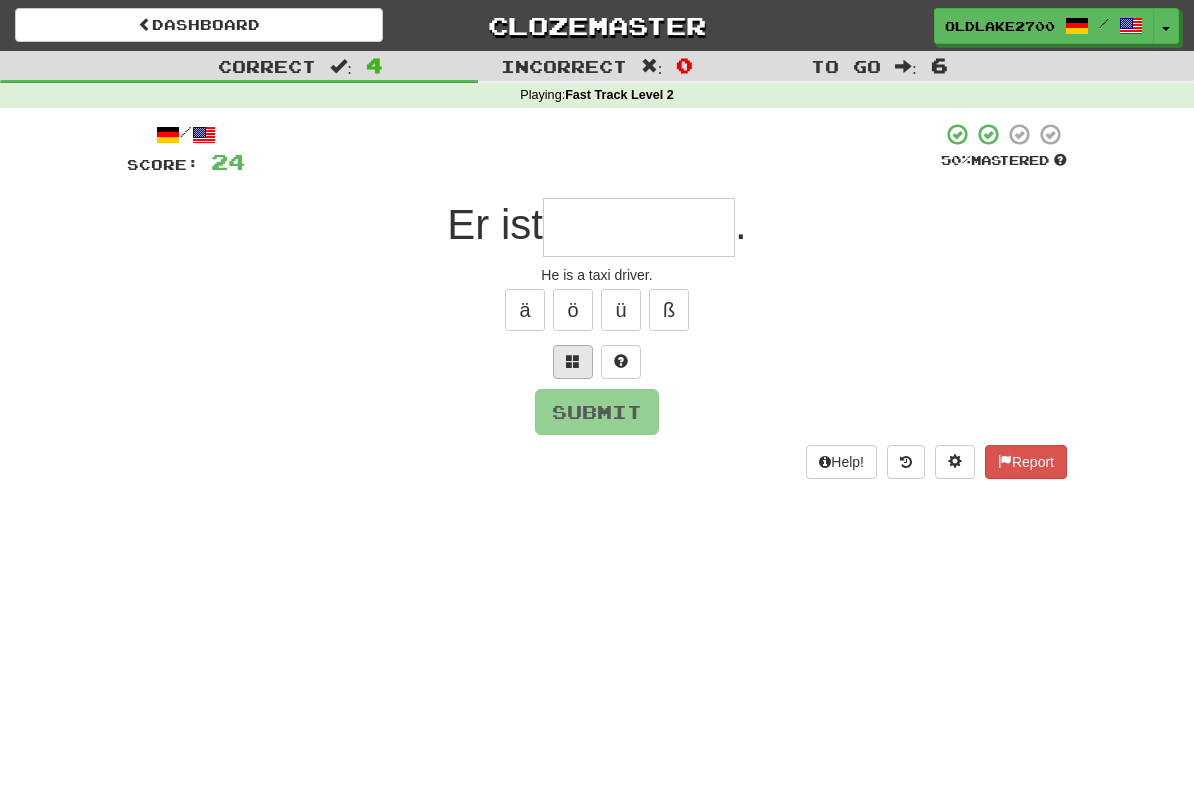 click at bounding box center (573, 362) 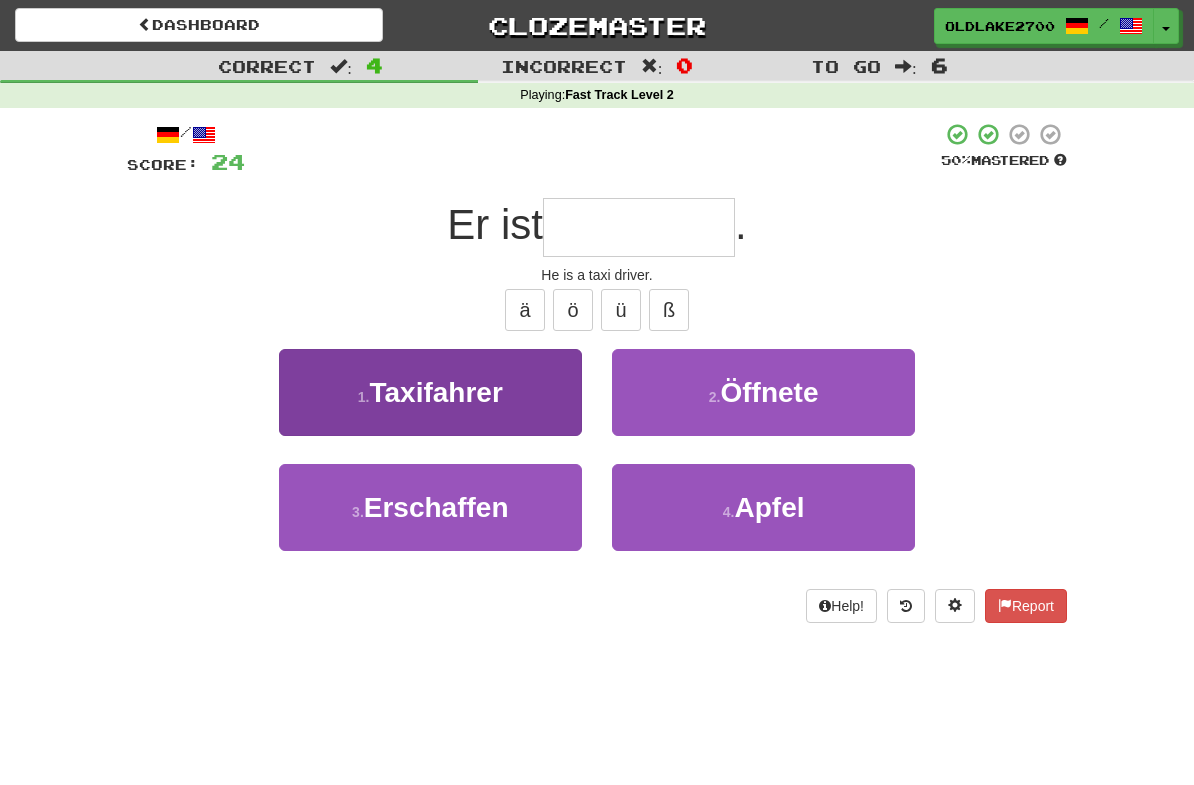 click on "1 .  Taxifahrer" at bounding box center (430, 392) 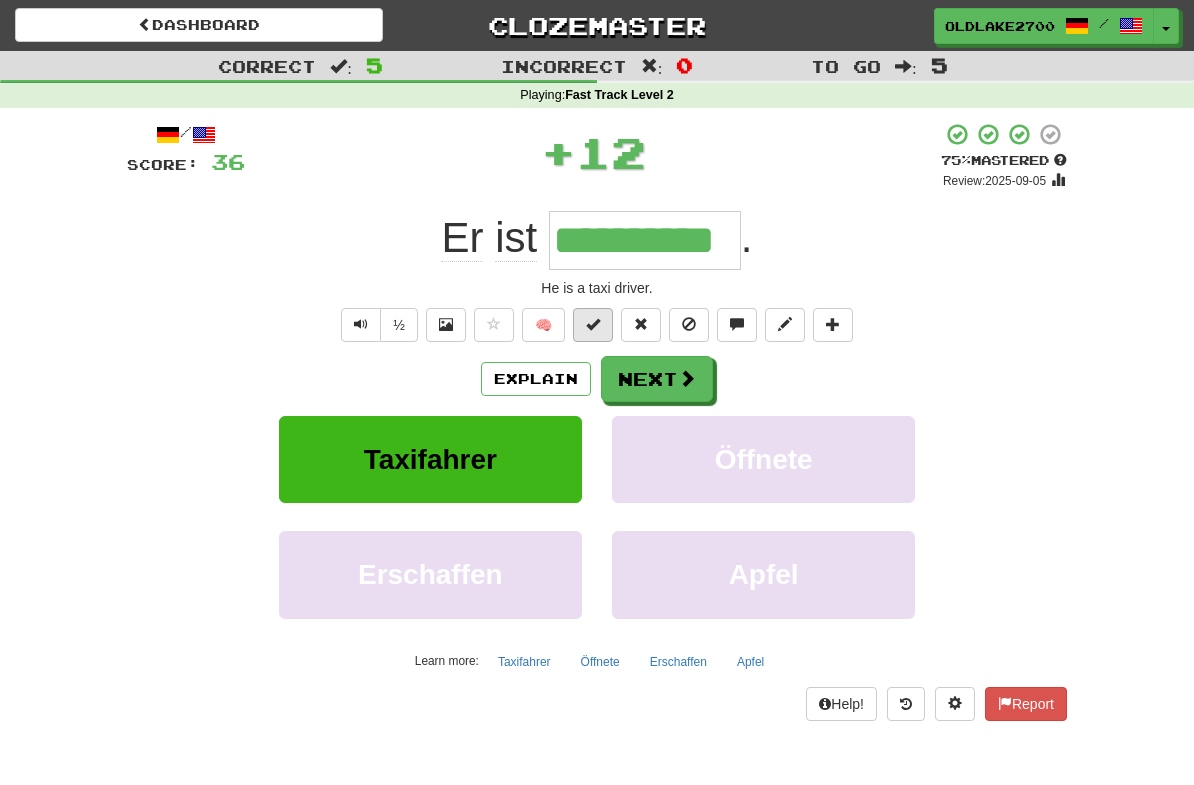 click at bounding box center (593, 325) 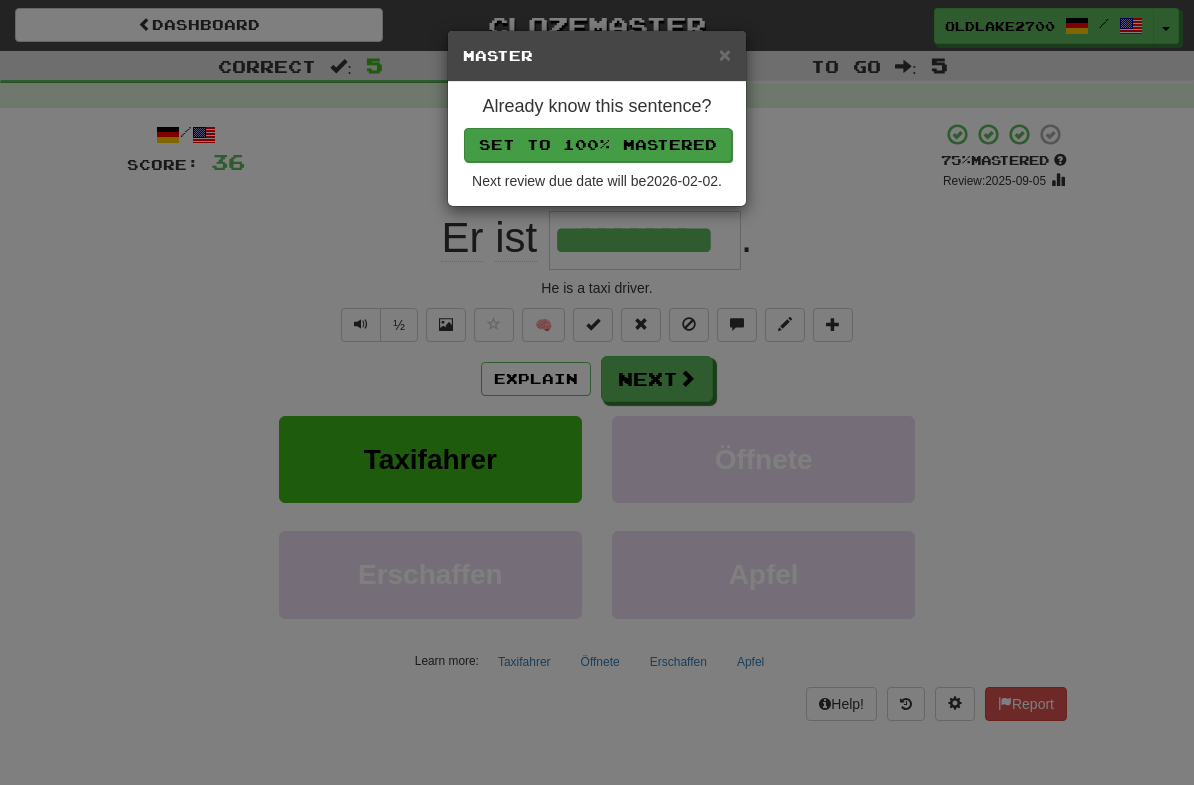 click on "Set to 100% Mastered" at bounding box center (598, 145) 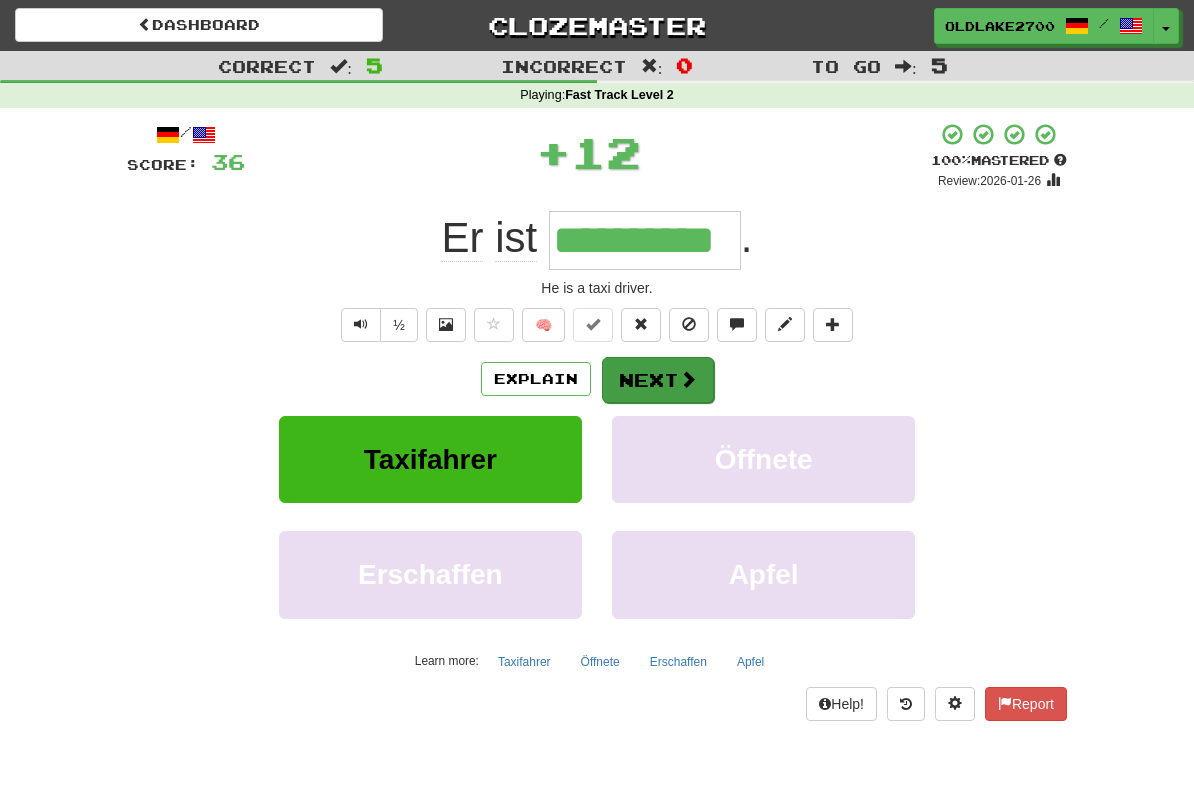 click on "Next" at bounding box center [658, 380] 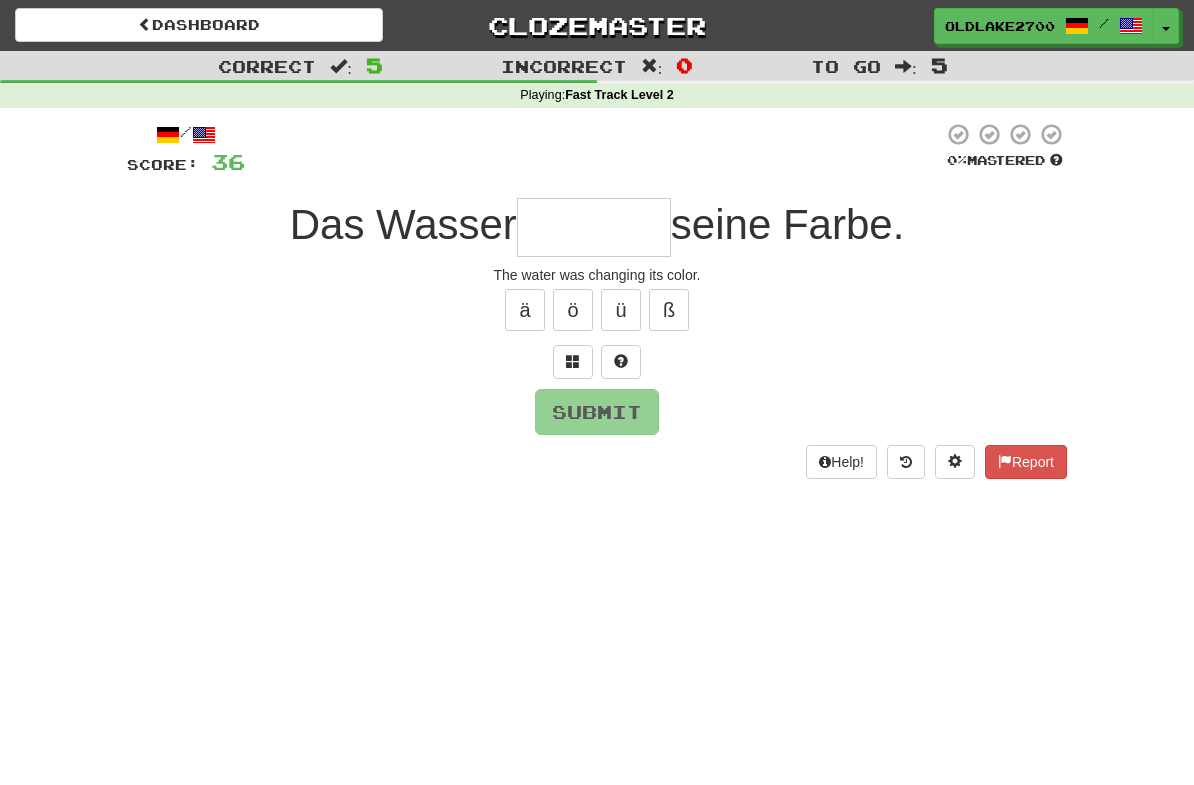 type on "*" 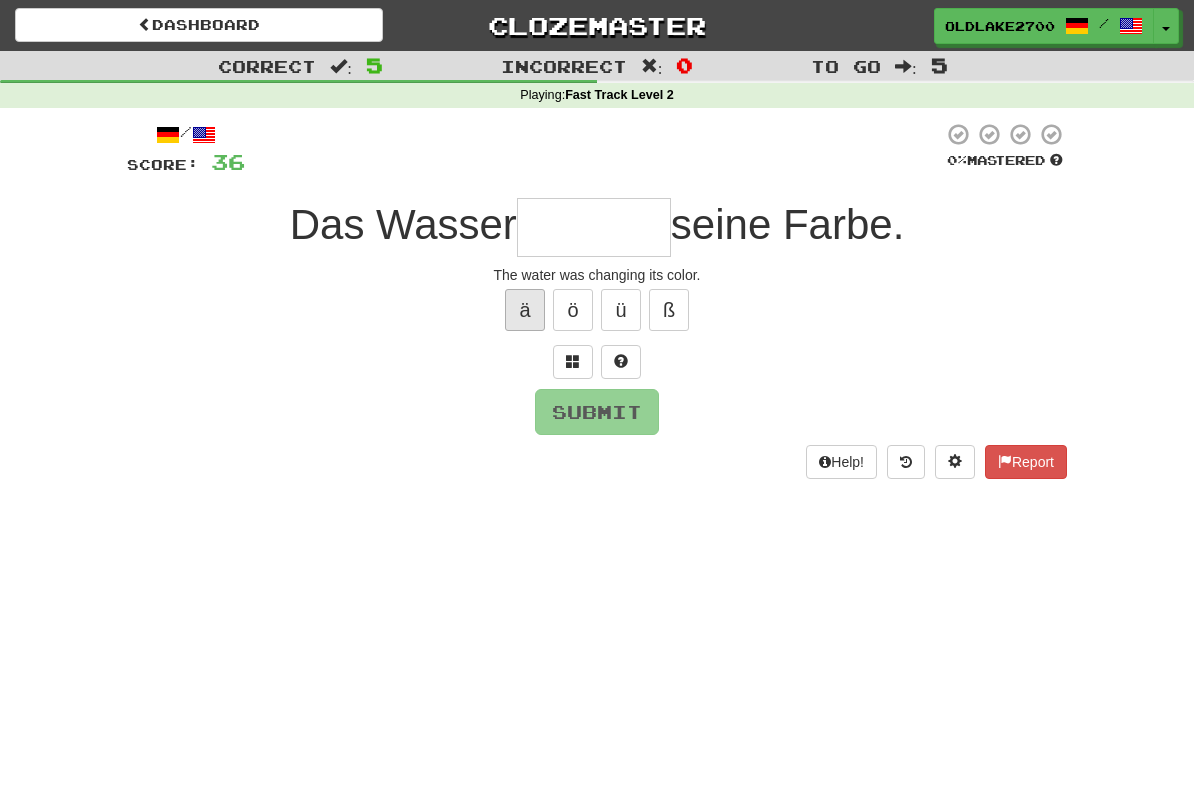click on "ä" at bounding box center (525, 310) 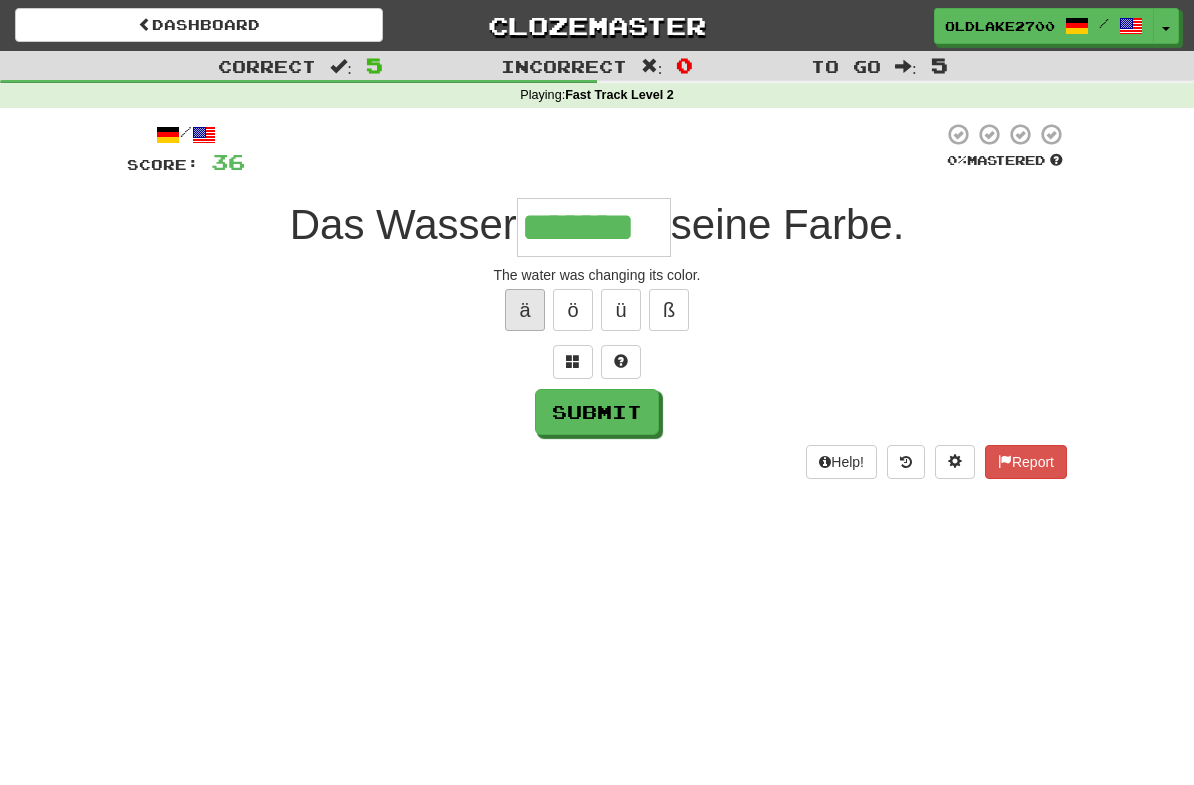 type on "*******" 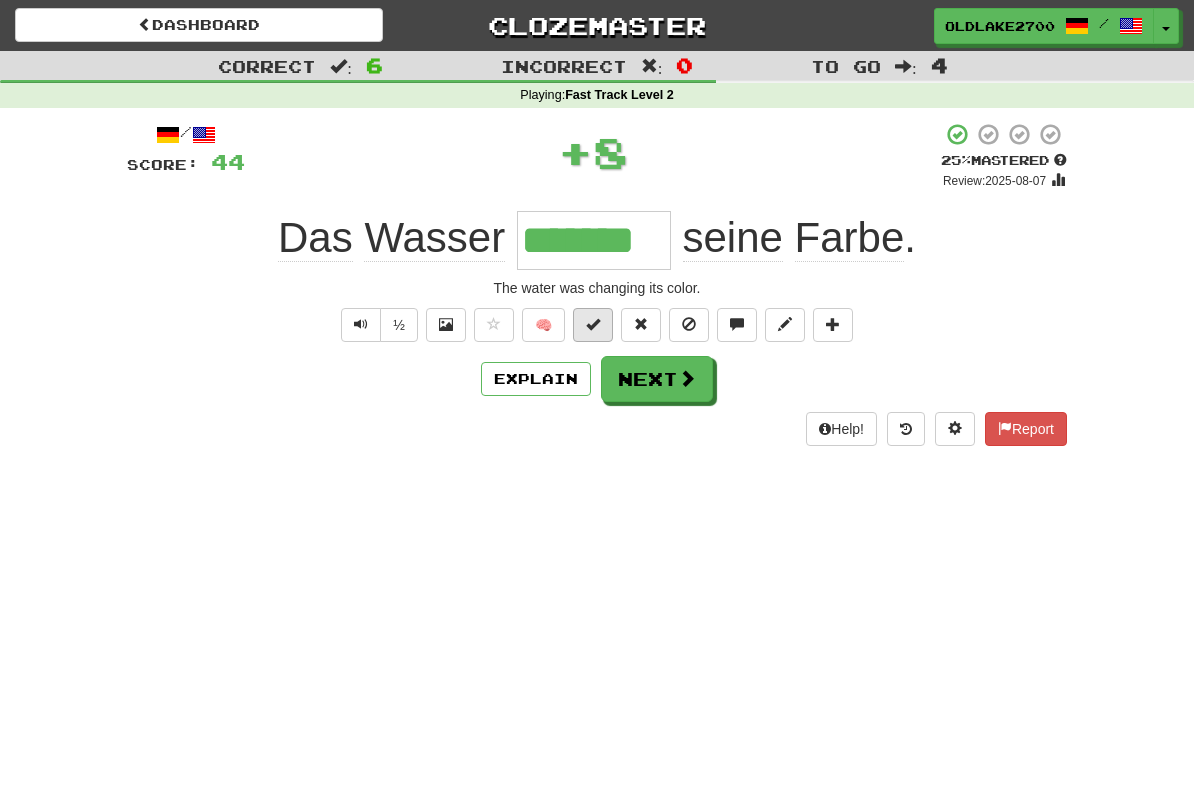 click at bounding box center (593, 325) 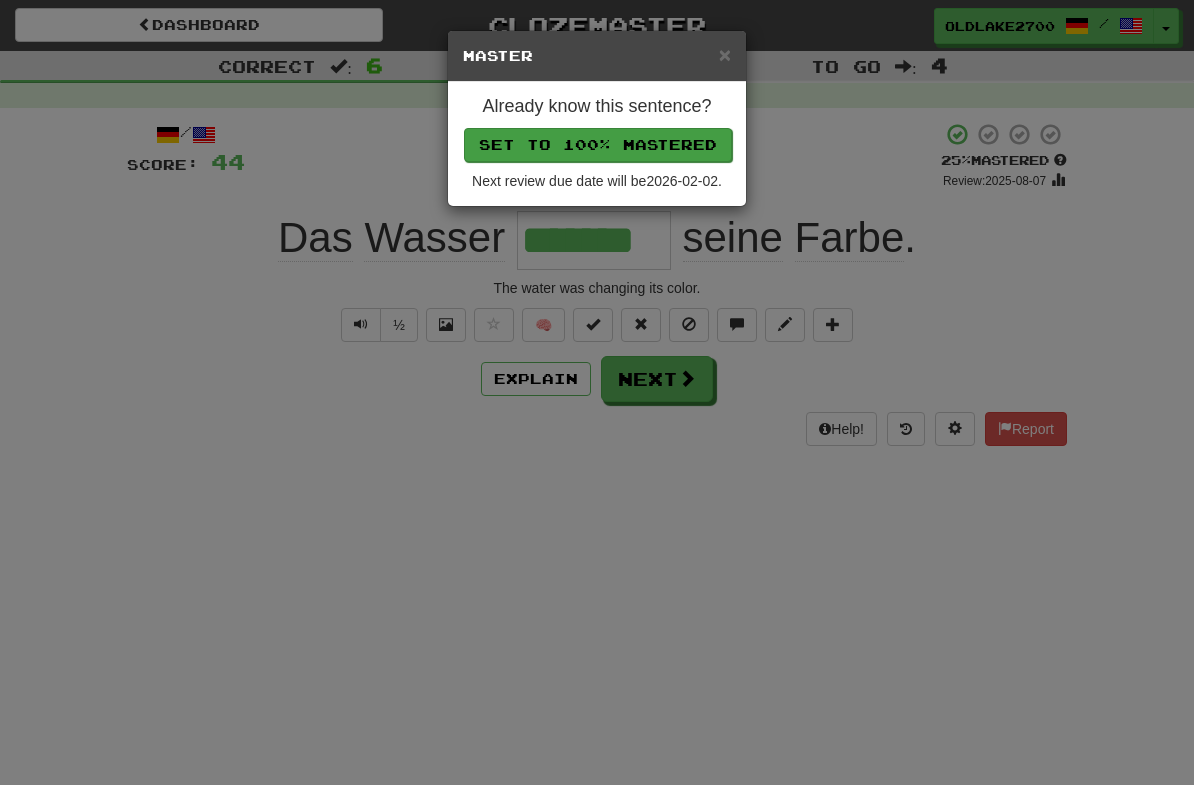 click on "Set to 100% Mastered" at bounding box center (598, 145) 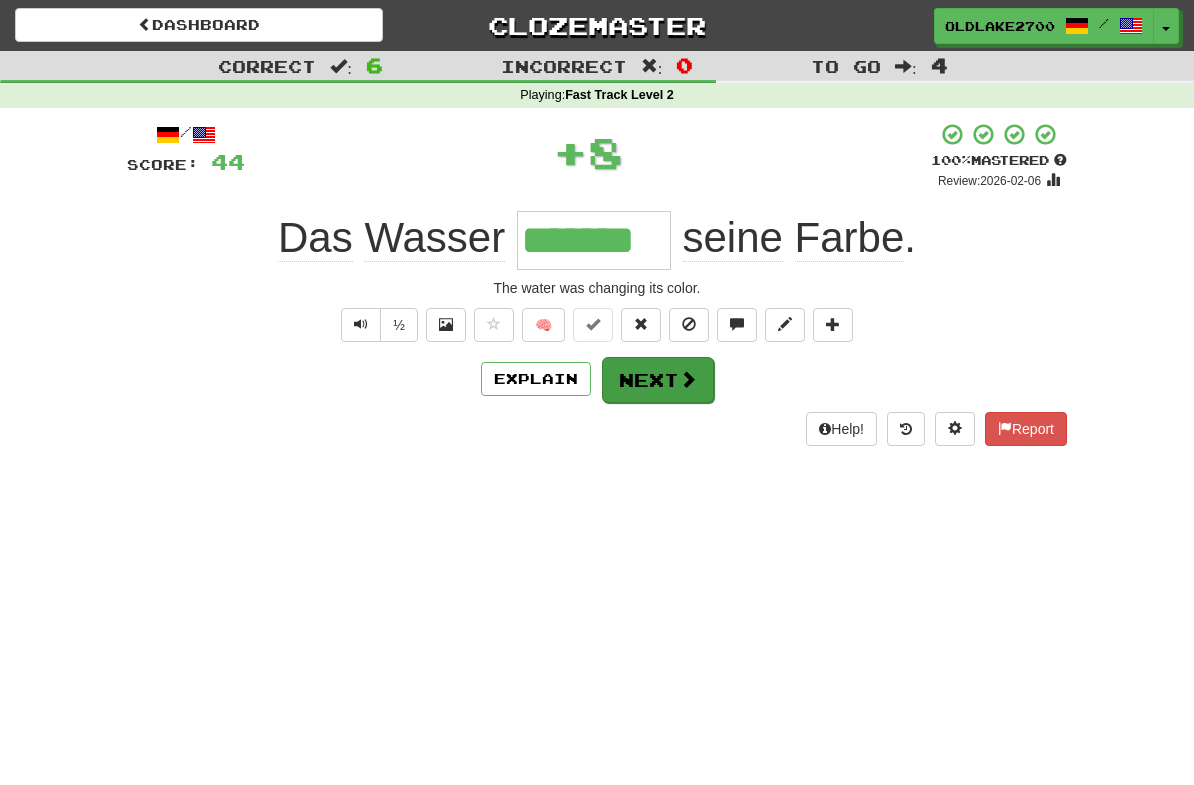 click on "Next" at bounding box center [658, 380] 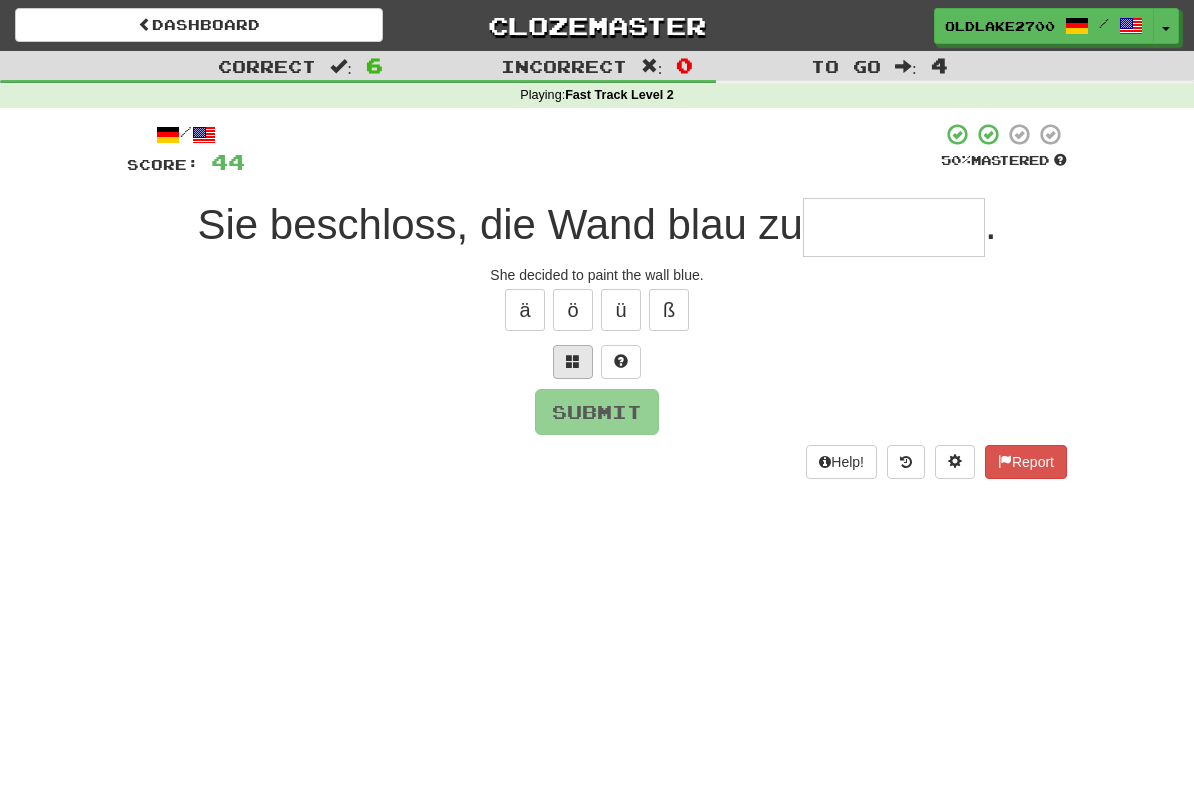 click at bounding box center (573, 362) 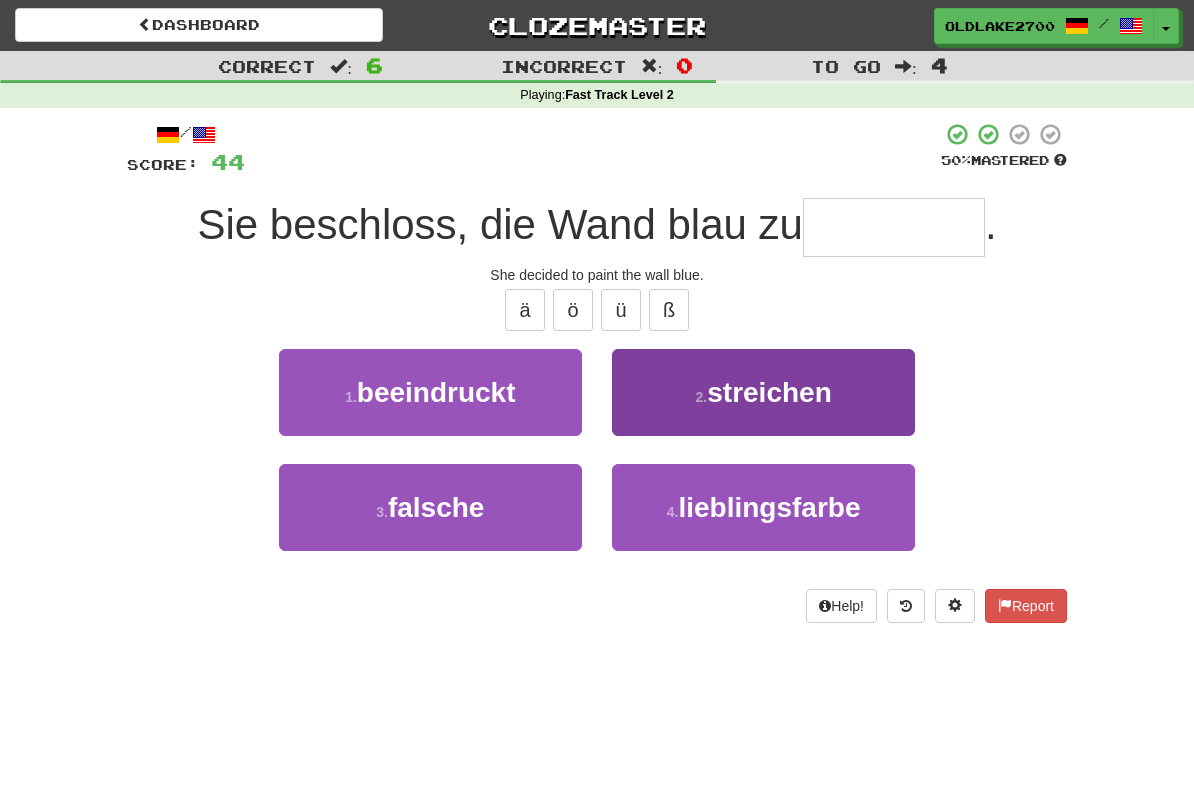 click on "2 ." at bounding box center [702, 397] 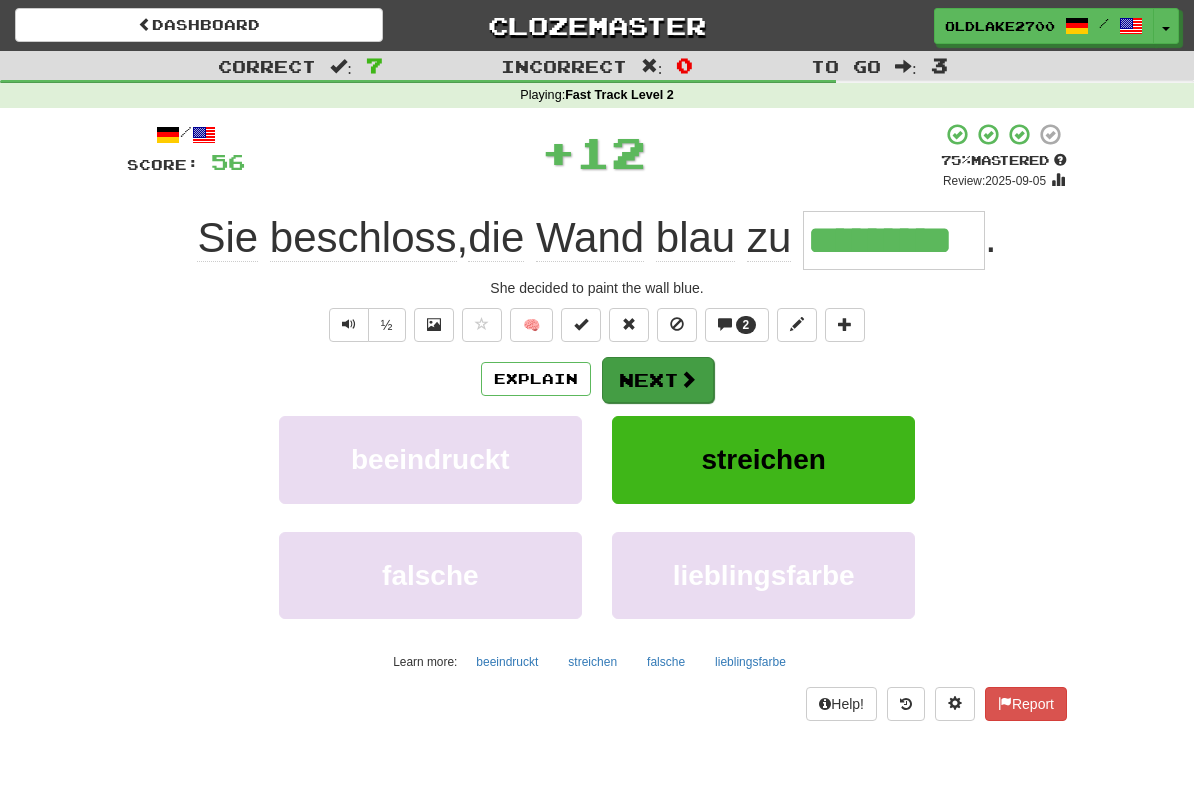 click on "Next" at bounding box center (658, 380) 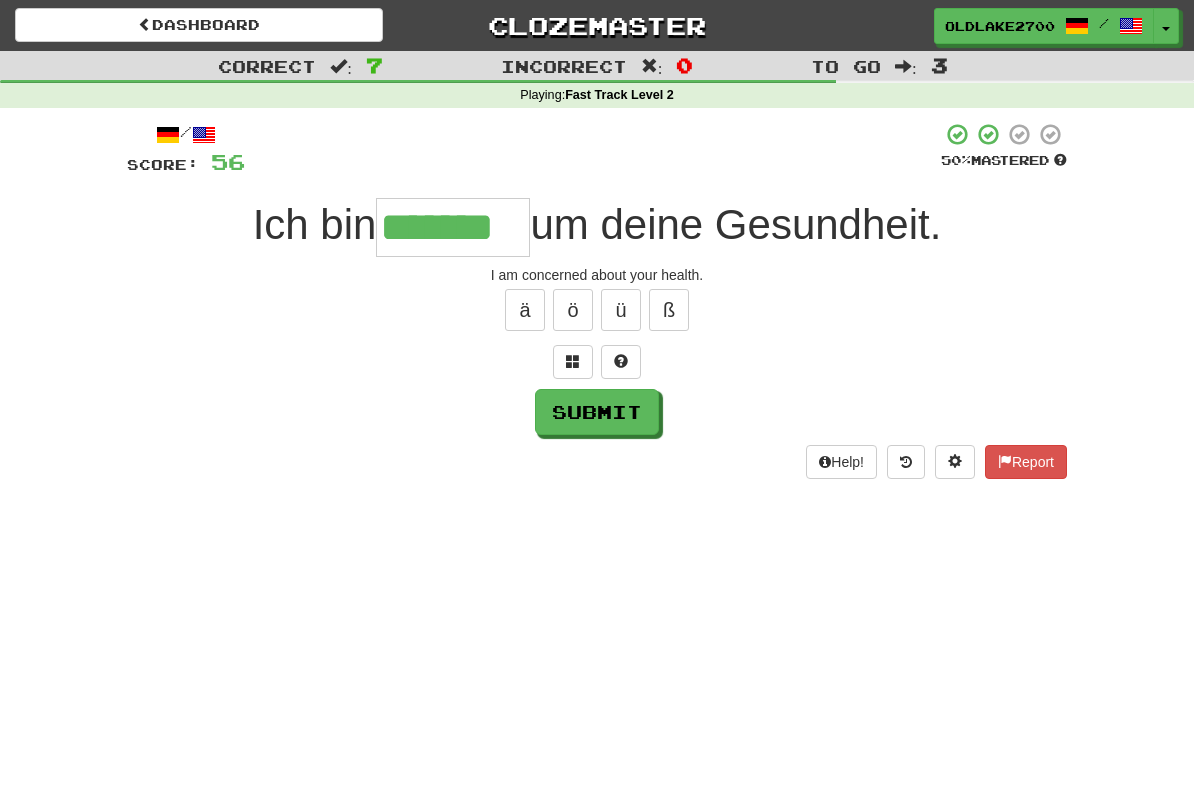 type on "*******" 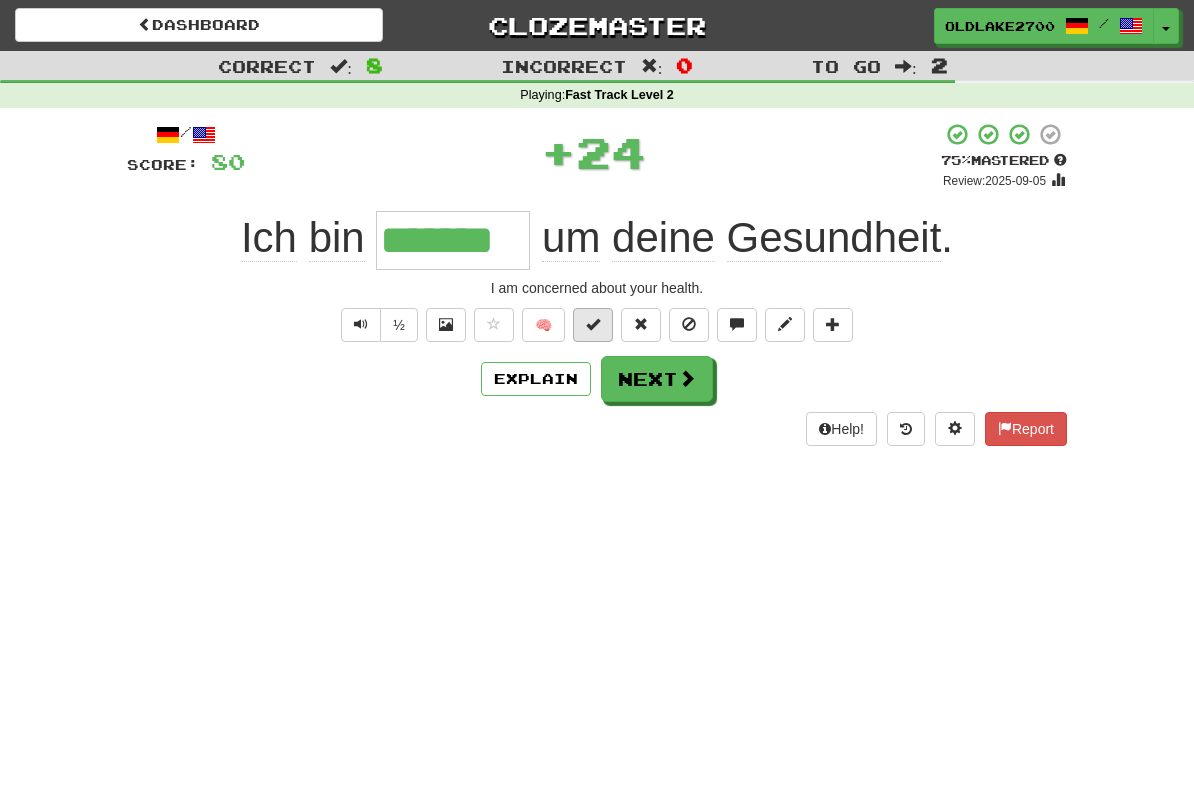click at bounding box center [593, 325] 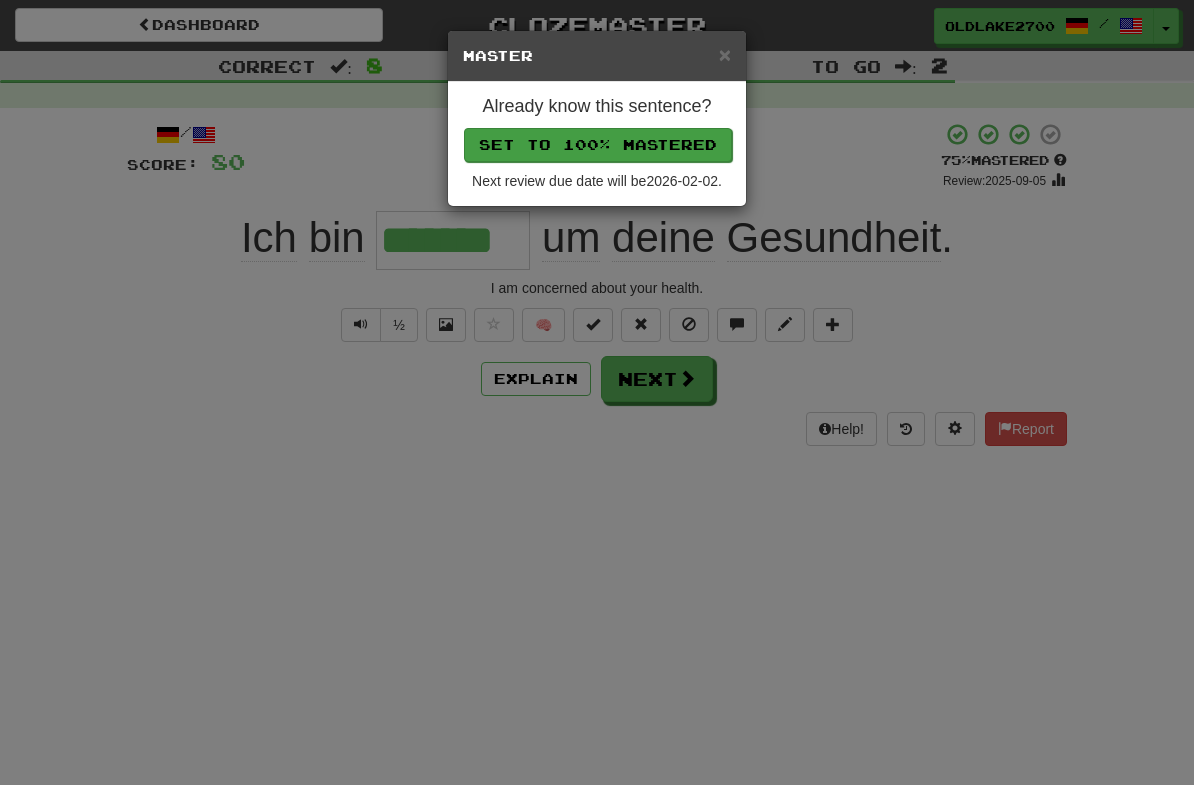 click on "Set to 100% Mastered" at bounding box center [598, 145] 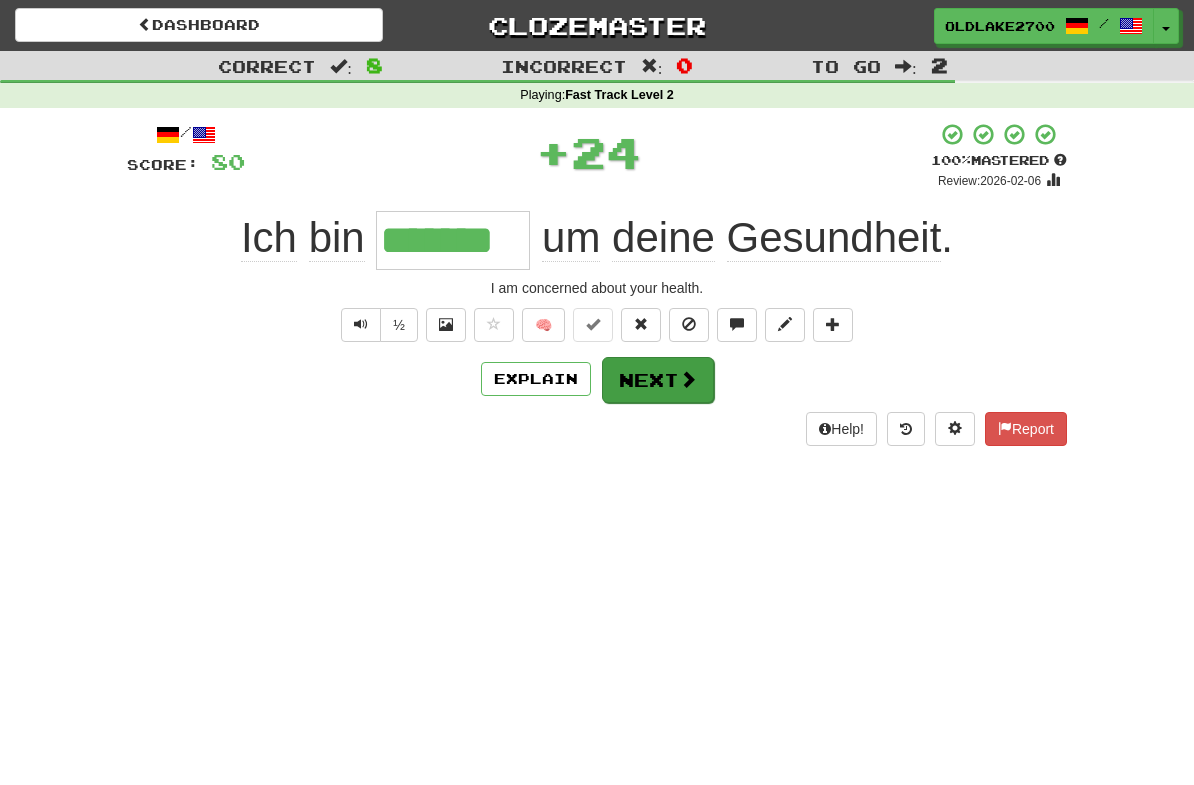click on "Next" at bounding box center [658, 380] 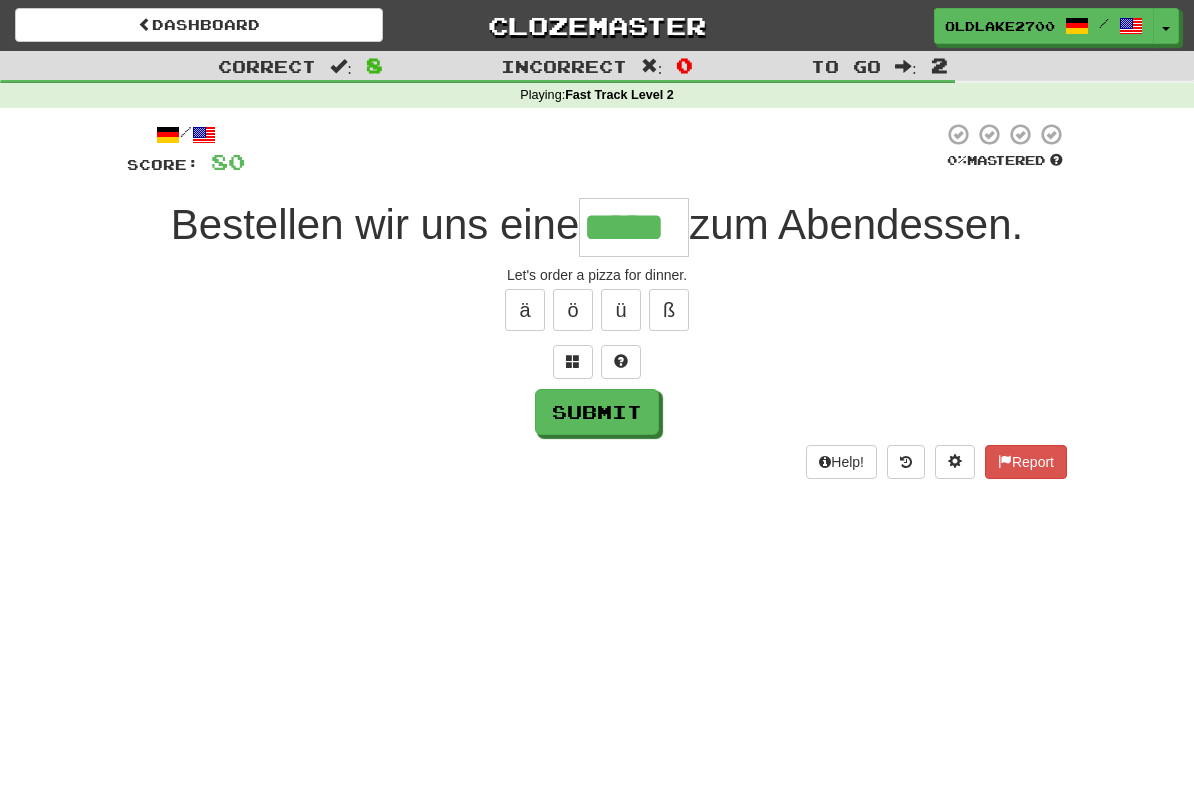 type on "*****" 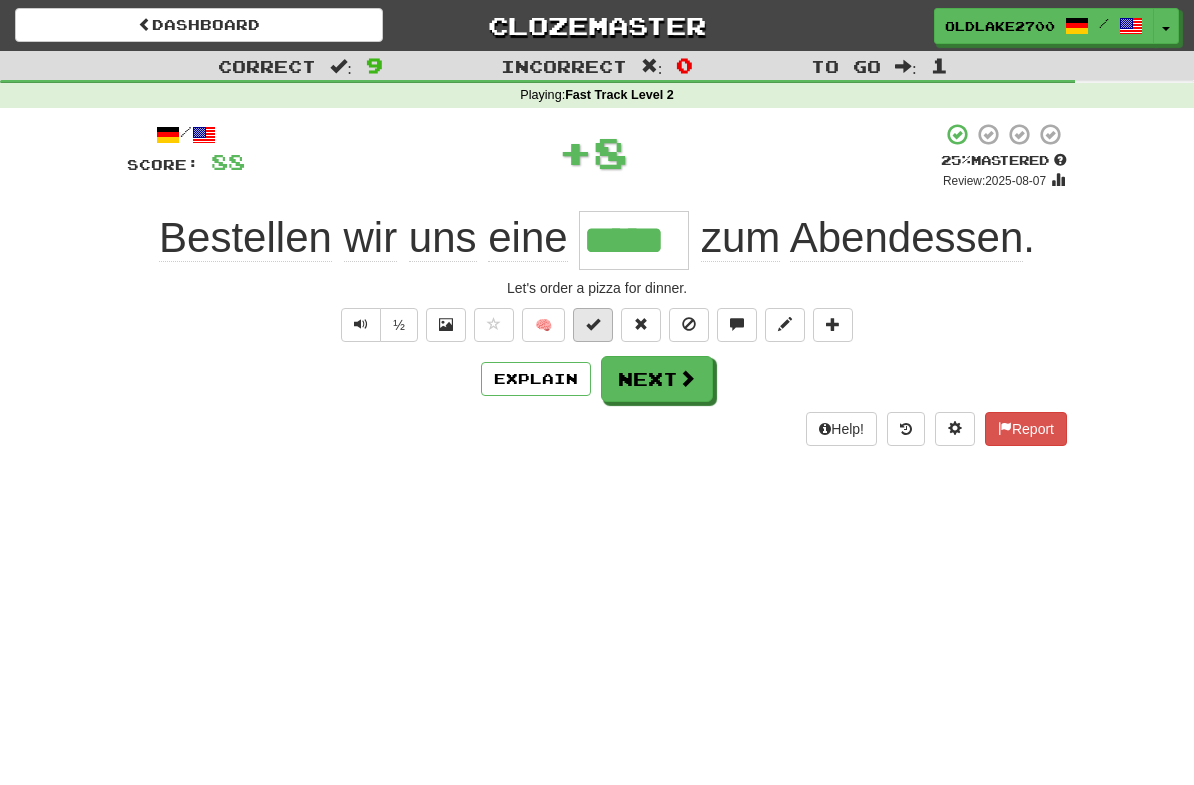 click at bounding box center [593, 325] 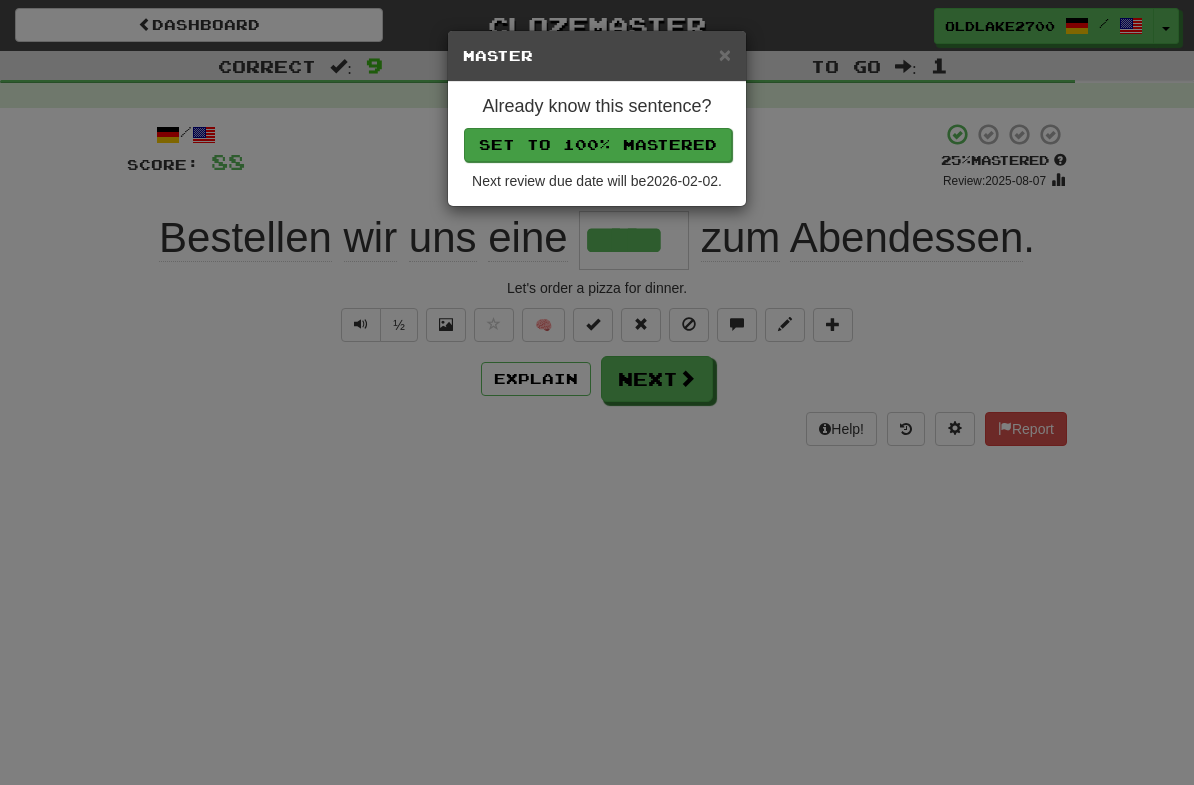 click on "Set to 100% Mastered" at bounding box center [598, 145] 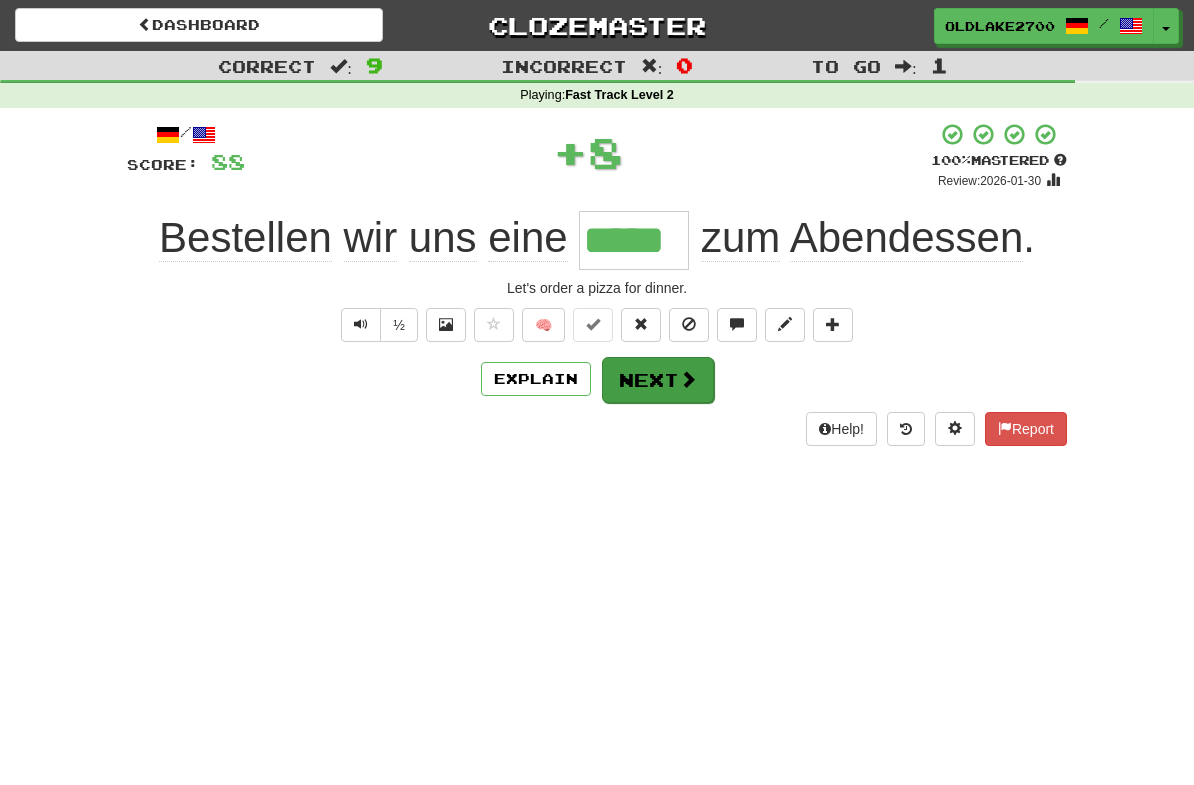 click on "Next" at bounding box center (658, 380) 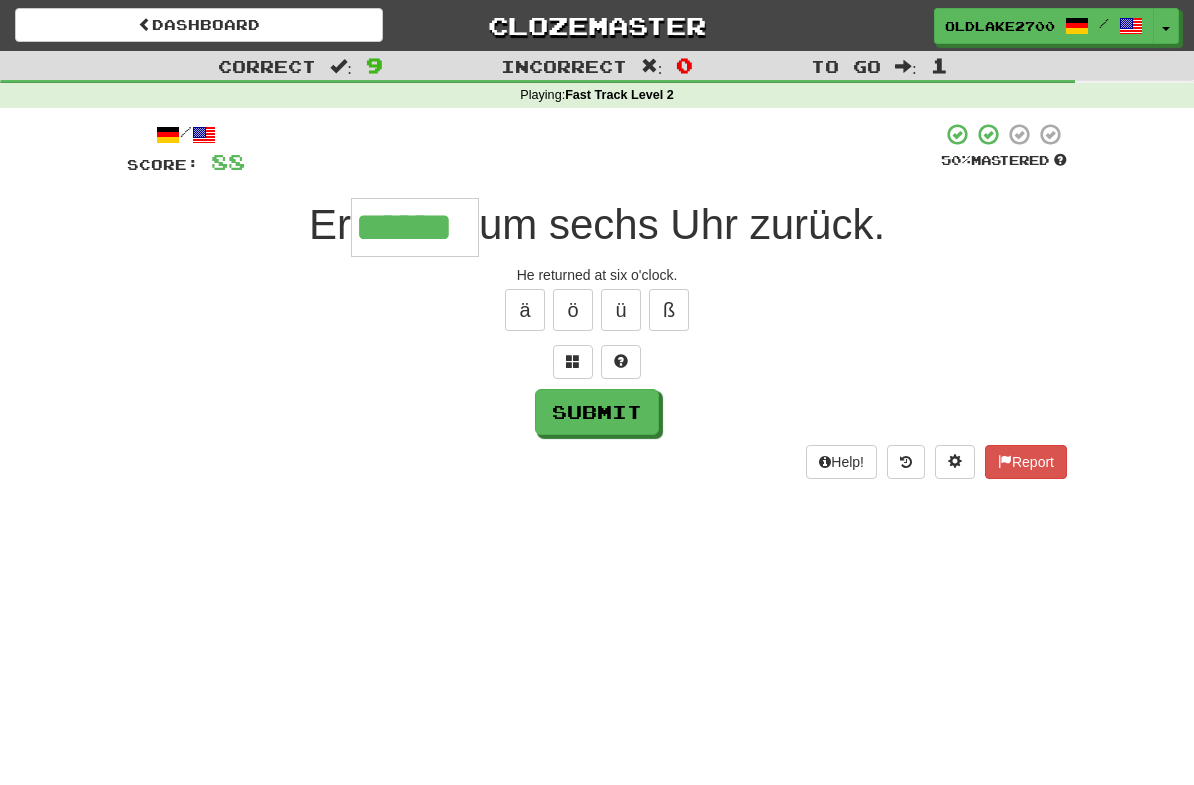 type on "******" 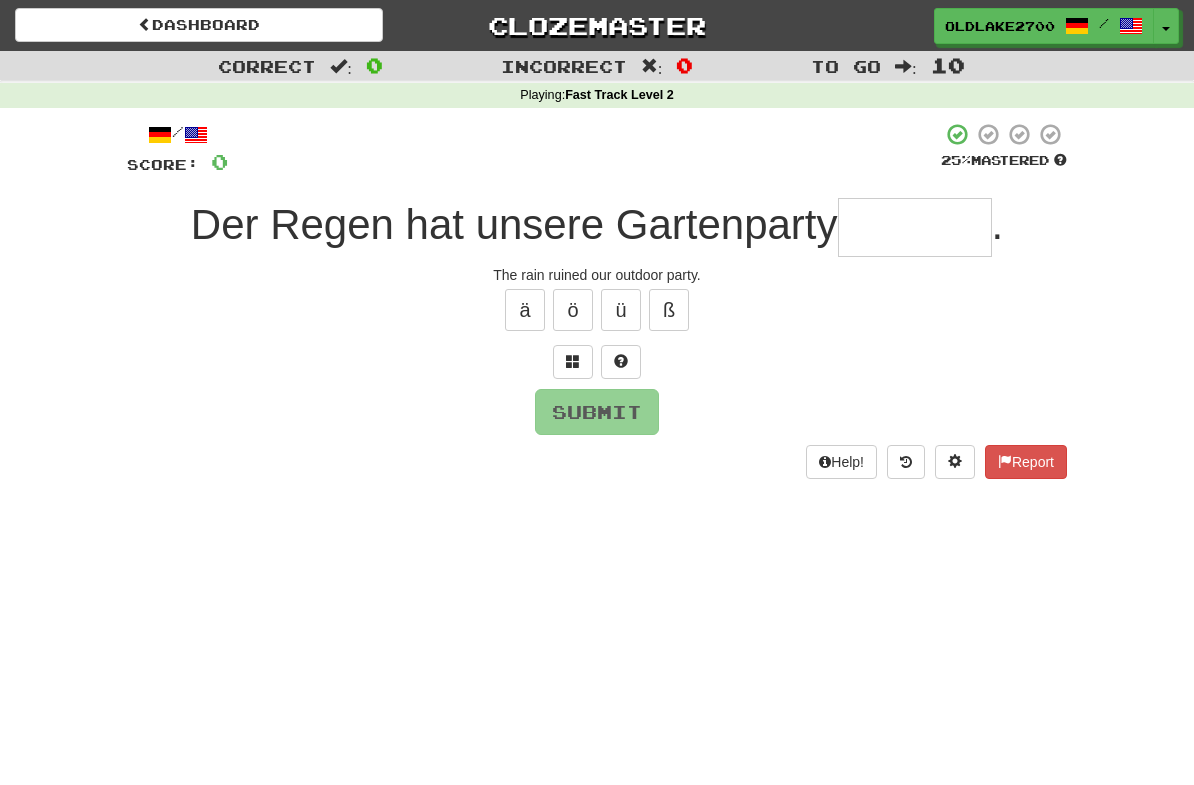 type on "*" 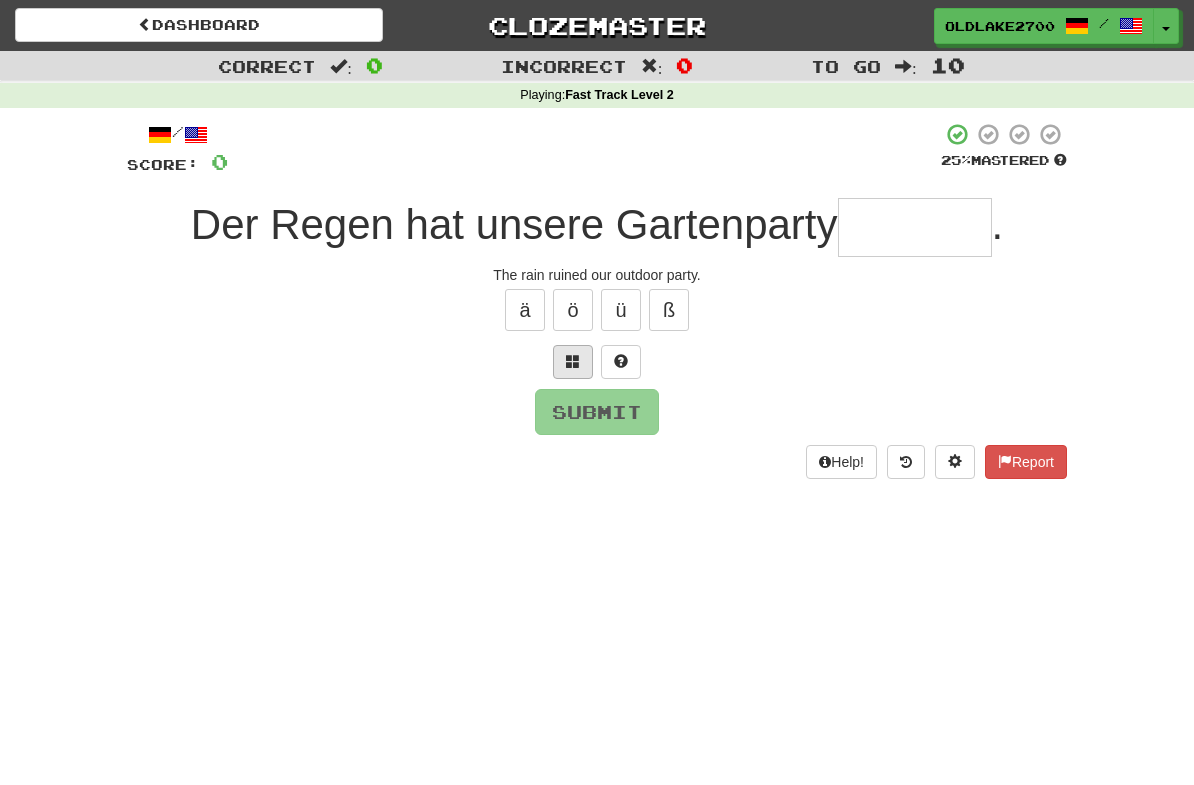 click at bounding box center (573, 362) 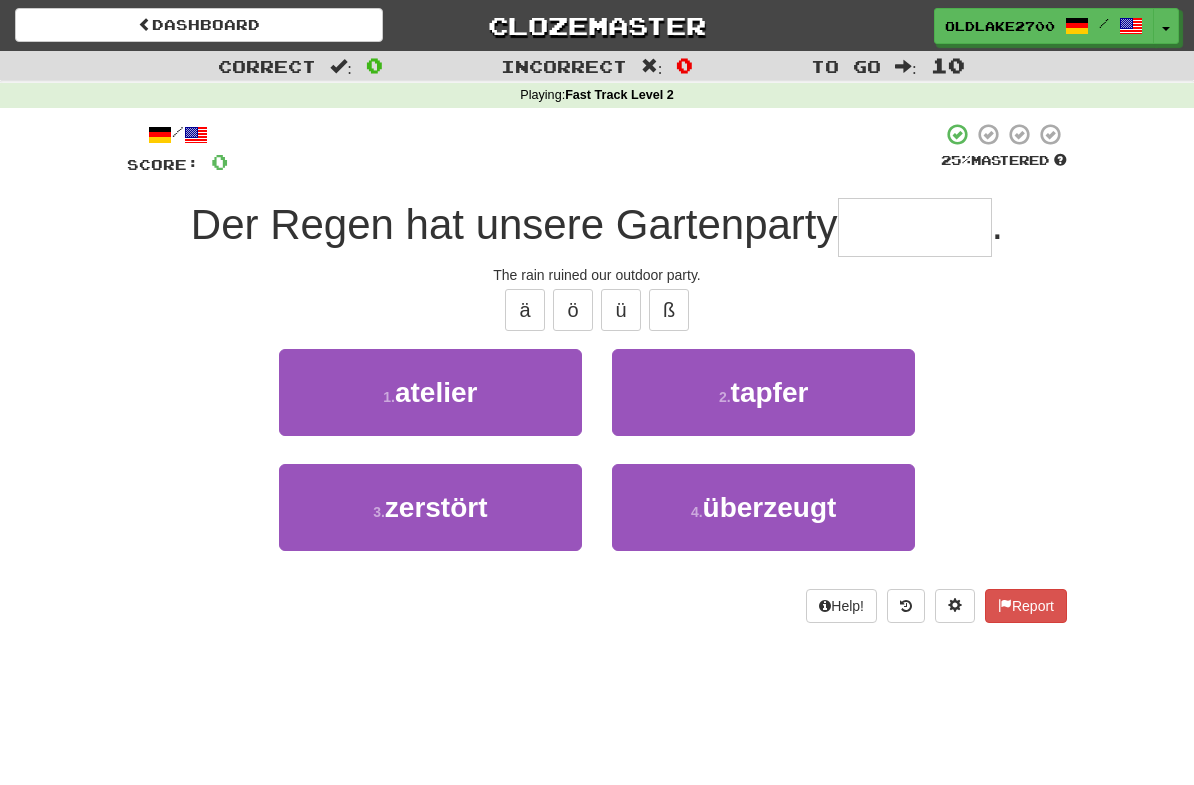 click on "3 .  zerstört" at bounding box center (430, 521) 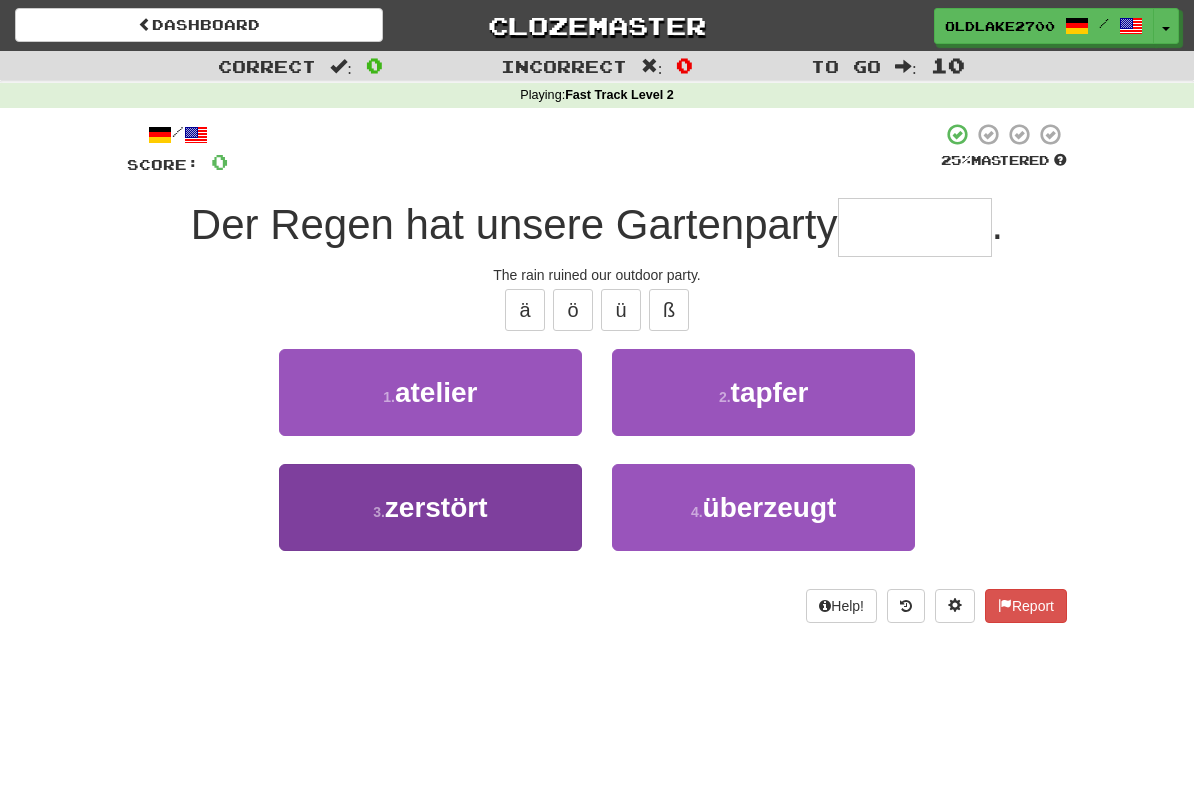 click on "3 .  zerstört" at bounding box center (430, 507) 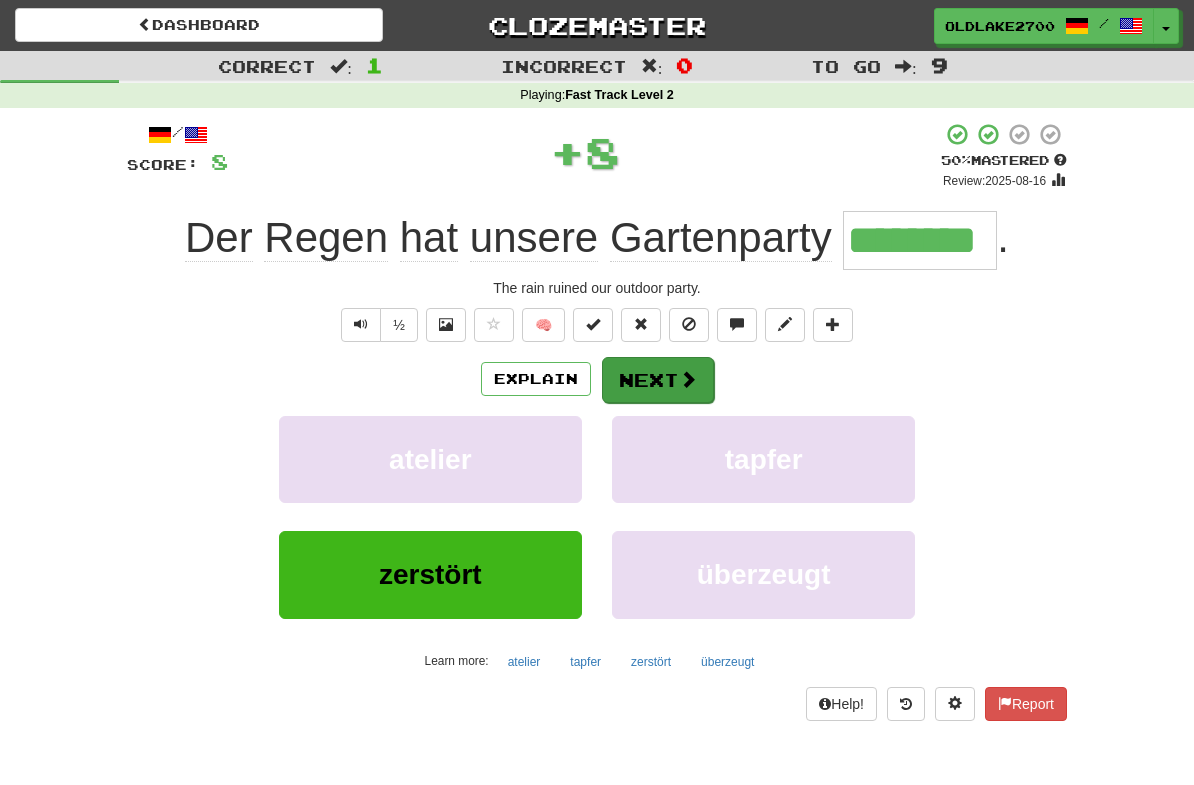 click at bounding box center [688, 379] 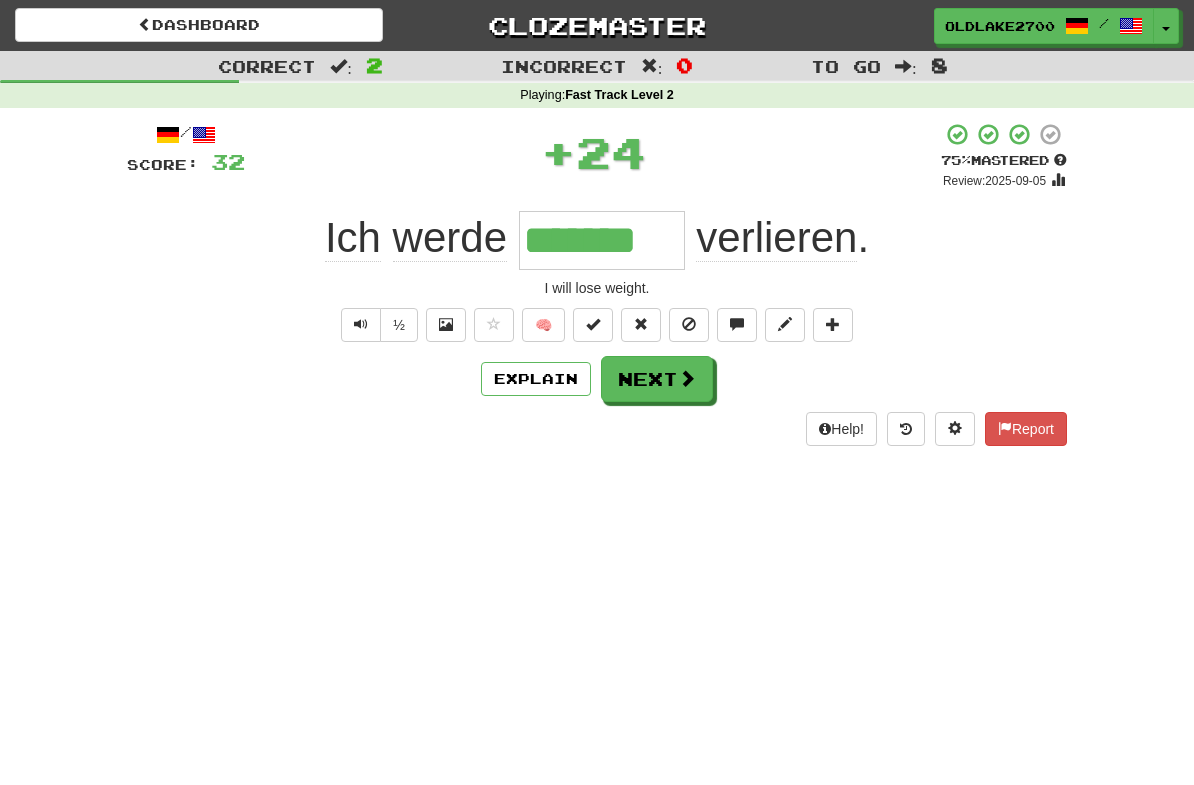 type on "*******" 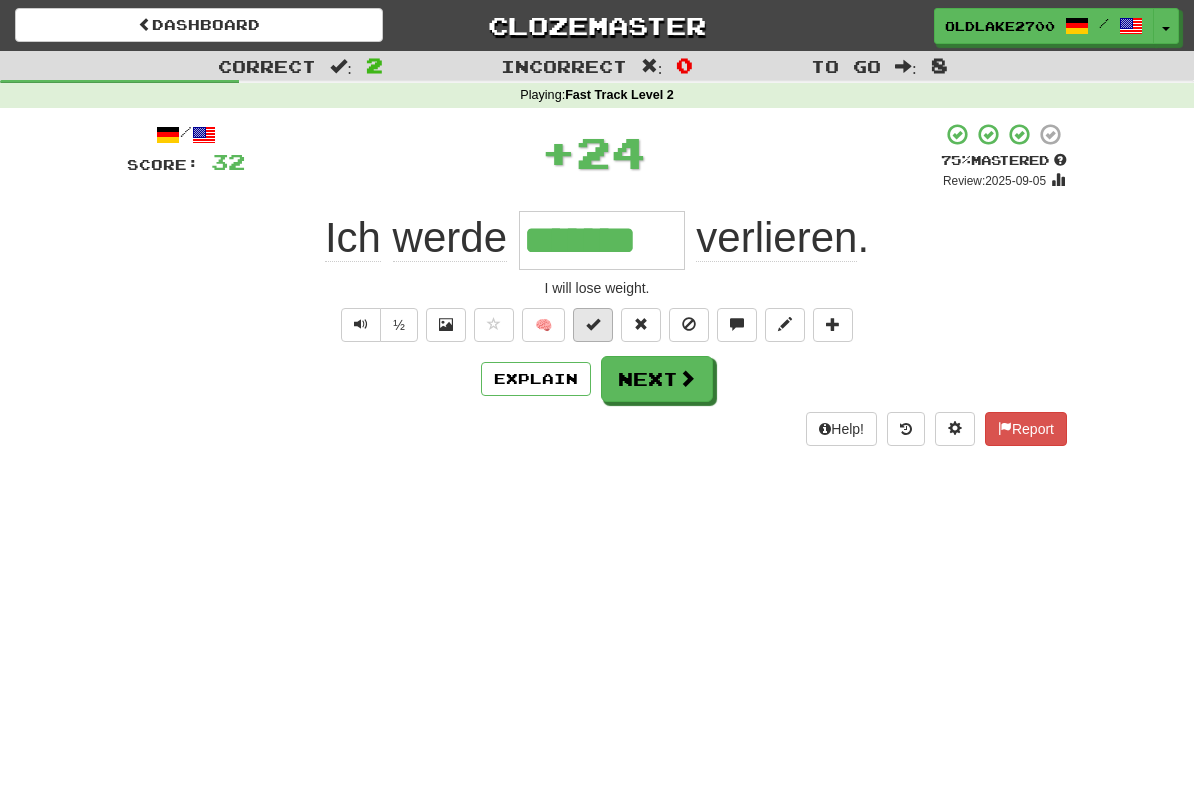 click at bounding box center [593, 324] 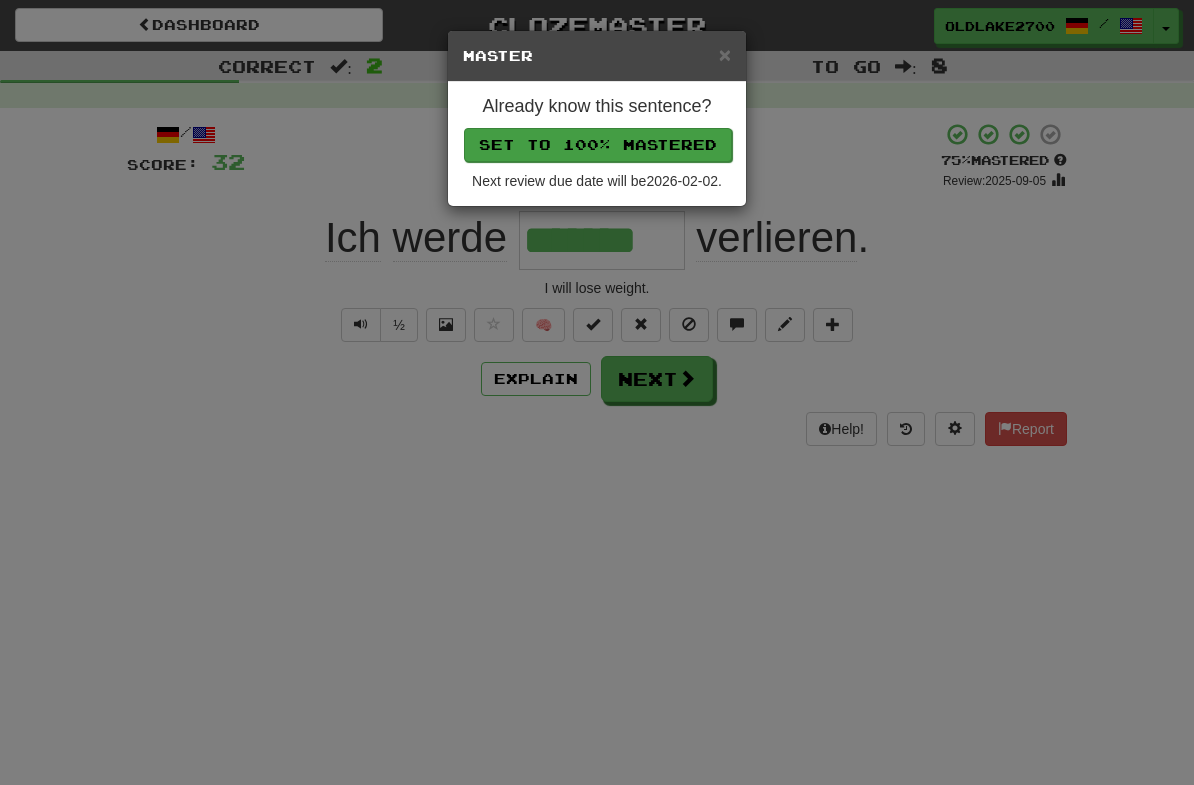 click on "Set to 100% Mastered" at bounding box center [598, 145] 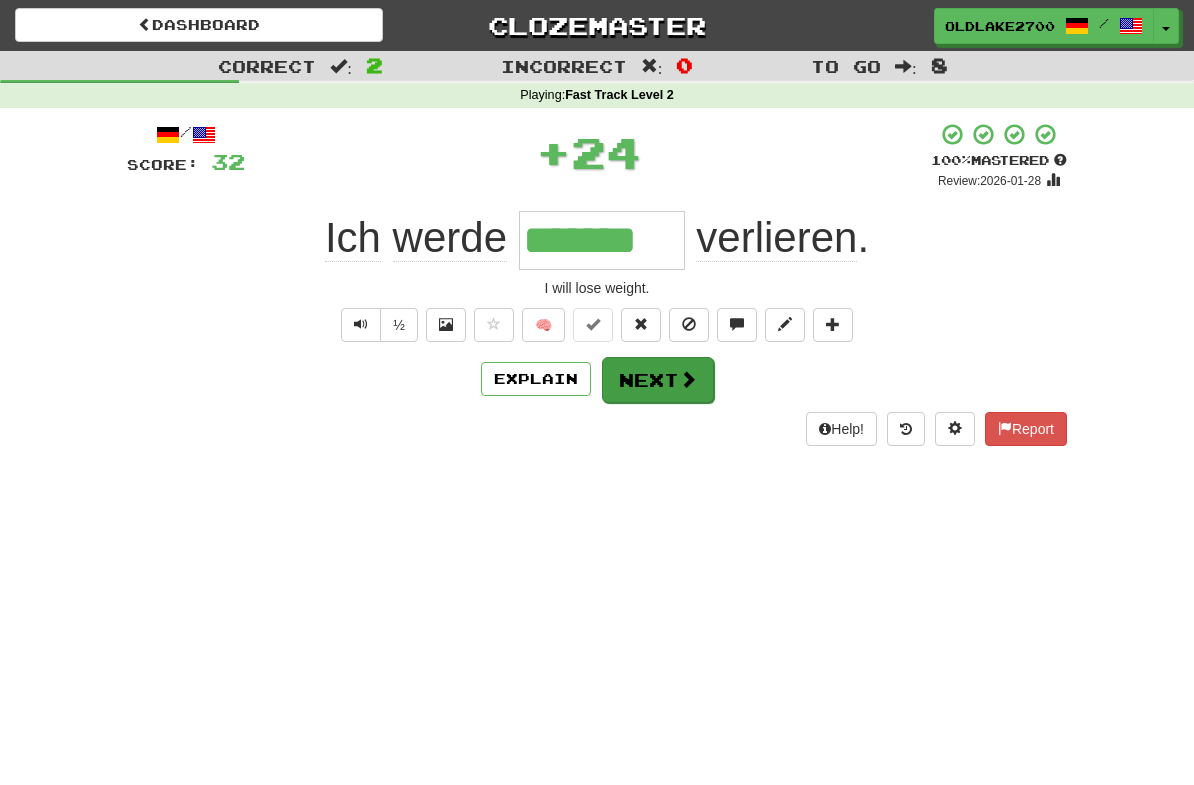 click on "Next" at bounding box center (658, 380) 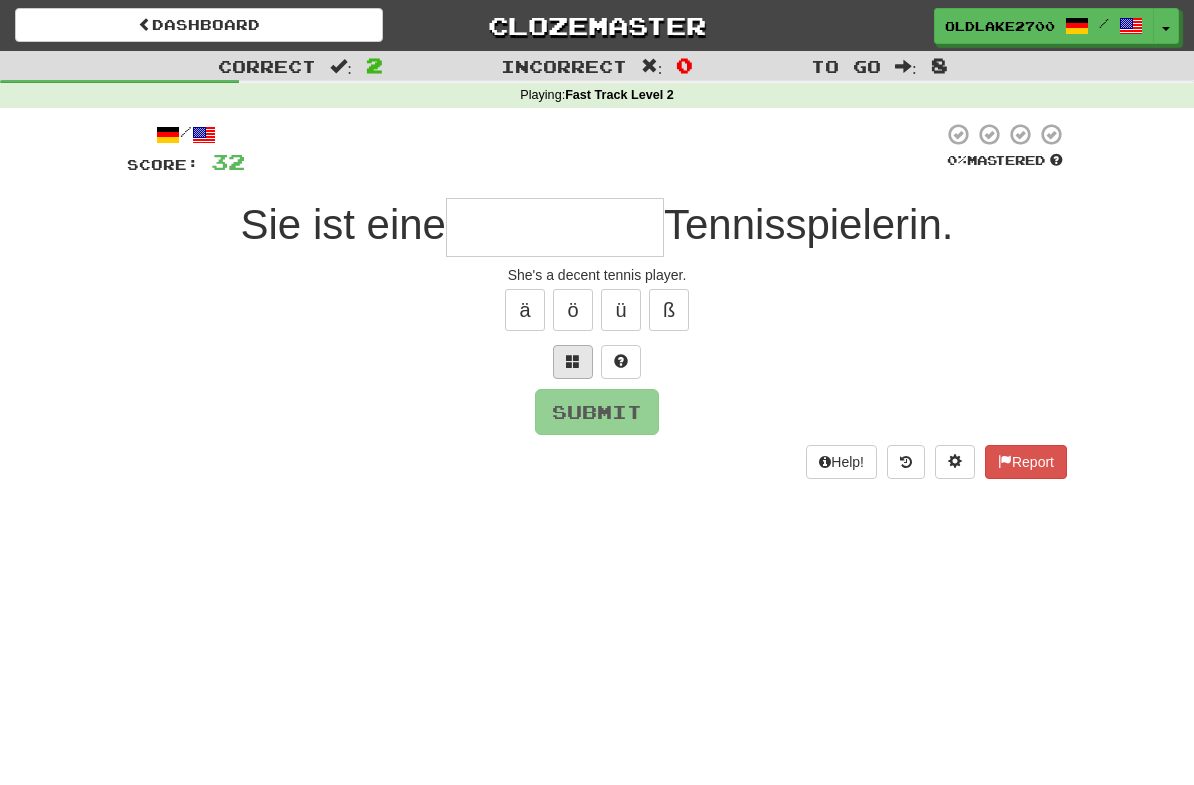 click at bounding box center (573, 361) 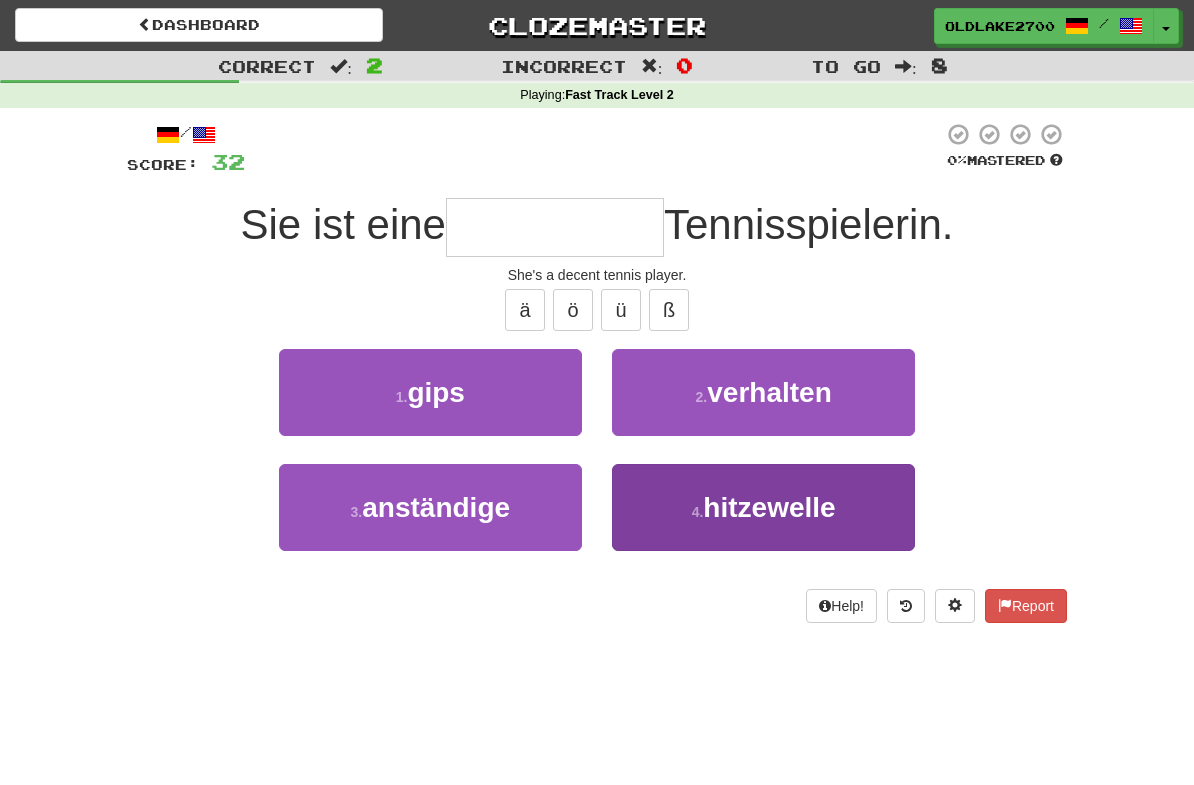 click on "hitzewelle" at bounding box center [769, 507] 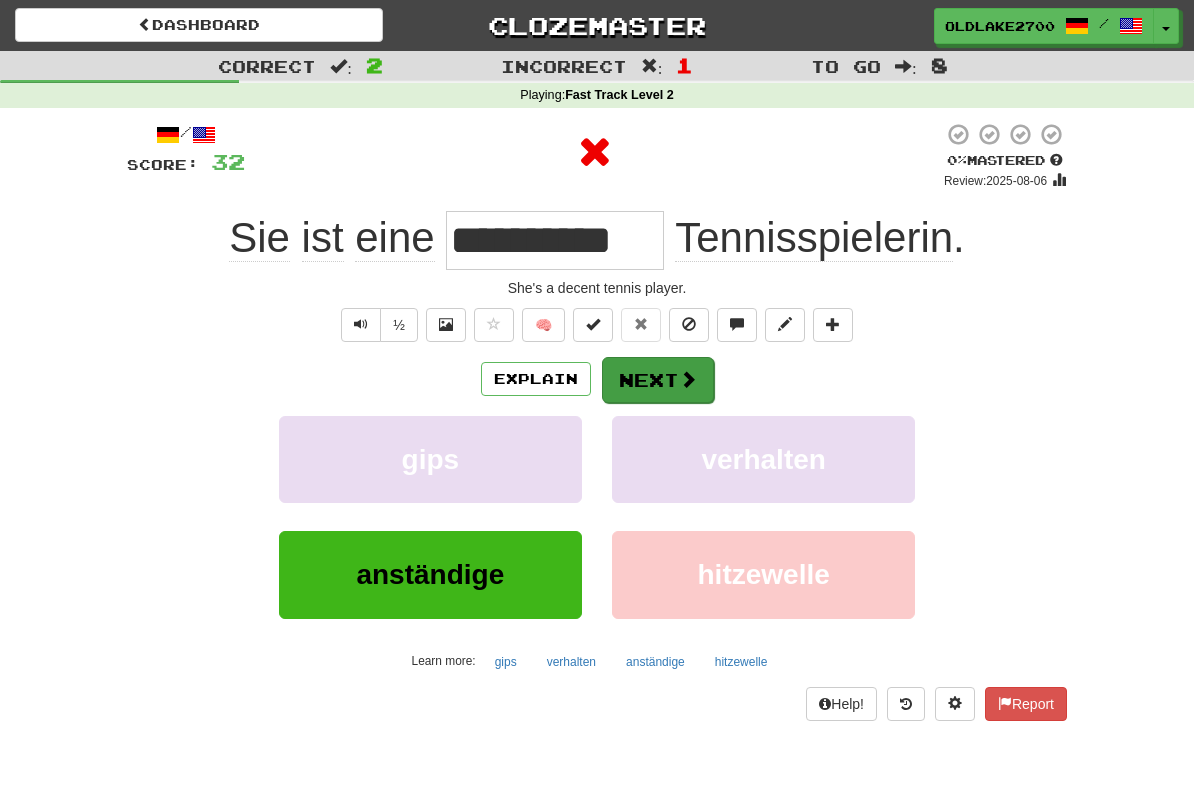 click on "Next" at bounding box center (658, 380) 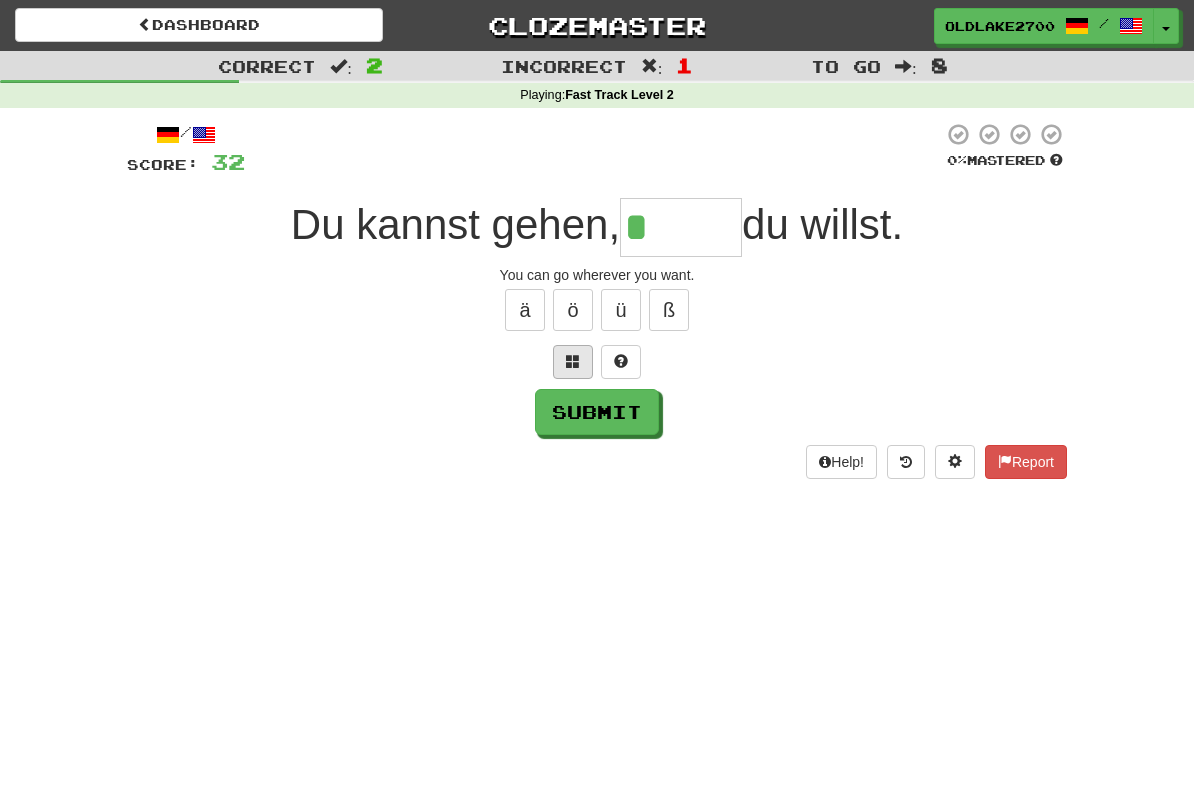 click at bounding box center (573, 362) 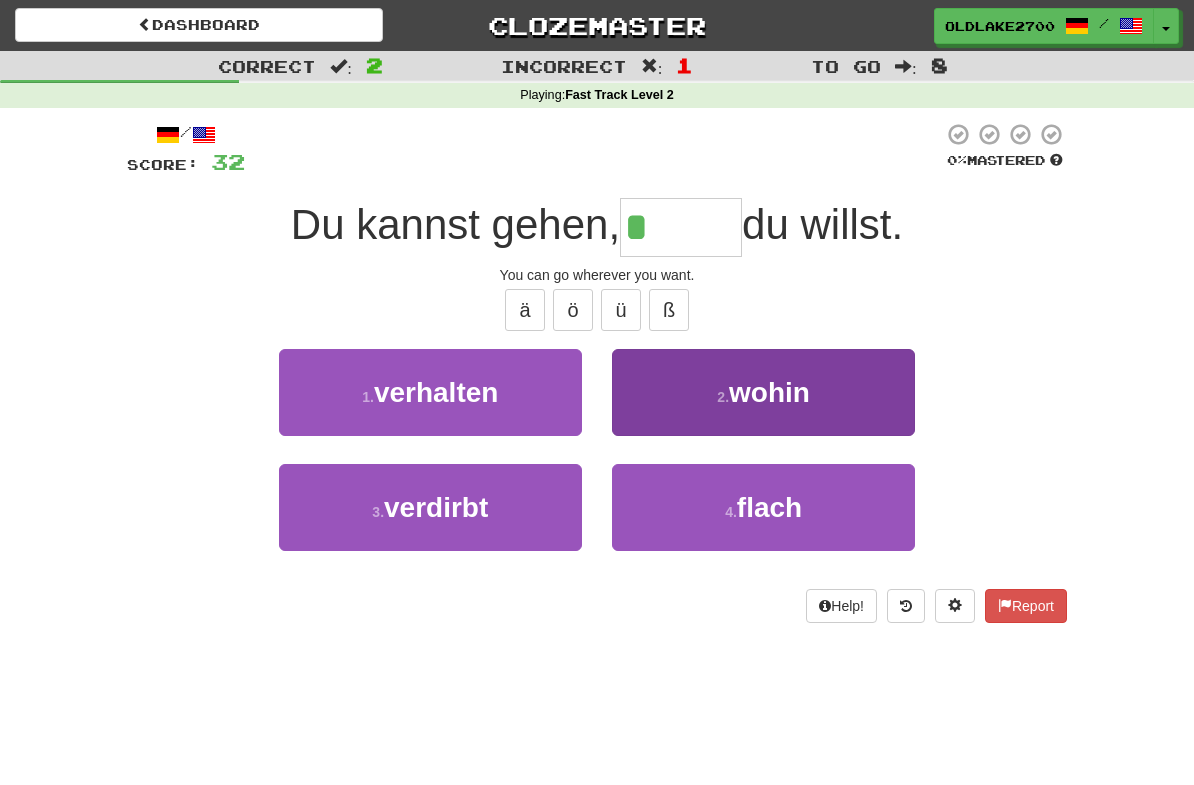click on "2 .  wohin" at bounding box center [763, 392] 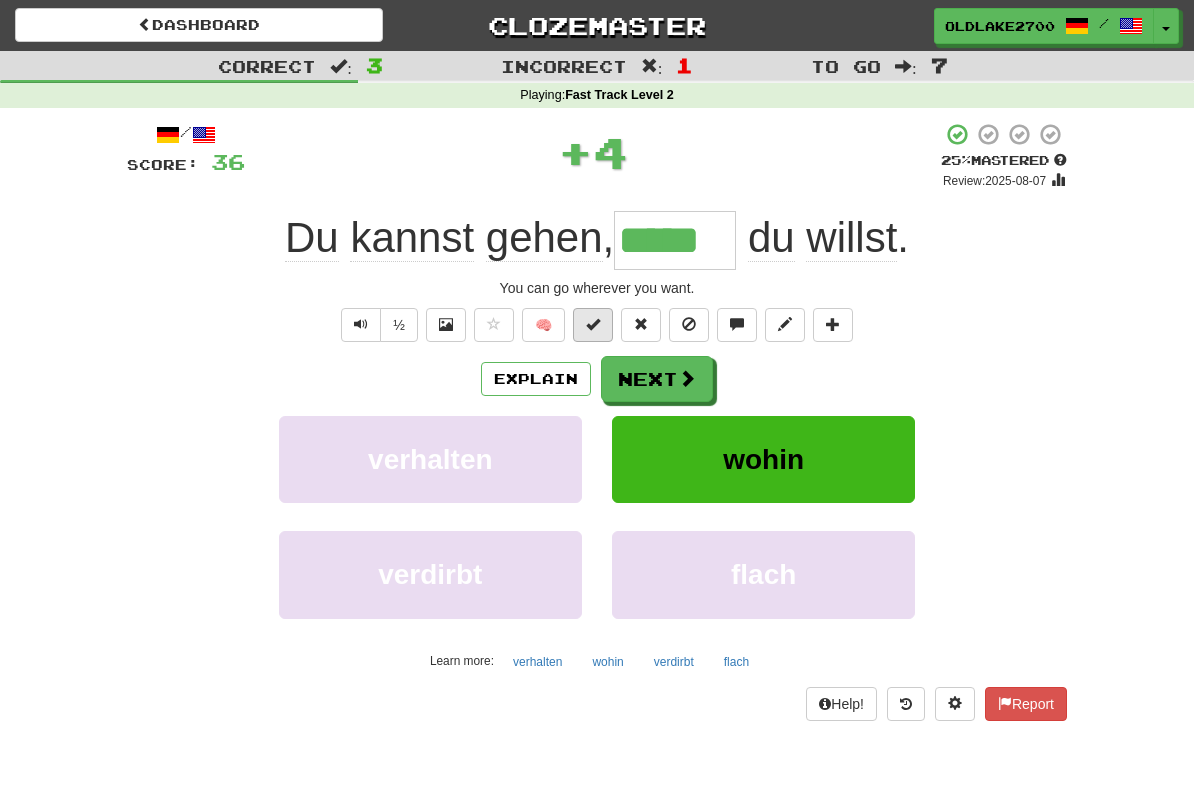 click at bounding box center [593, 325] 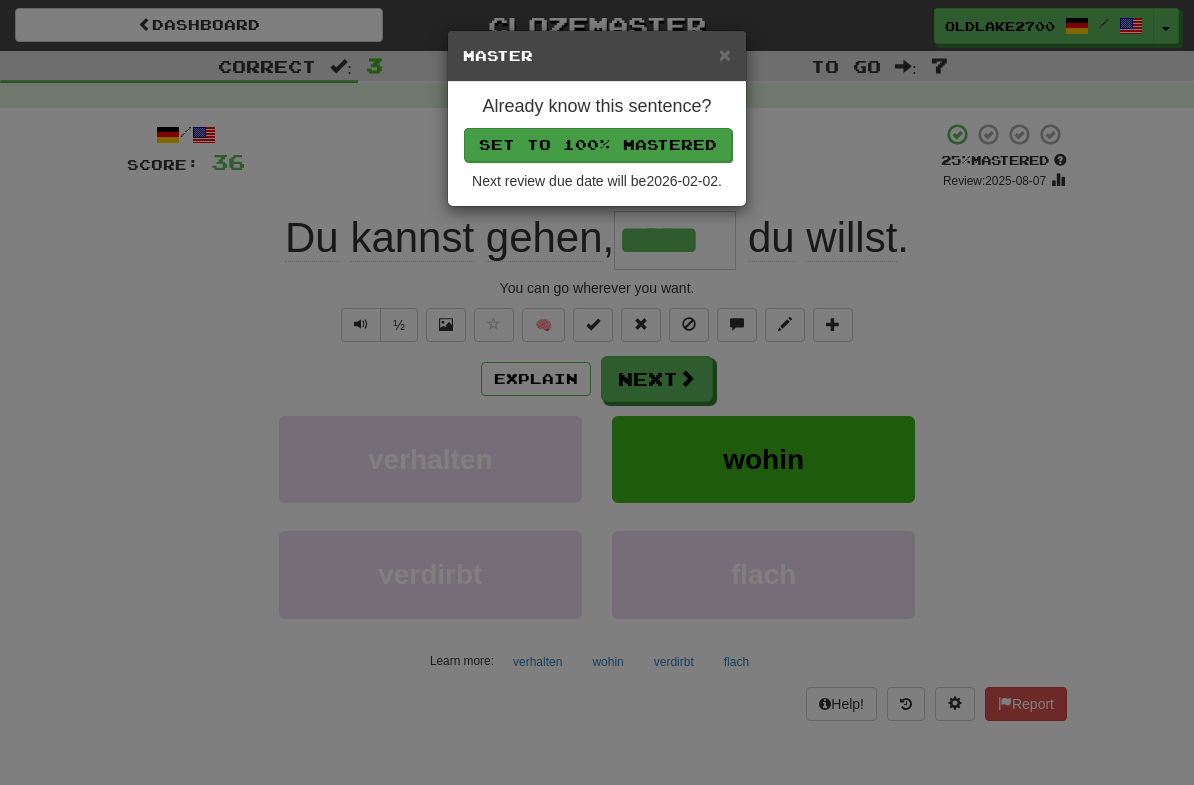 click on "Set to 100% Mastered" at bounding box center (598, 145) 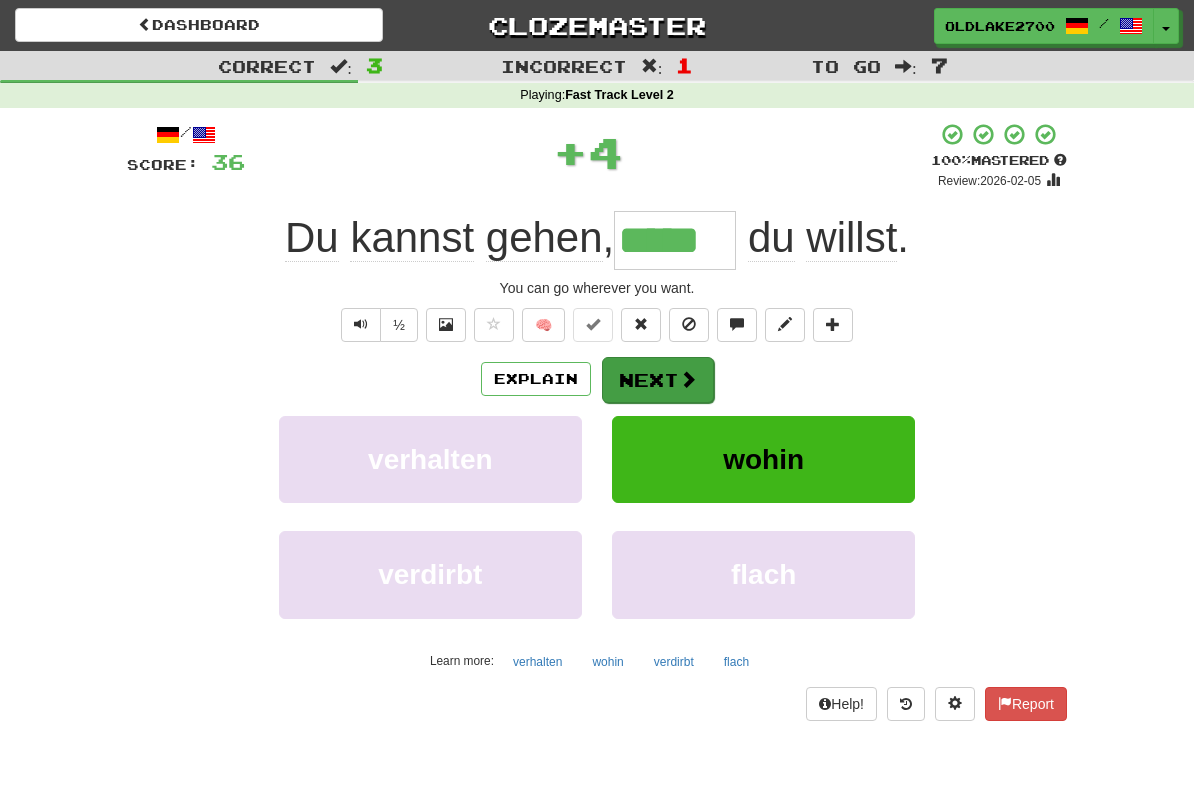 click on "Next" at bounding box center (658, 380) 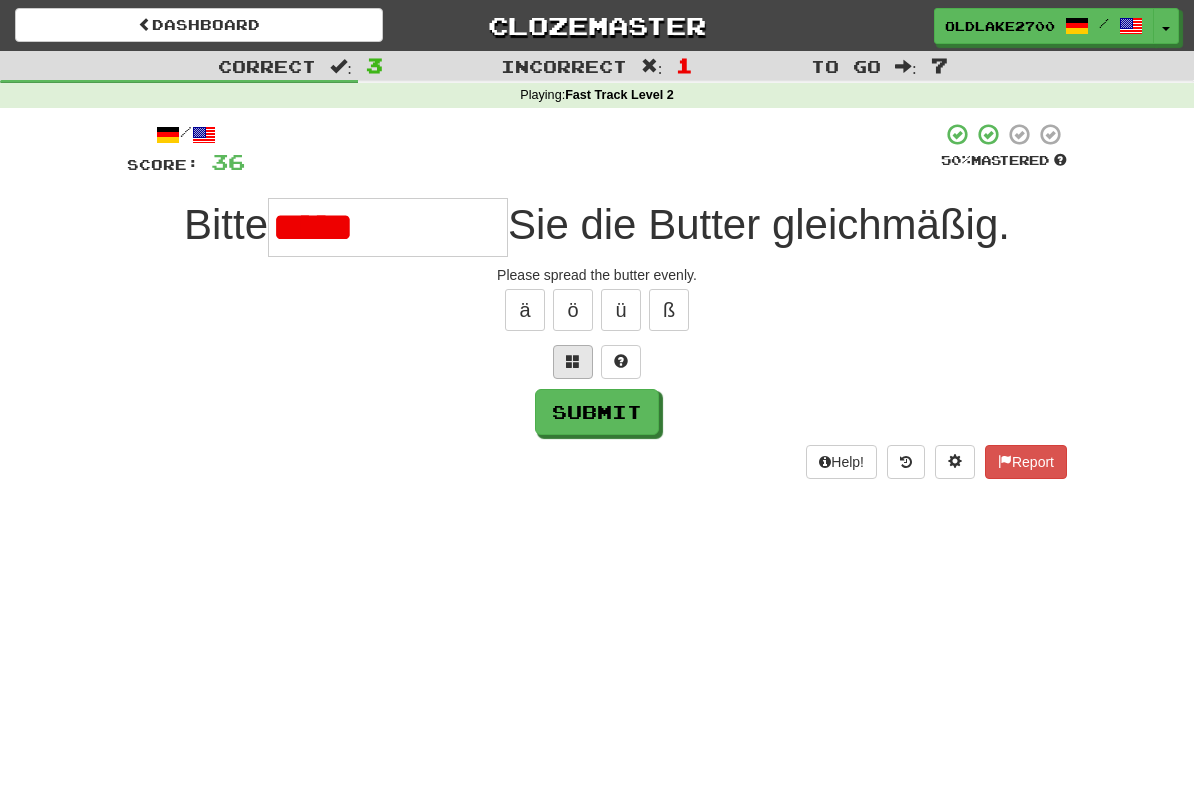 click at bounding box center [573, 361] 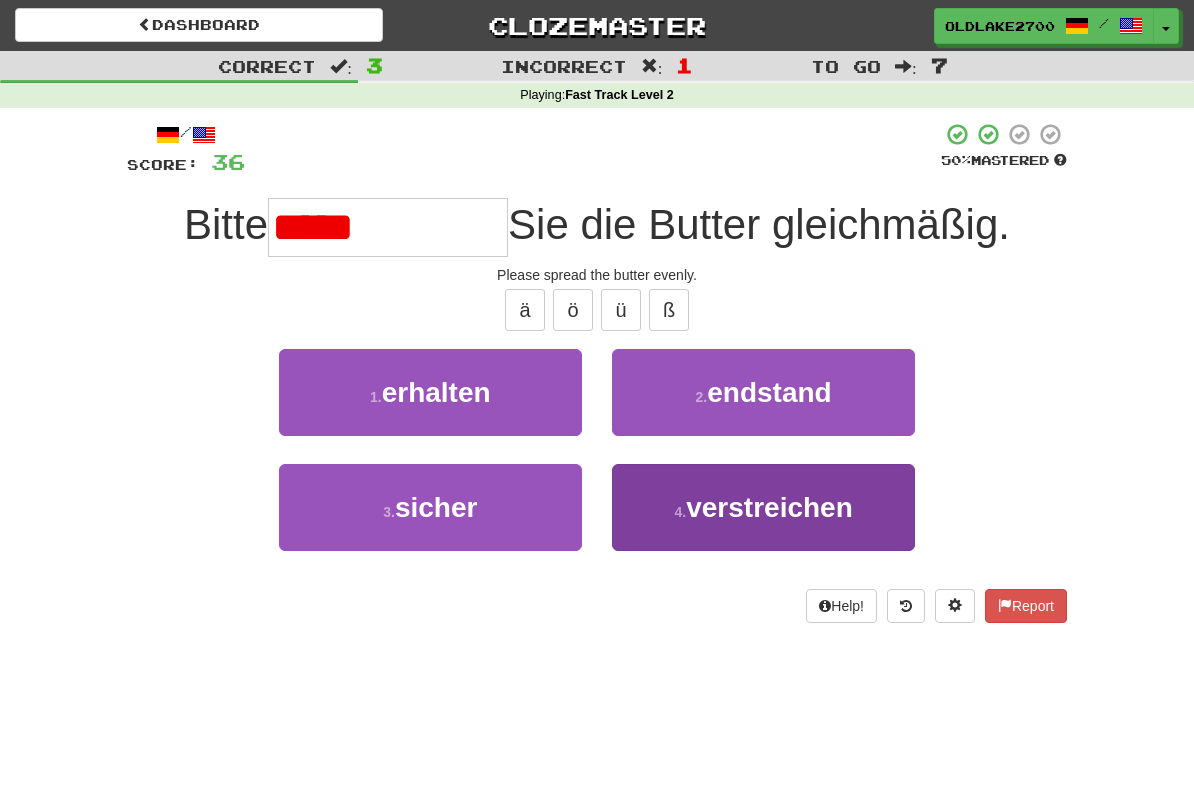 click on "4 .  verstreichen" at bounding box center (763, 507) 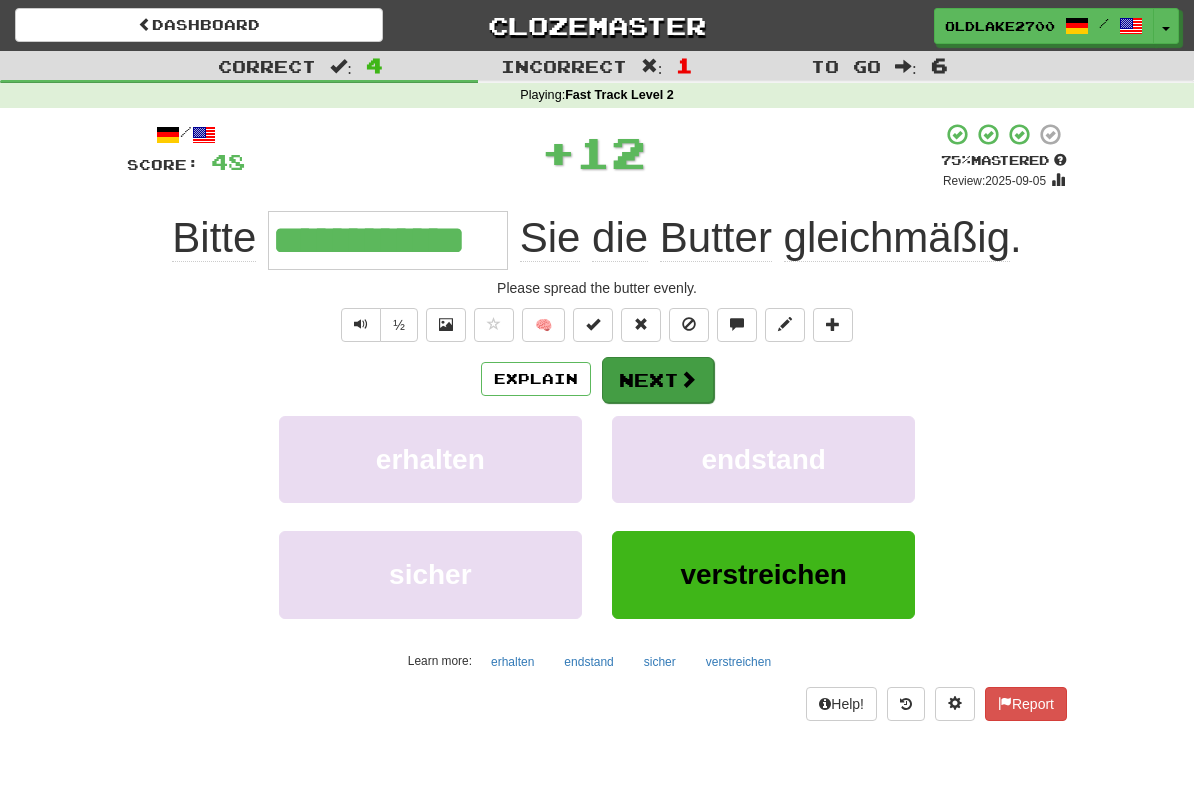click on "Next" at bounding box center [658, 380] 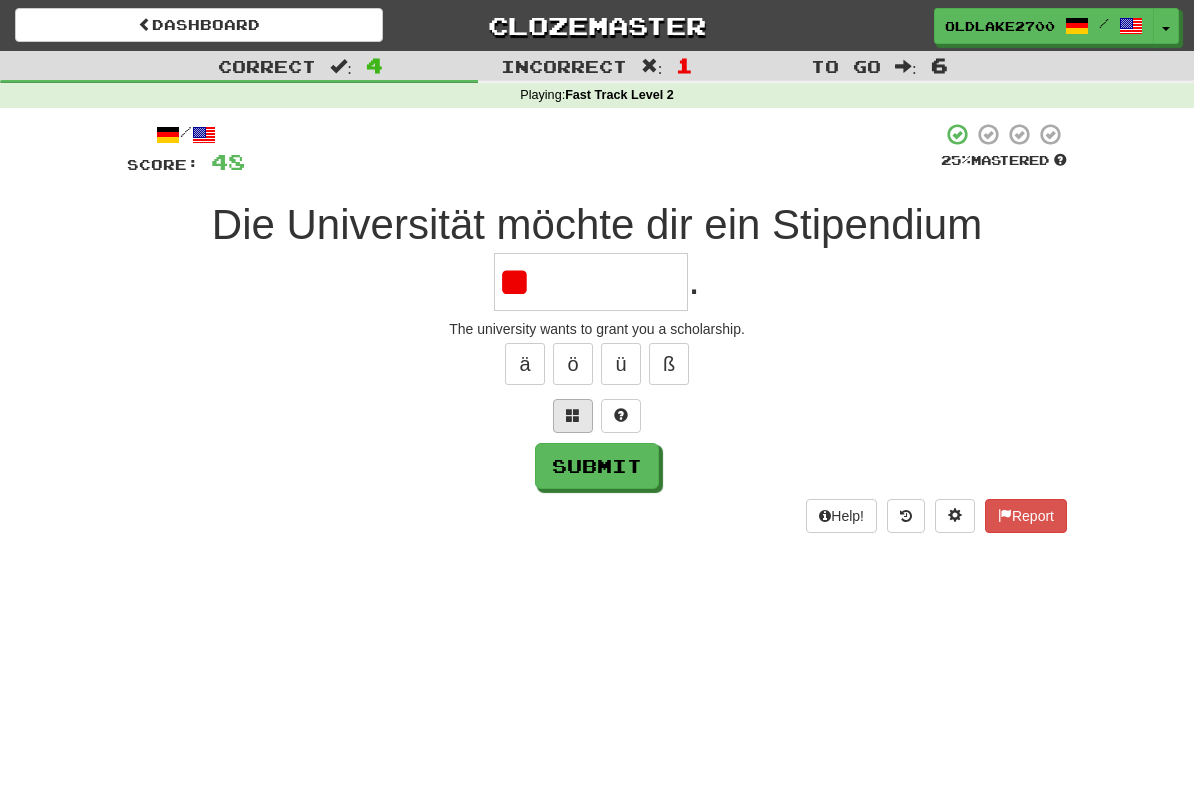 click at bounding box center (573, 416) 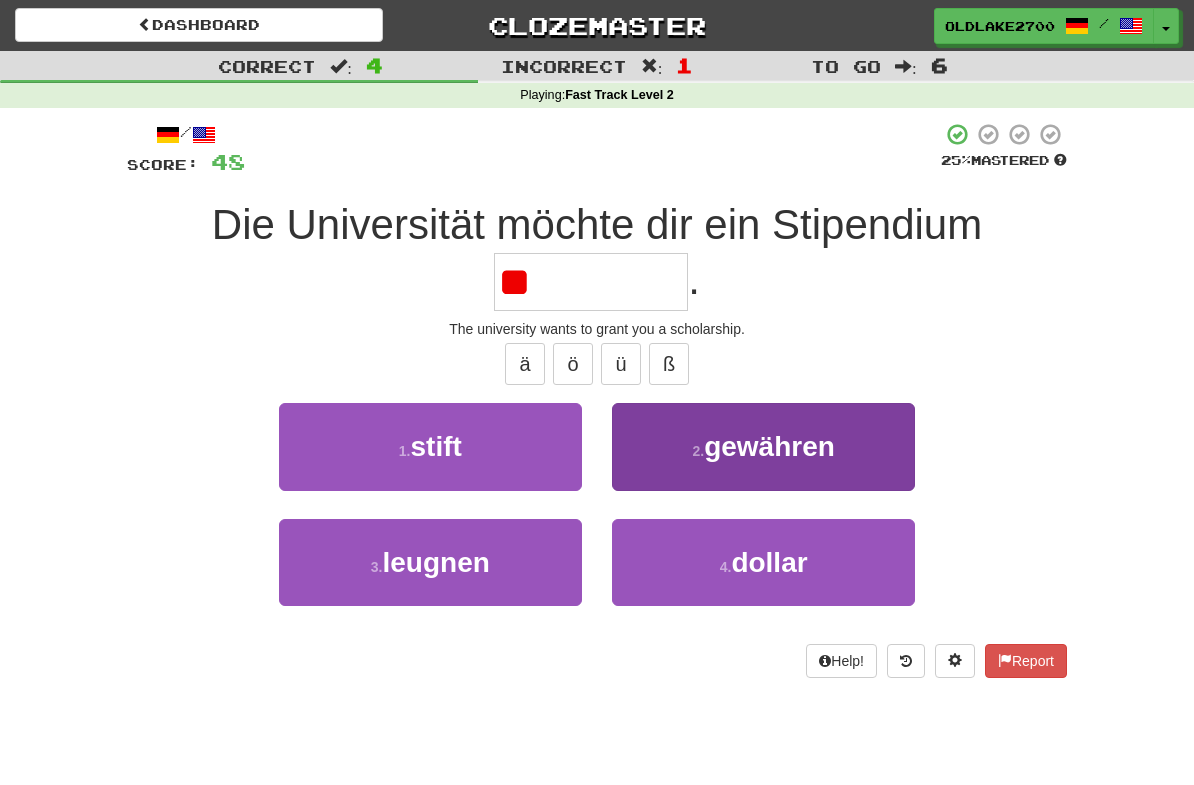 click on "2 .  gewähren" at bounding box center [763, 446] 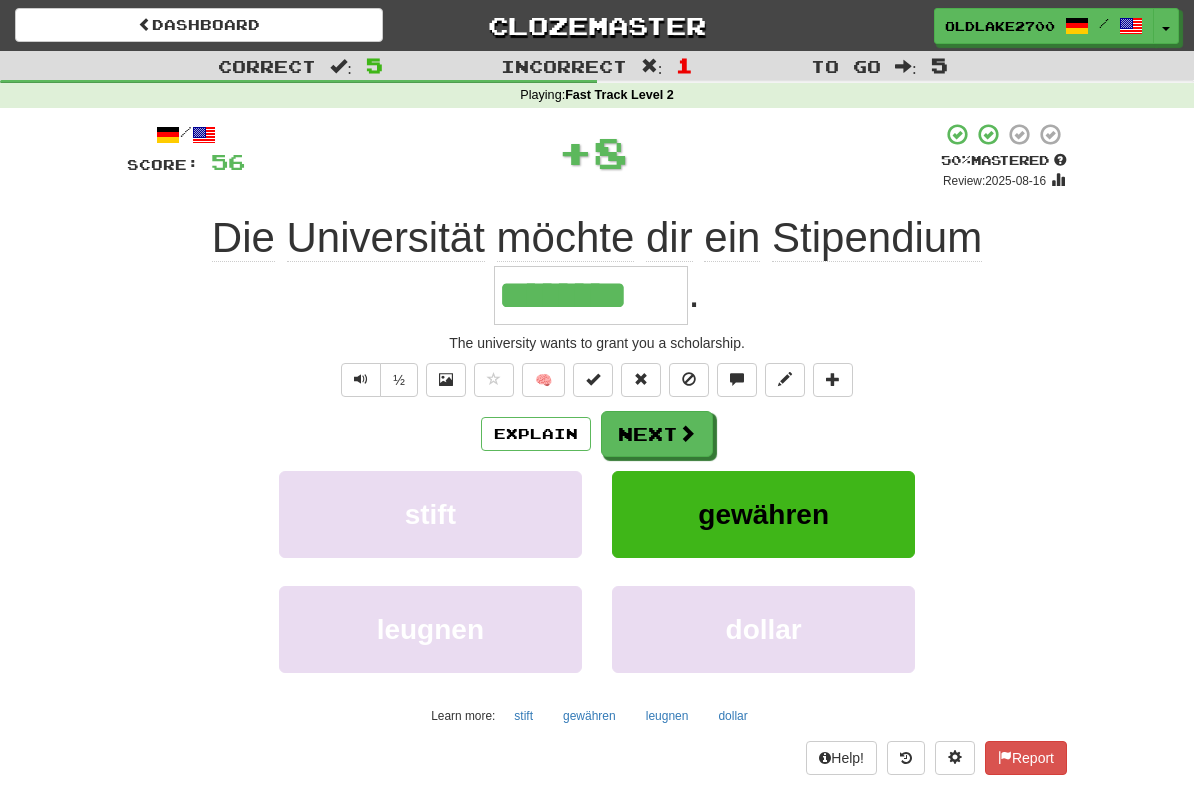 click on "gewähren" at bounding box center (763, 514) 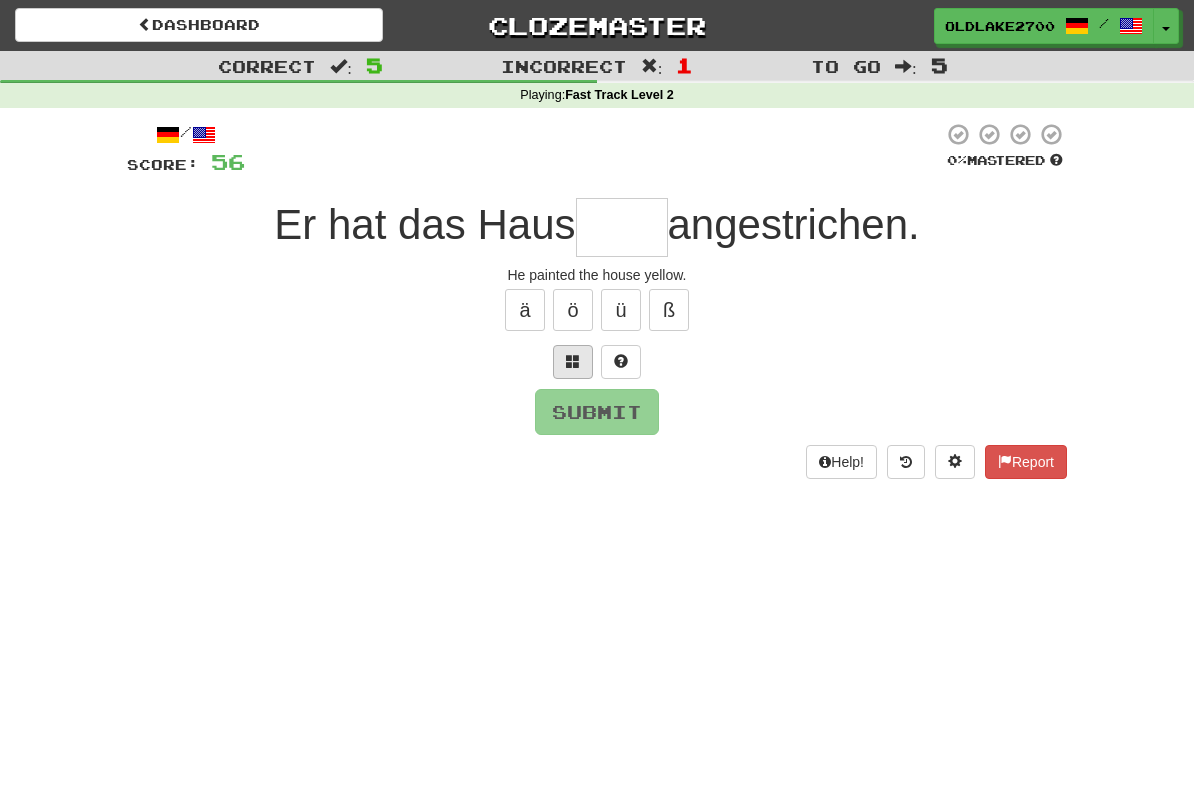 click at bounding box center (573, 361) 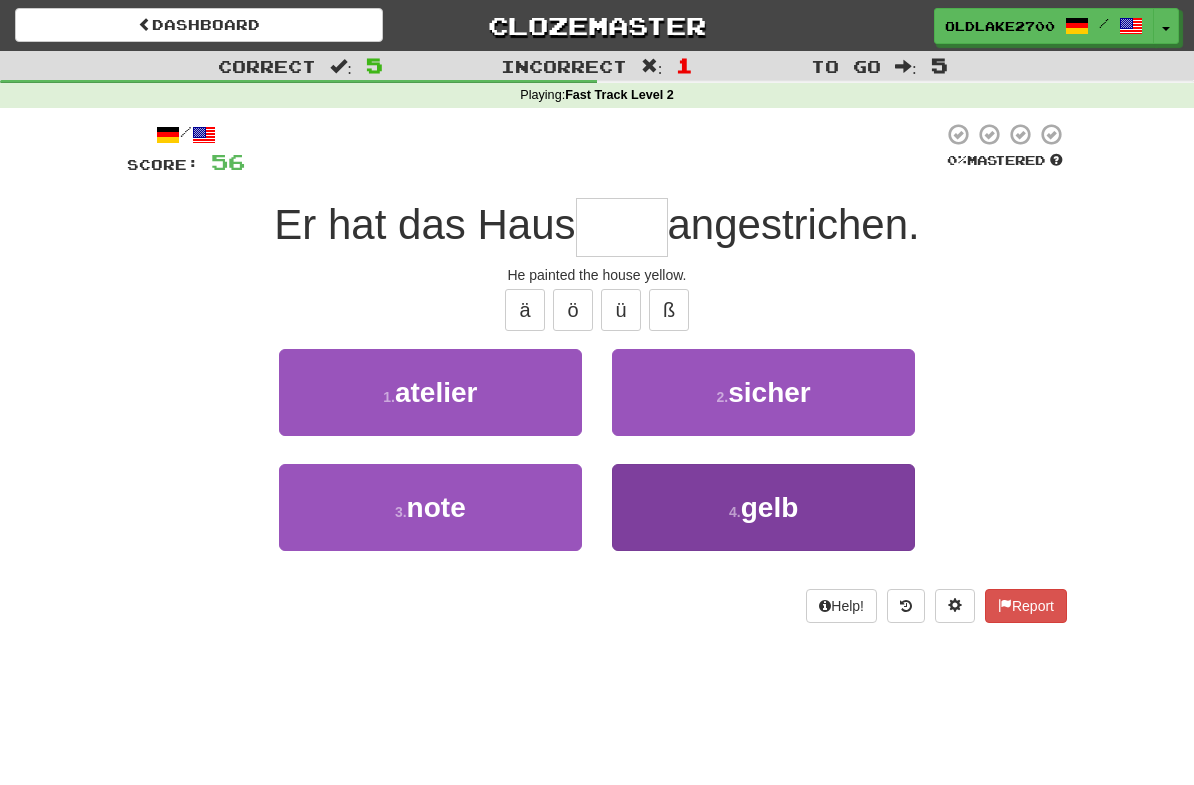 click on "gelb" at bounding box center [770, 507] 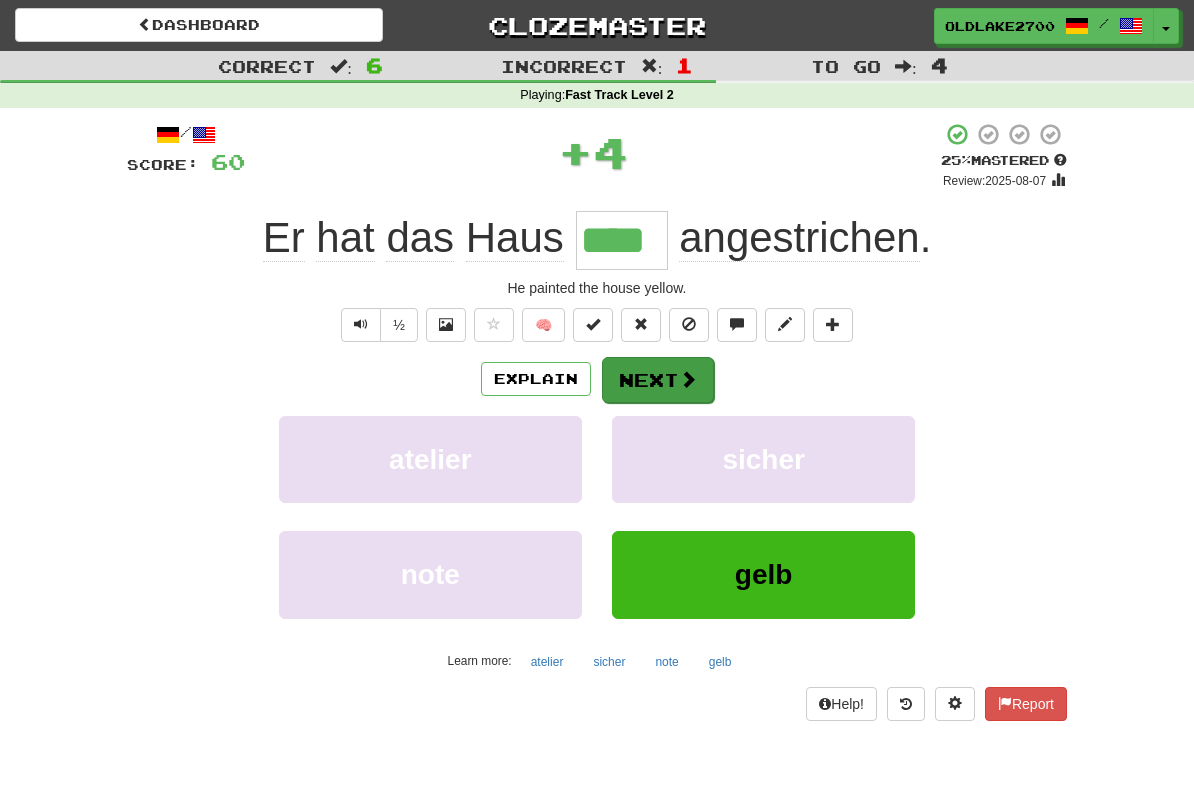 click on "Next" at bounding box center [658, 380] 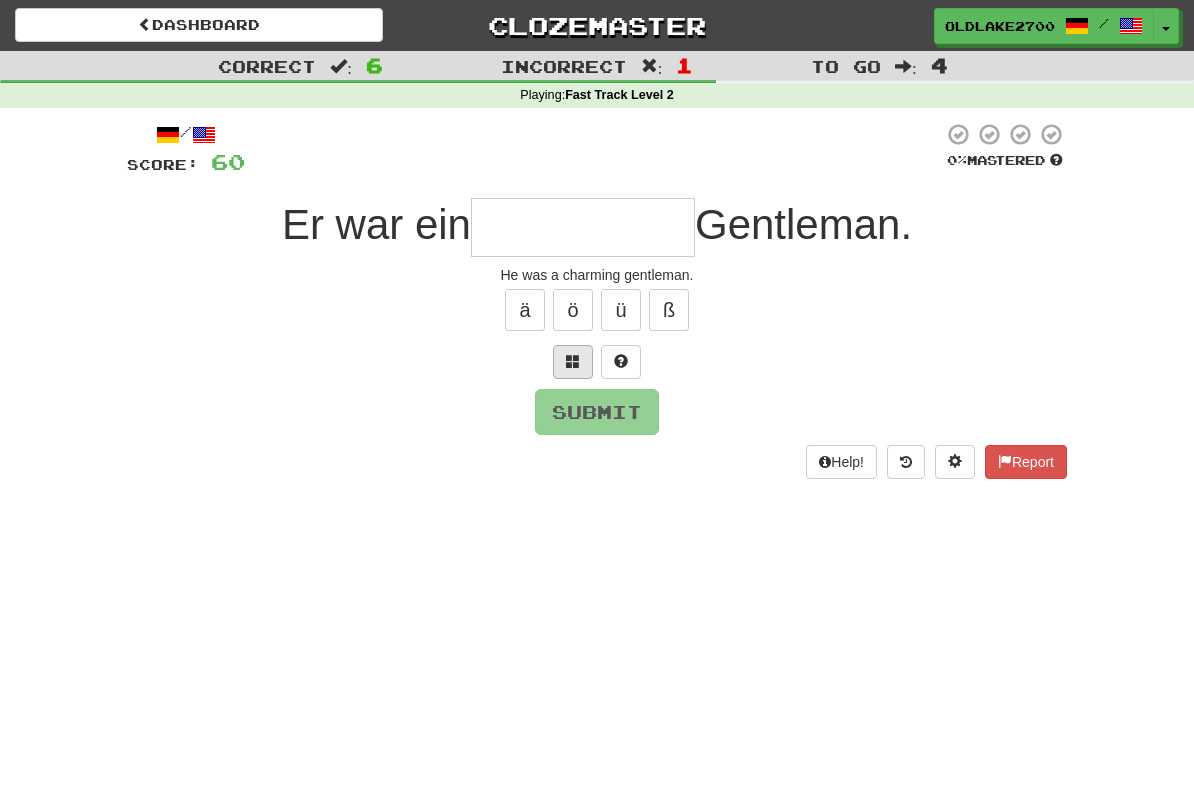 click at bounding box center [573, 362] 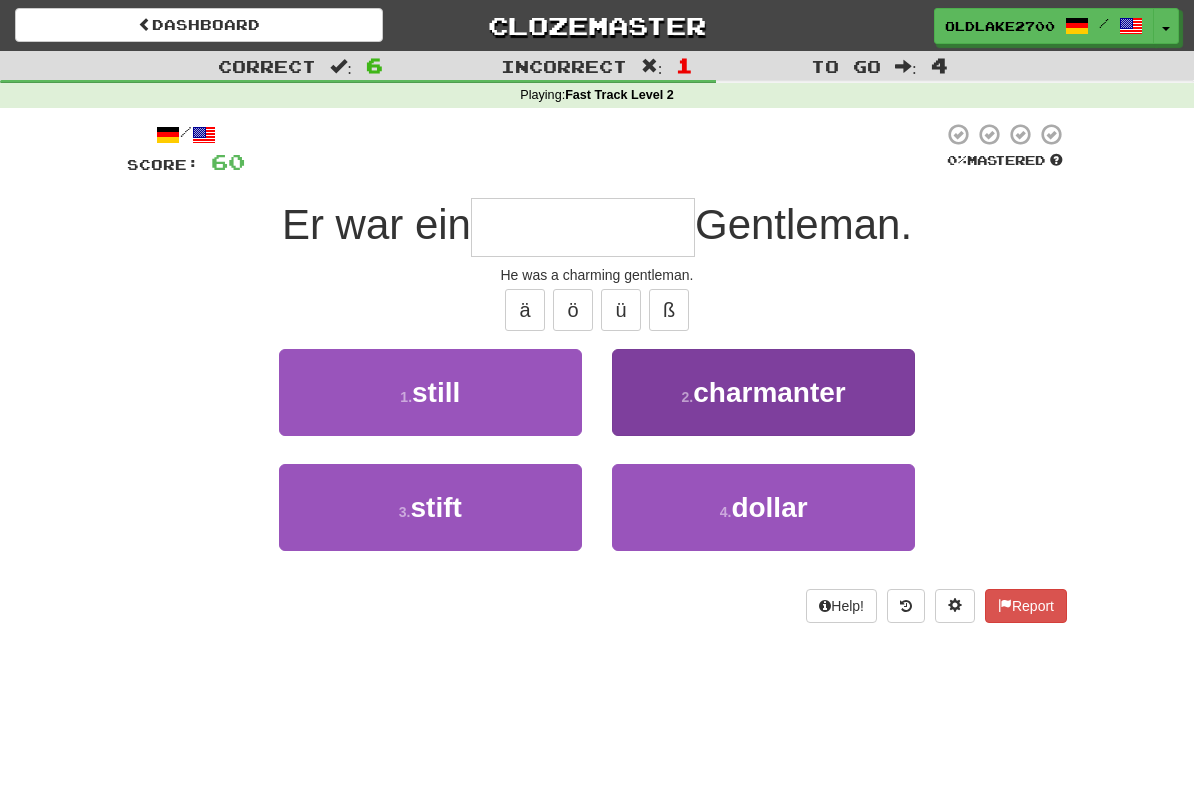click on "2 .  charmanter" at bounding box center [763, 392] 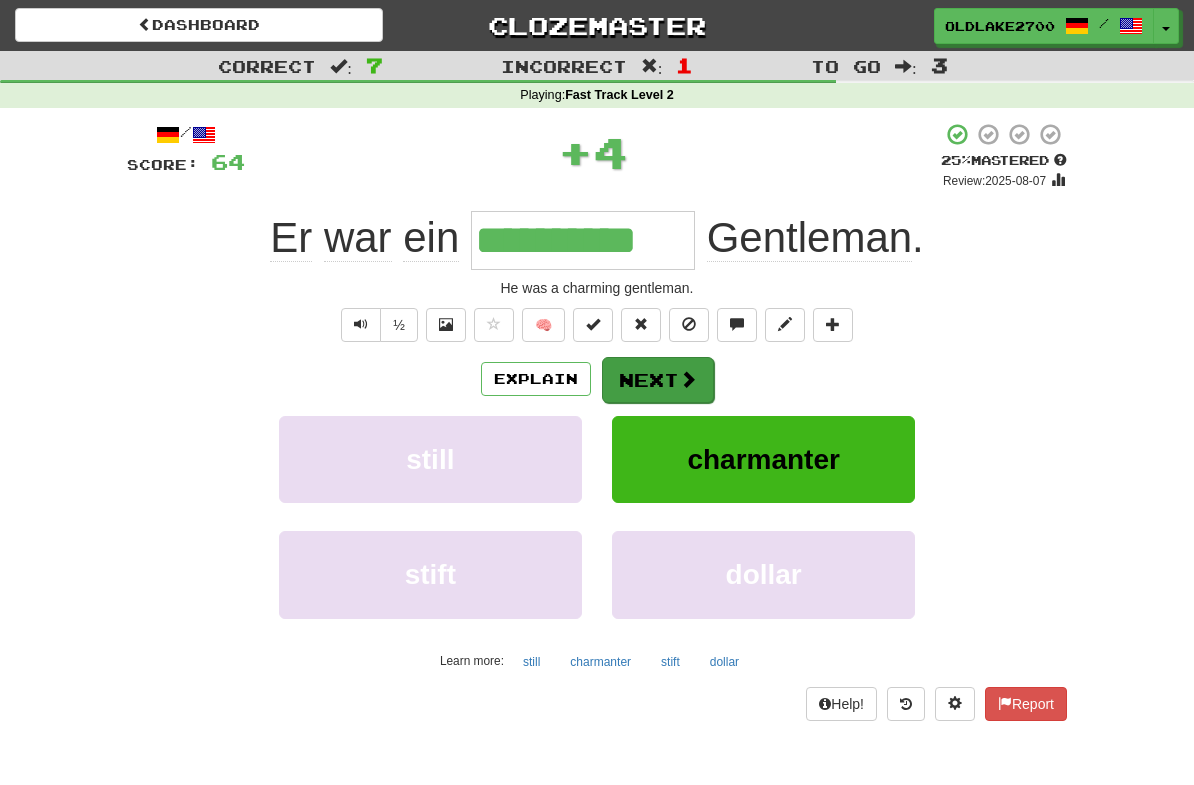 click on "Next" at bounding box center [658, 380] 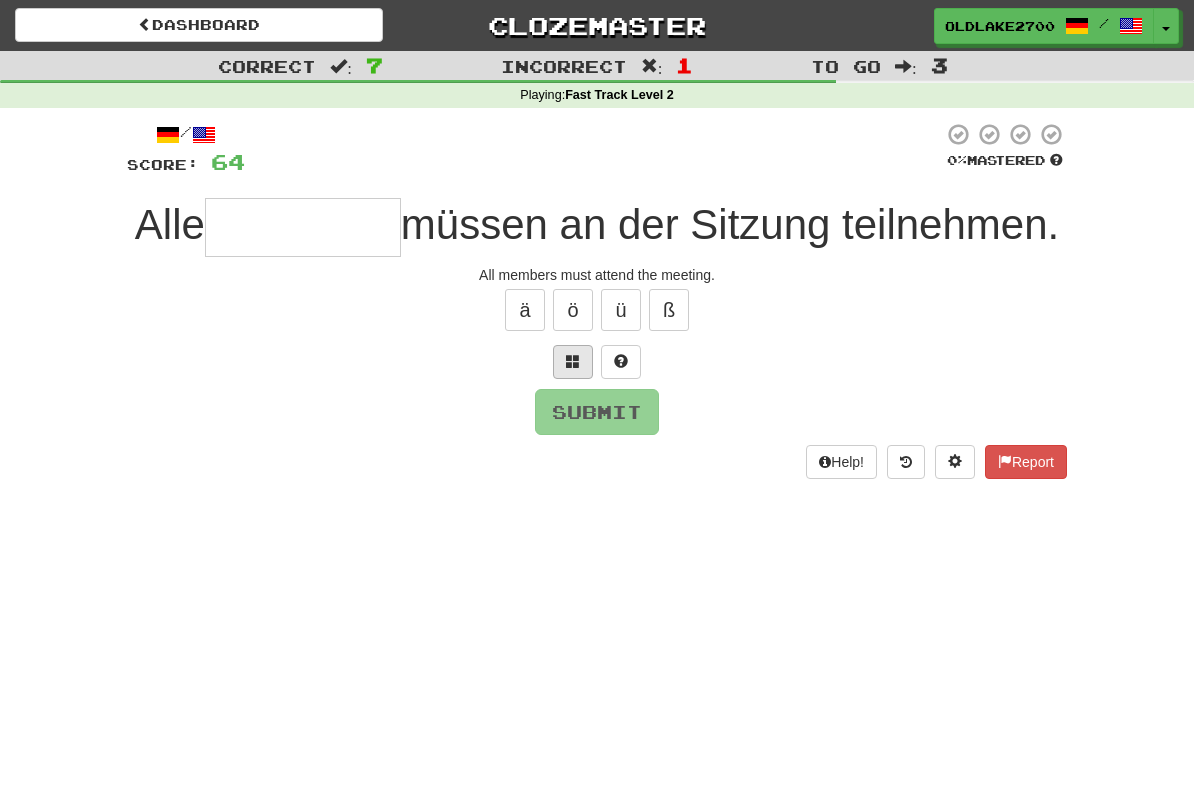 click at bounding box center [573, 362] 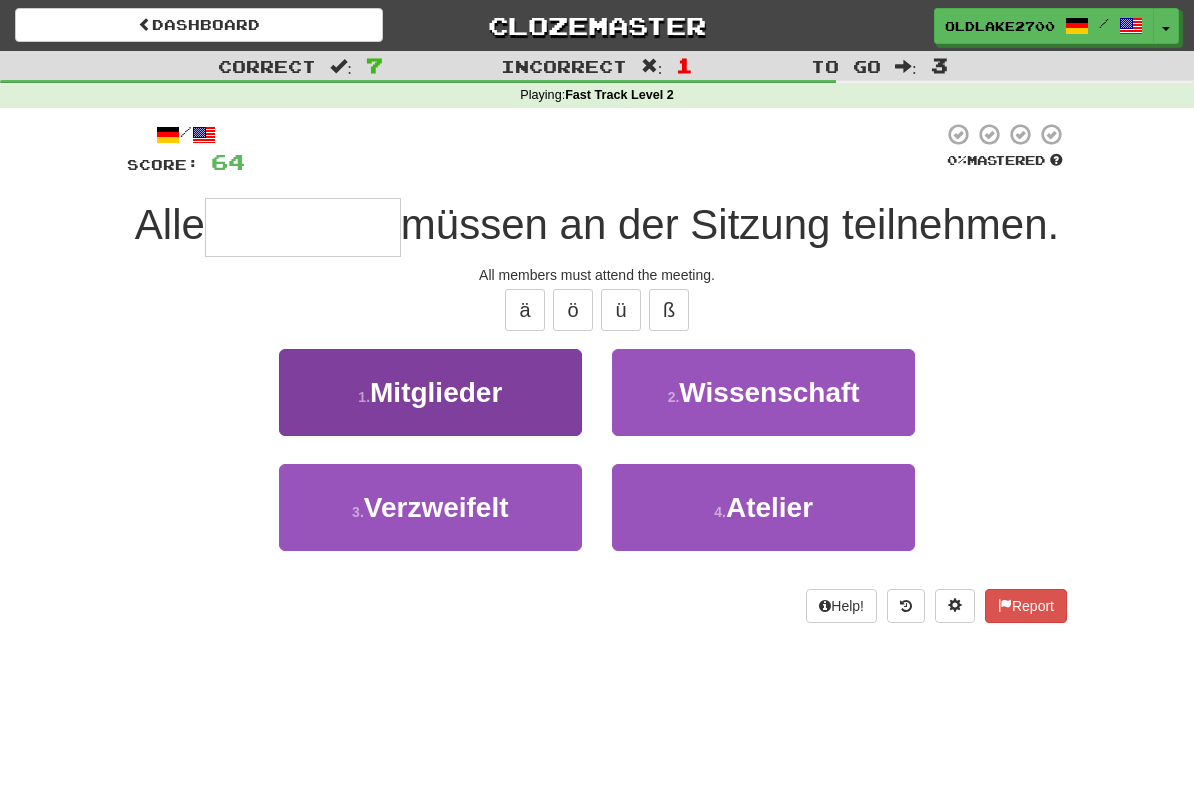 click on "1 .  Mitglieder" at bounding box center [430, 392] 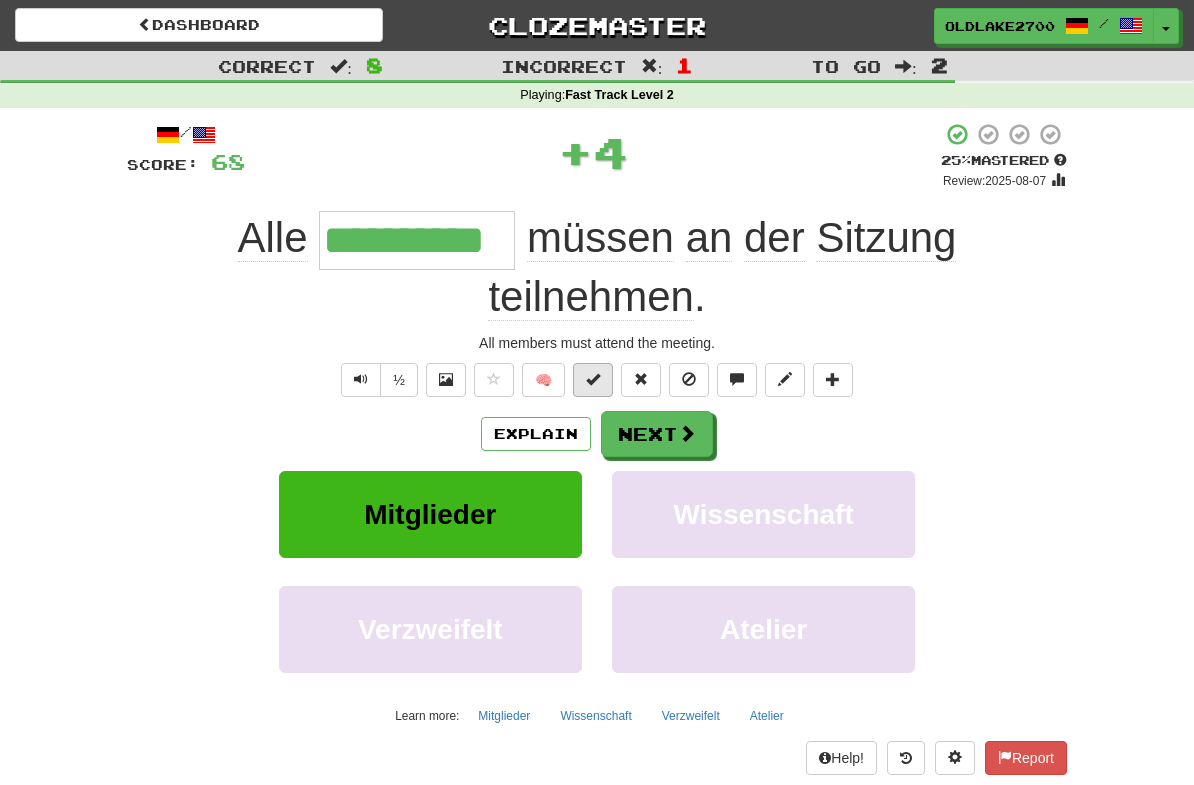 click at bounding box center [593, 379] 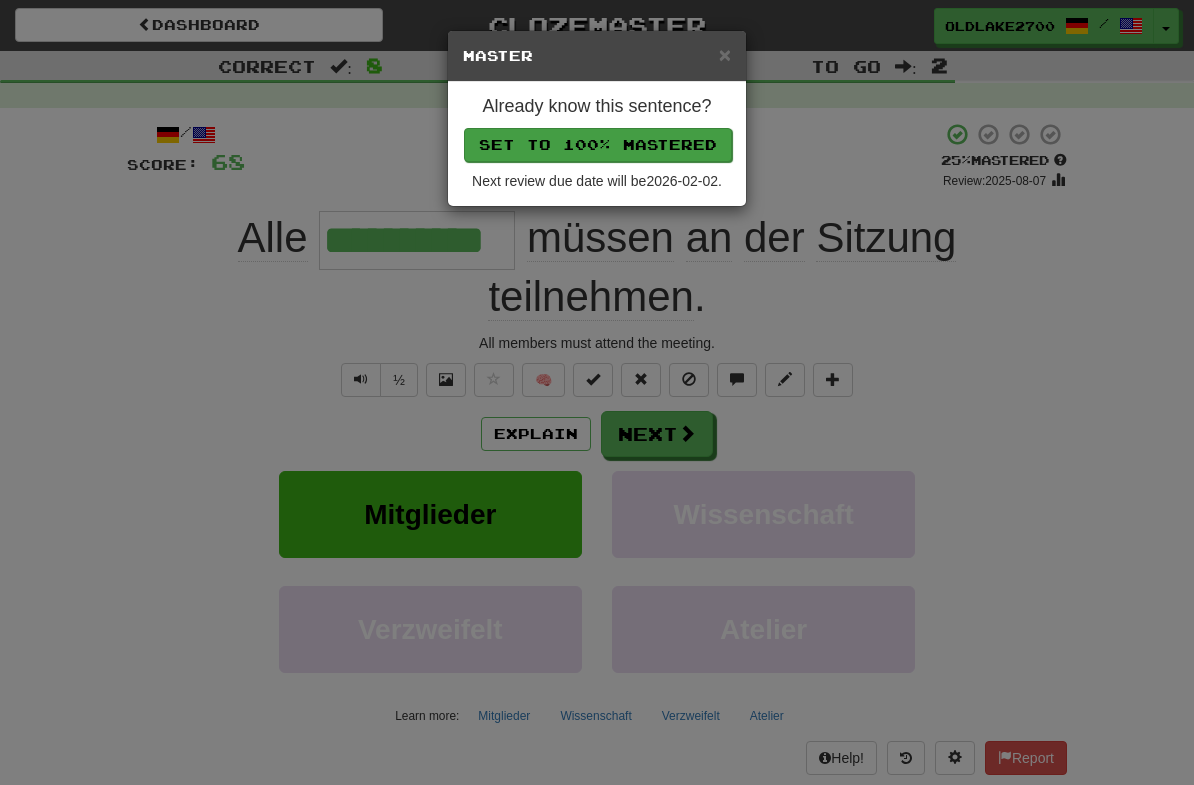 click on "Set to 100% Mastered" at bounding box center (598, 145) 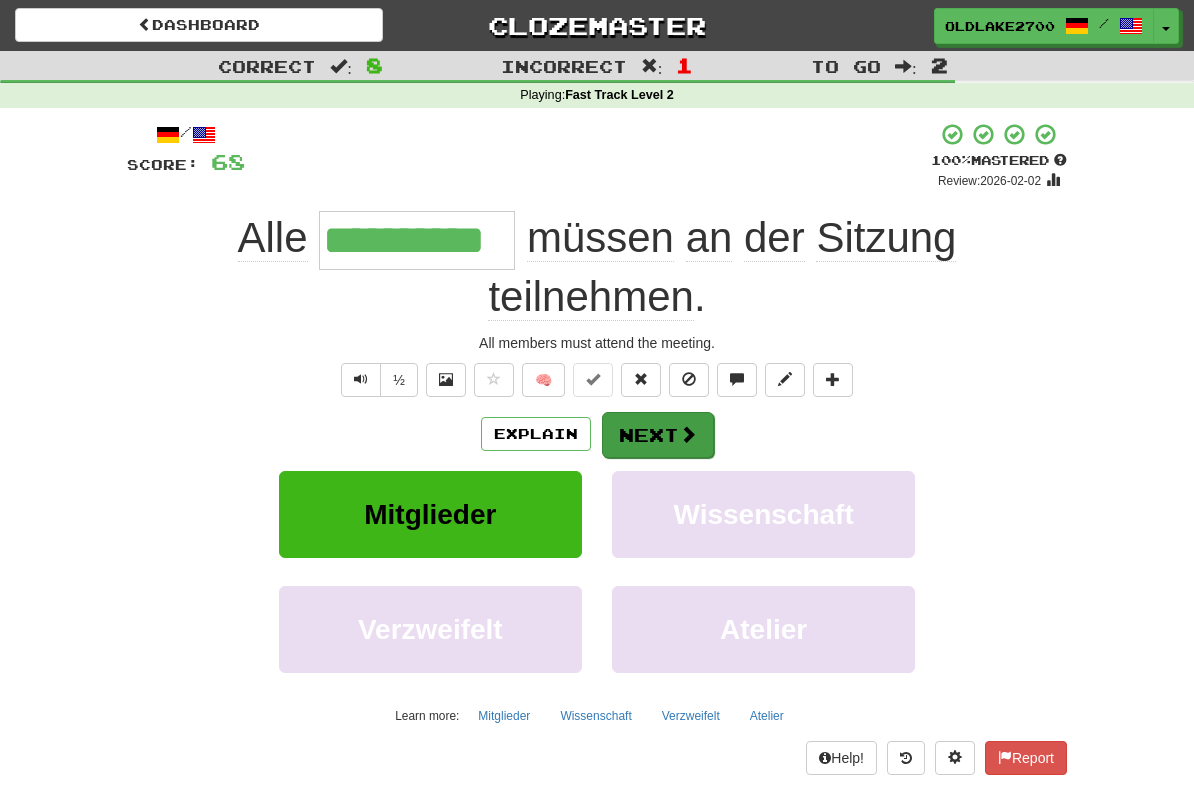click on "Next" at bounding box center (658, 435) 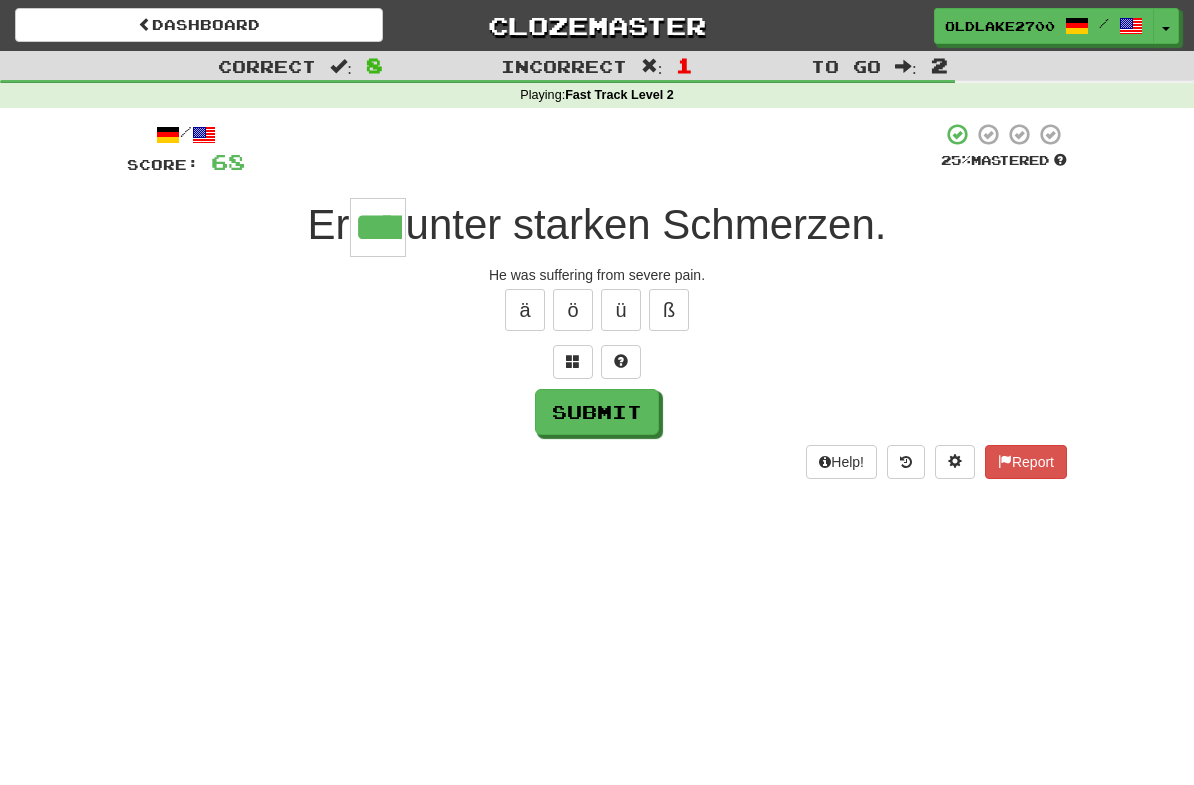 type on "****" 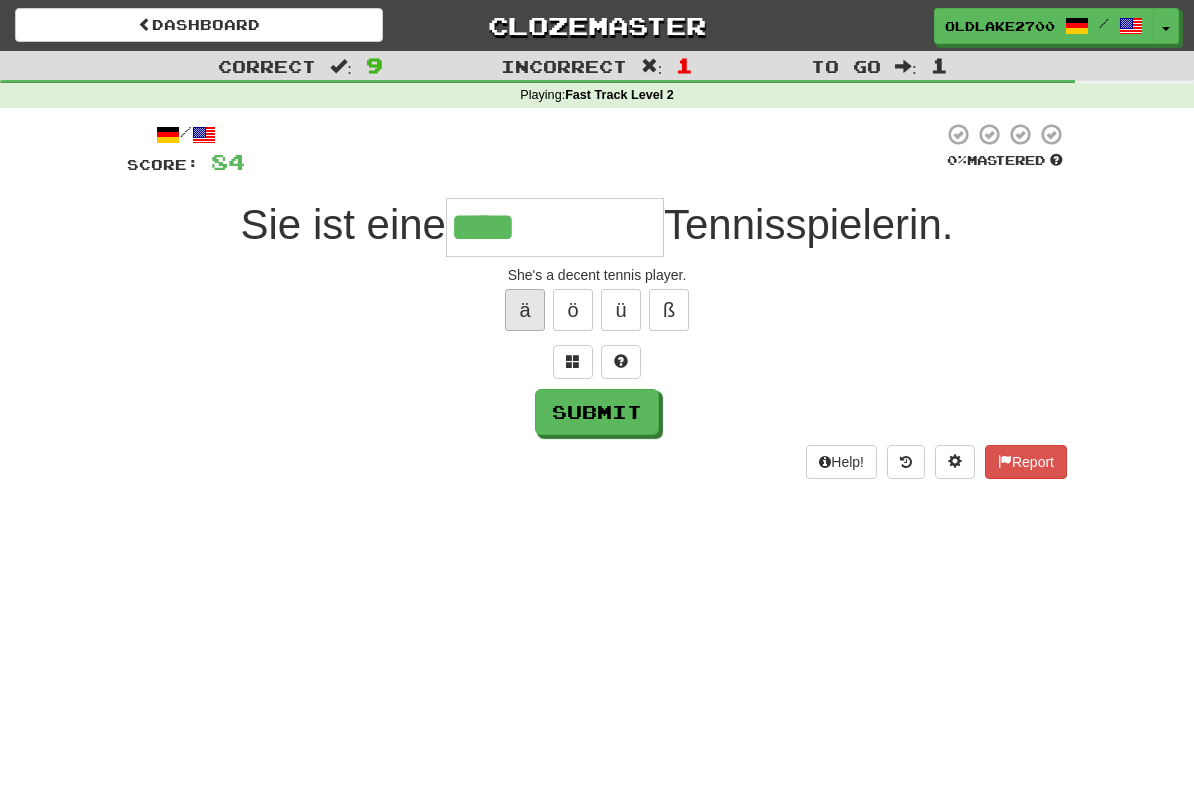 click on "ä" at bounding box center (525, 310) 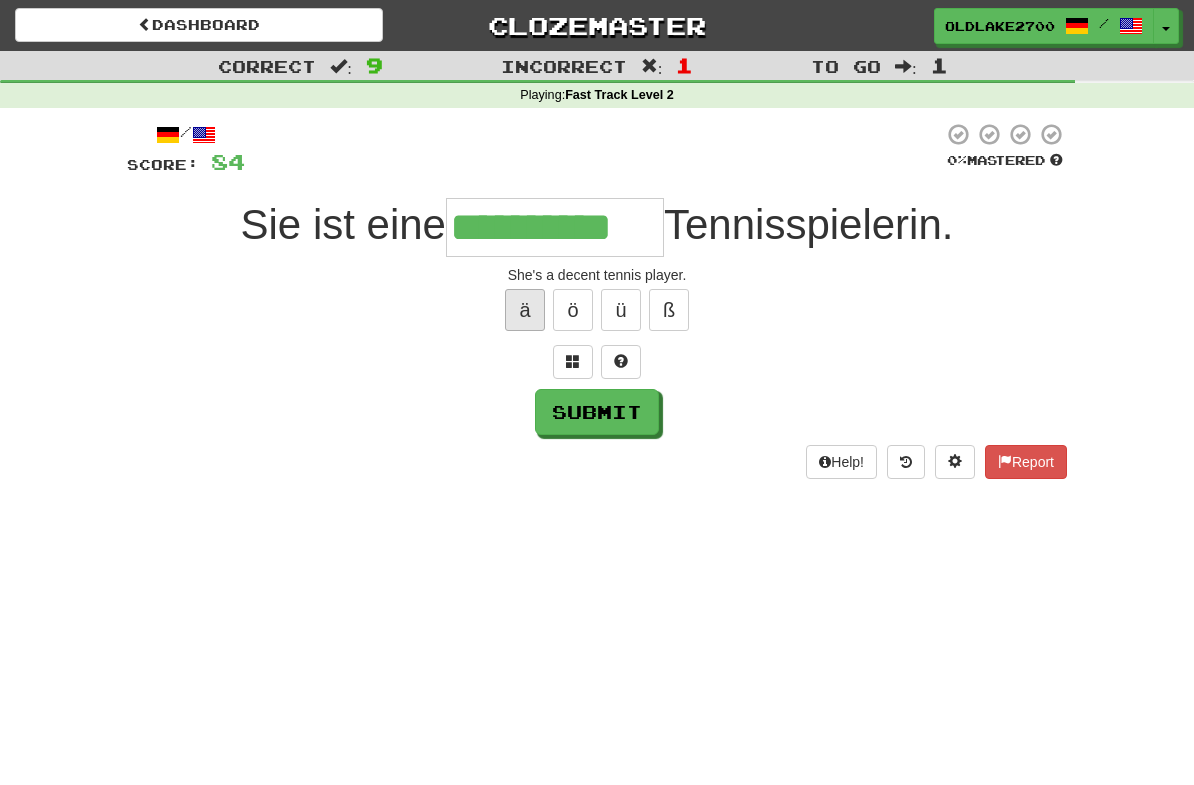 type on "**********" 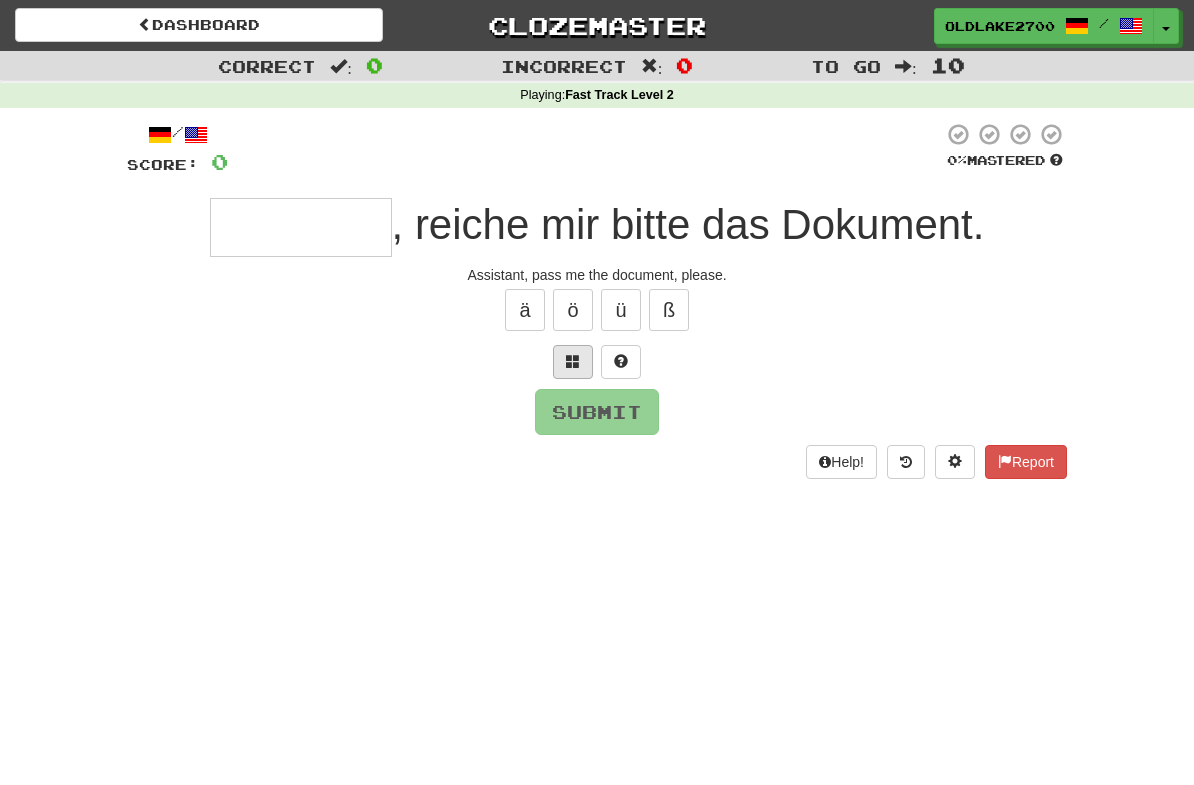 click at bounding box center (573, 361) 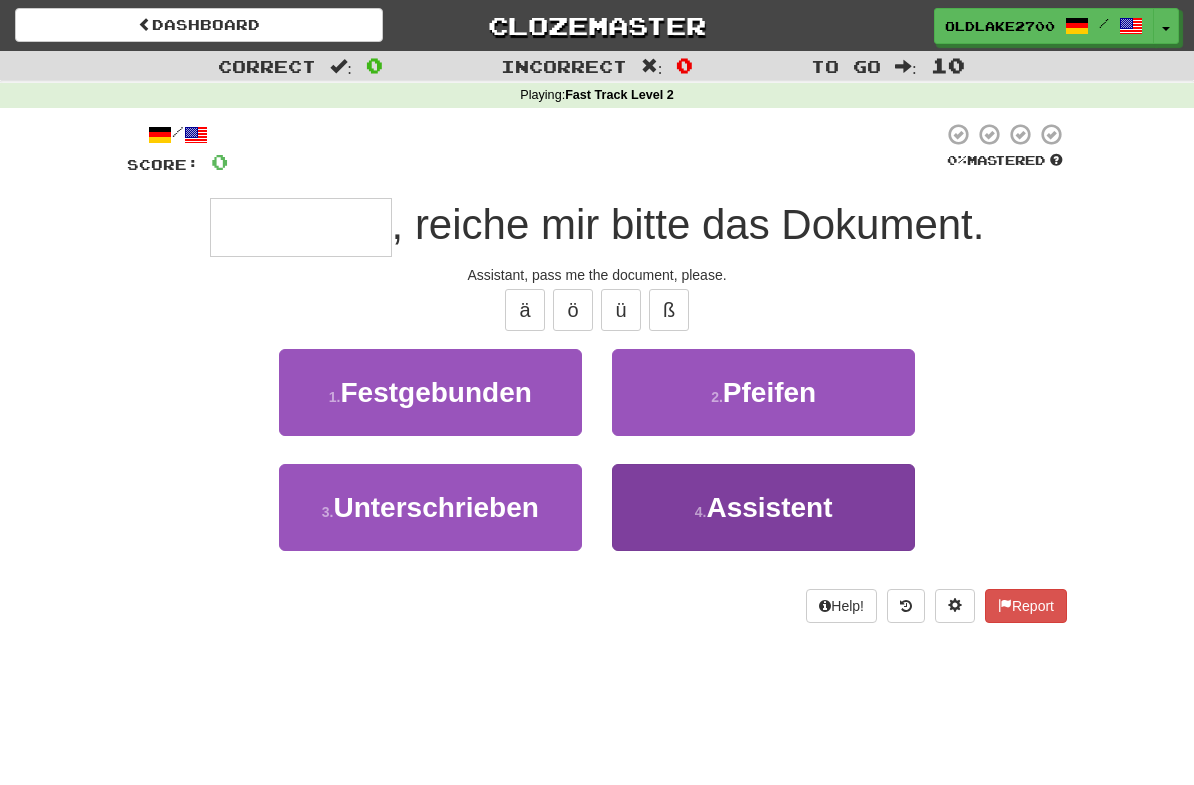click on "4 .  Assistent" at bounding box center (763, 507) 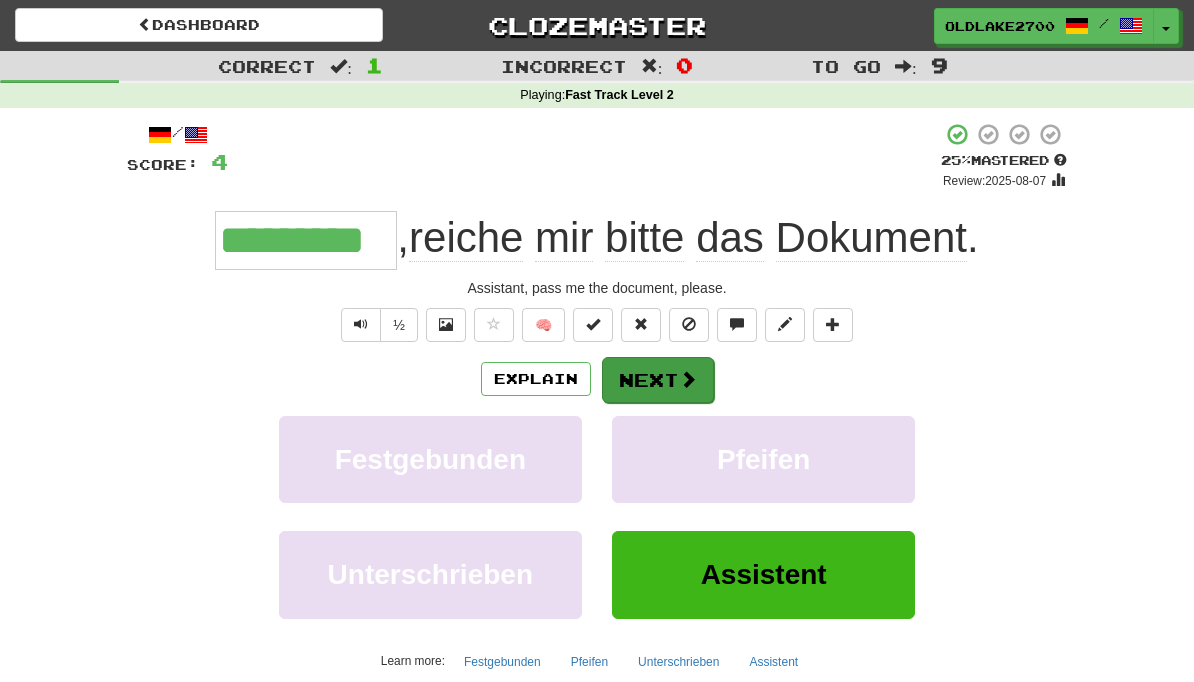 click on "Next" at bounding box center (658, 380) 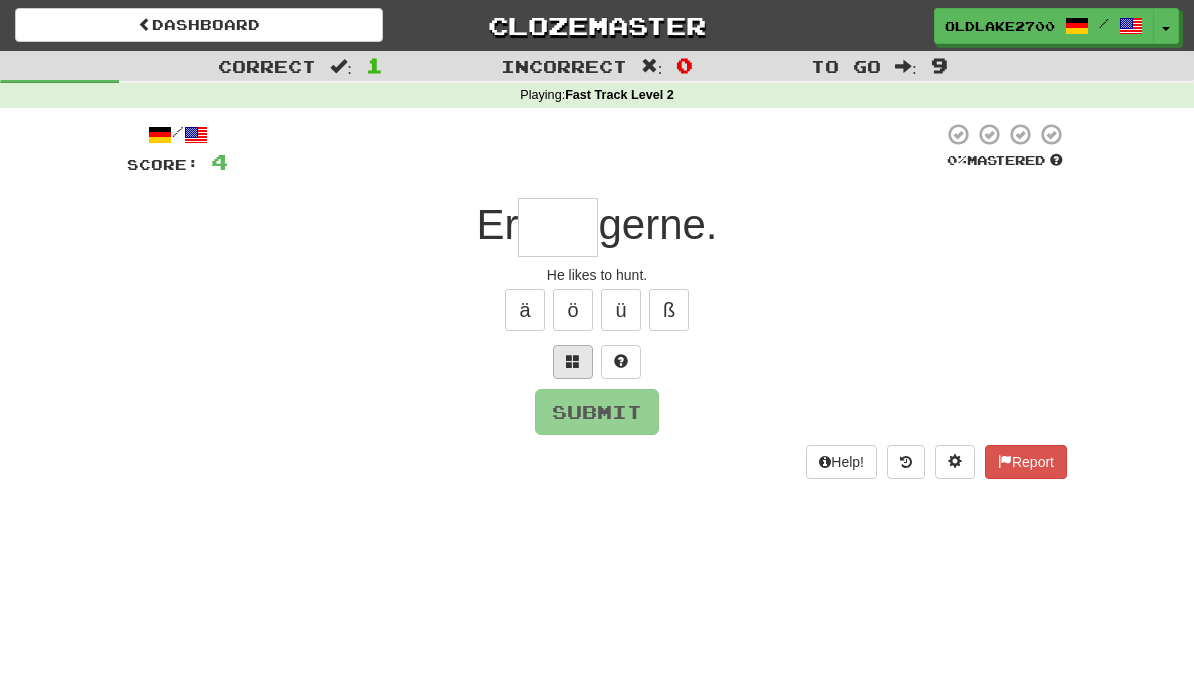 click at bounding box center (573, 362) 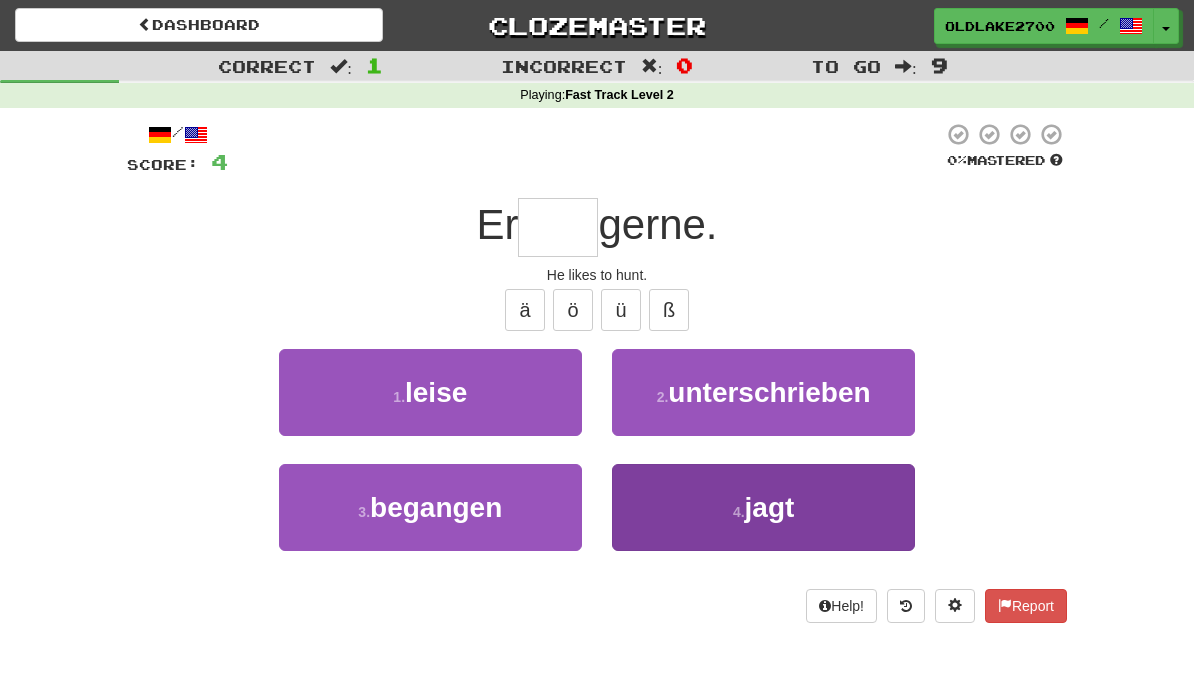 click on "jagt" at bounding box center [770, 507] 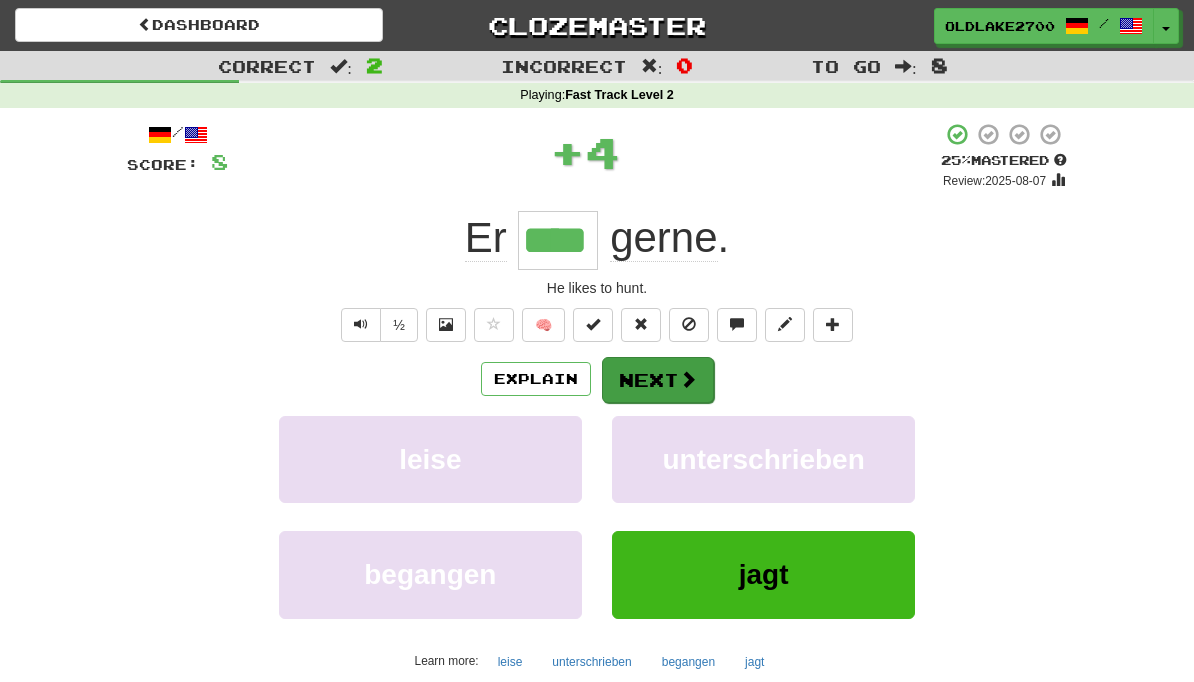 click on "Next" at bounding box center (658, 380) 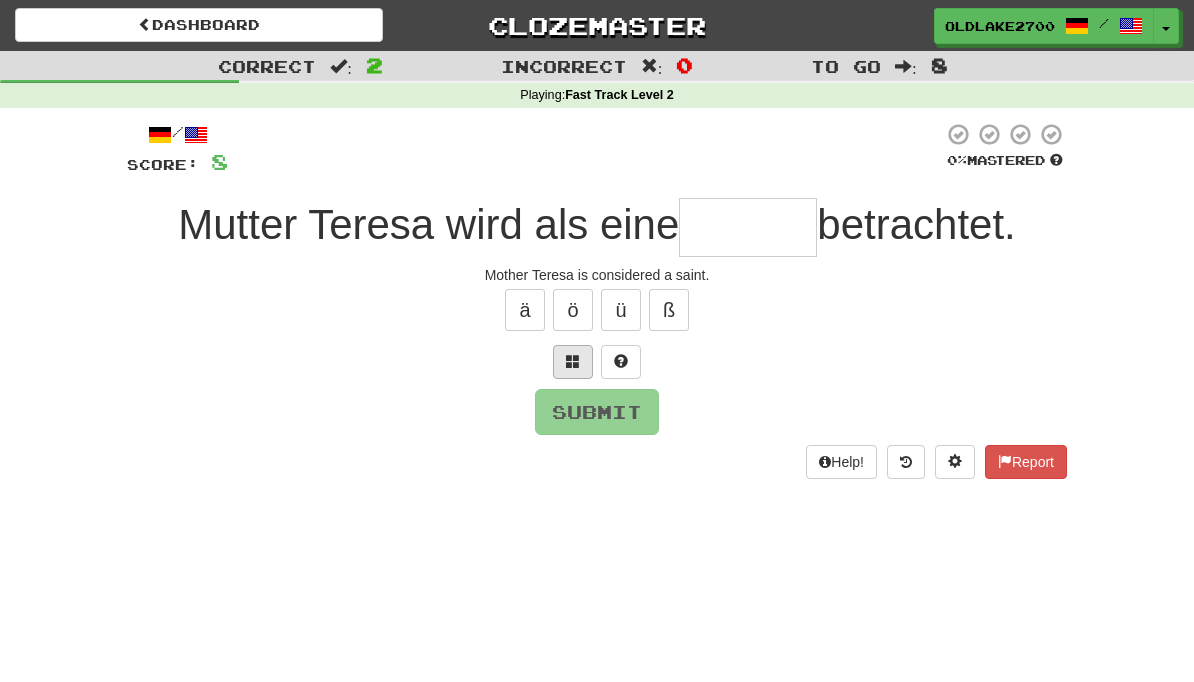 click at bounding box center (573, 361) 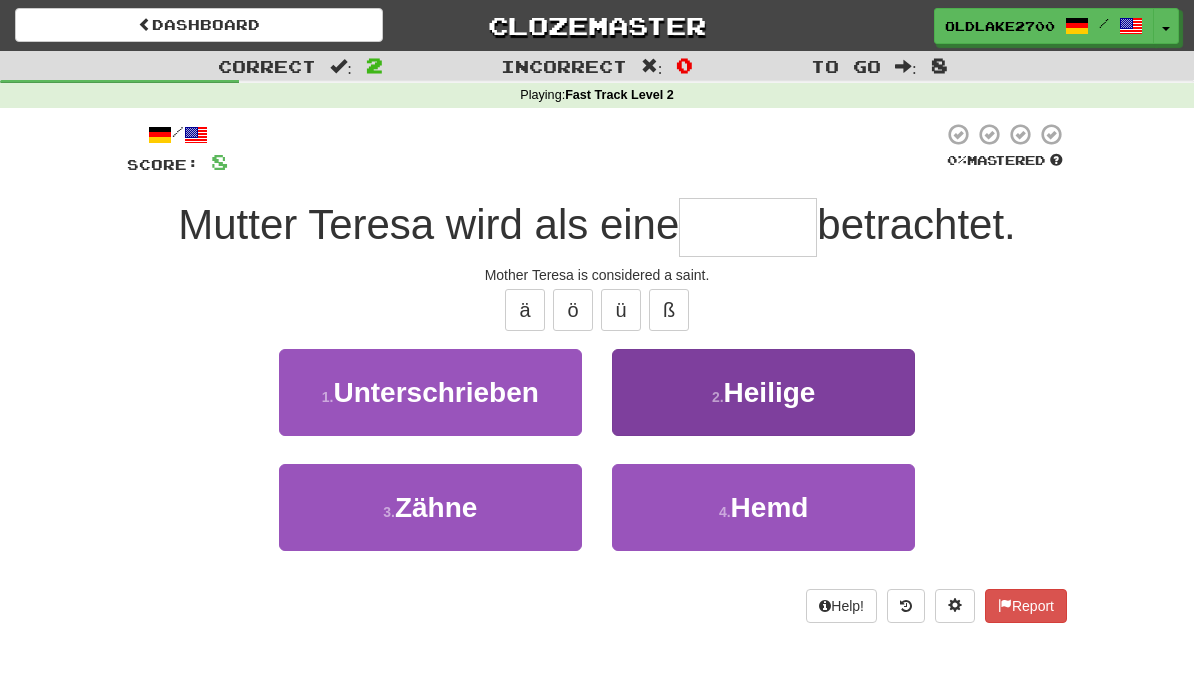 click on "2 .  Heilige" at bounding box center (763, 392) 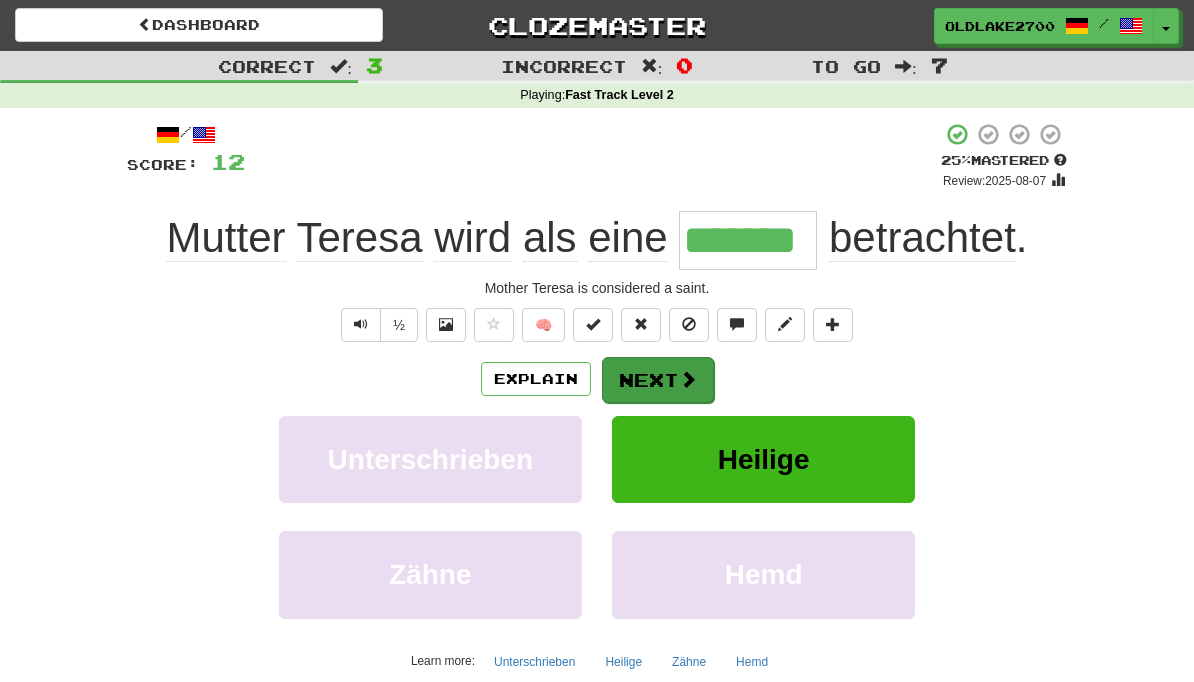 click at bounding box center [688, 379] 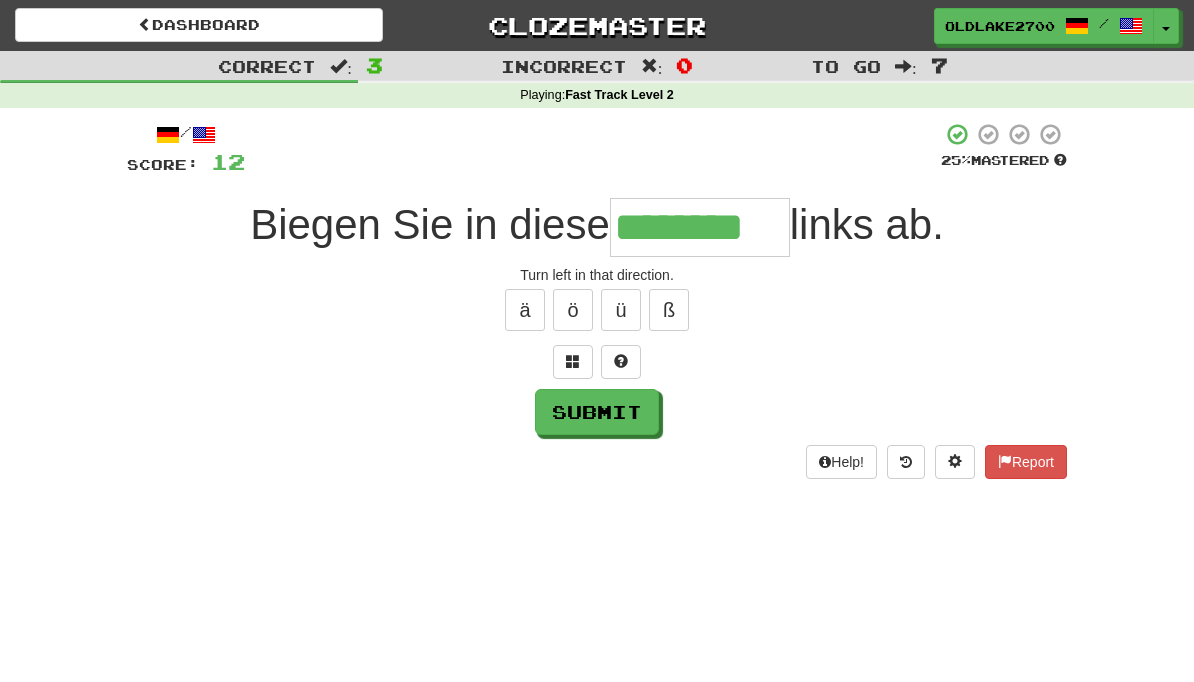 type on "********" 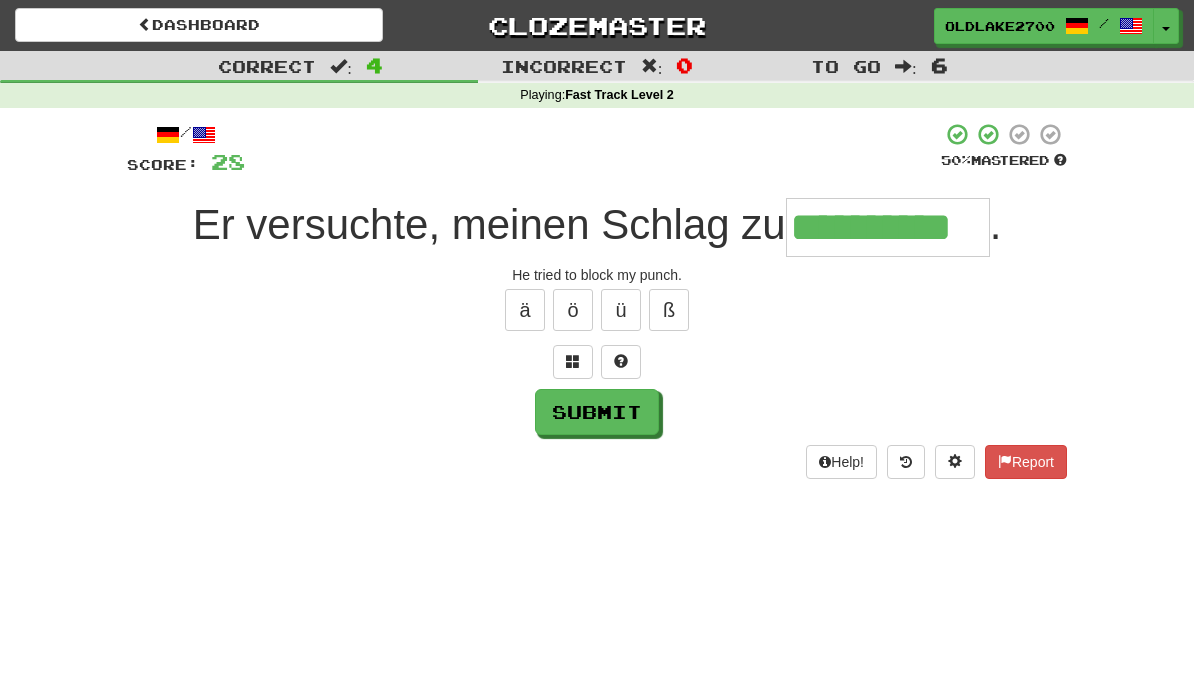 type on "**********" 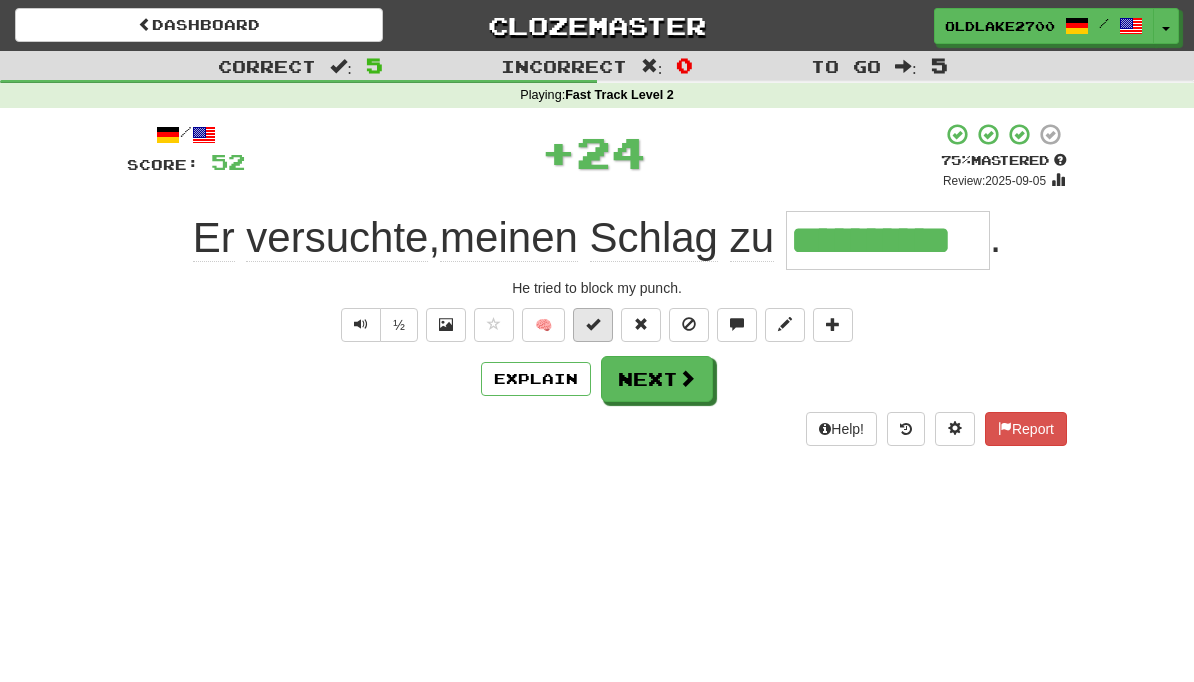 click at bounding box center [593, 325] 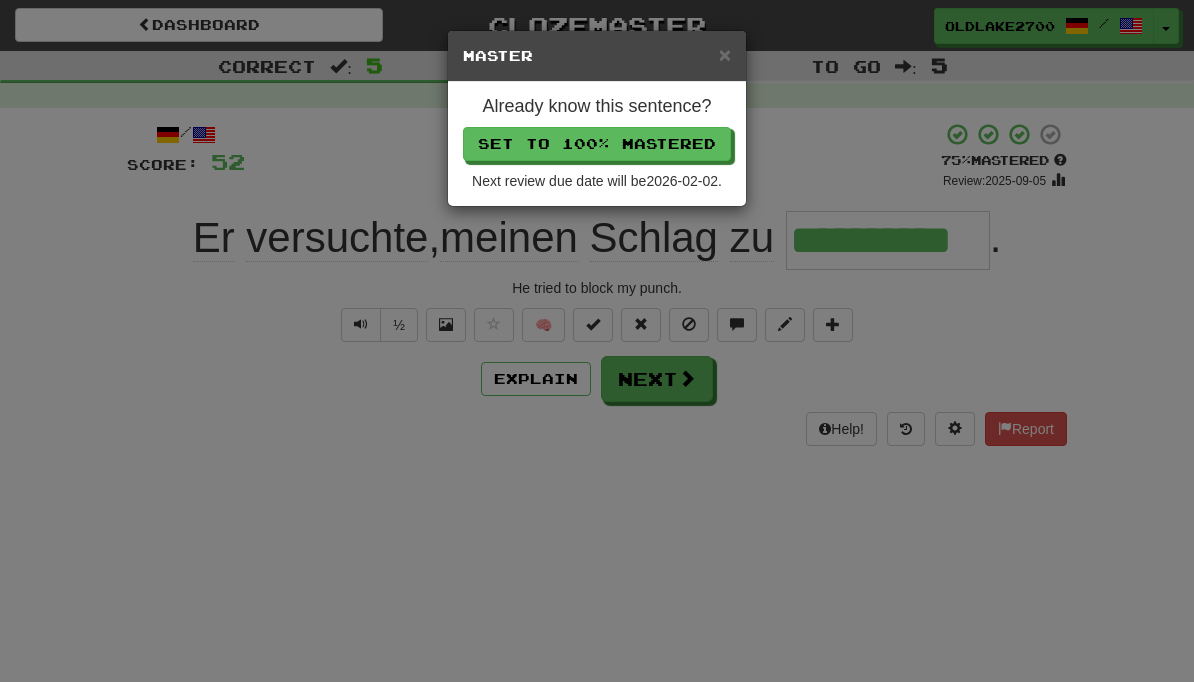 click on "Already know this sentence? Set to 100% Mastered Next review due date will be  2026-02-02 ." at bounding box center [597, 144] 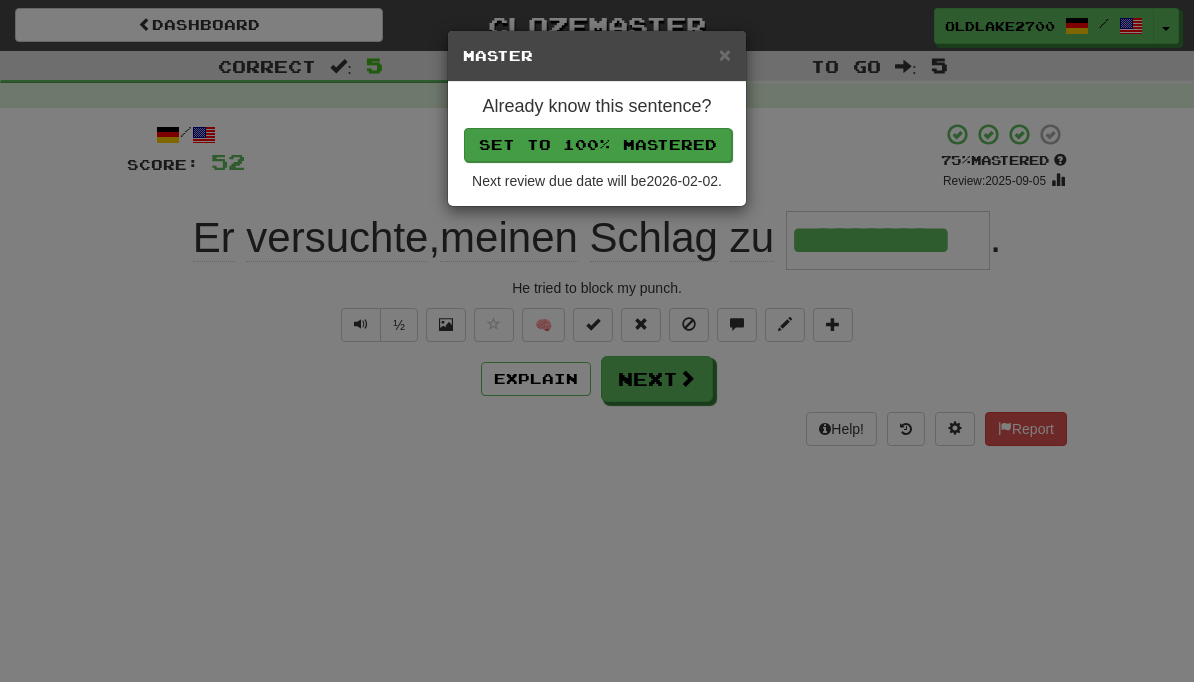 click on "Set to 100% Mastered" at bounding box center (598, 145) 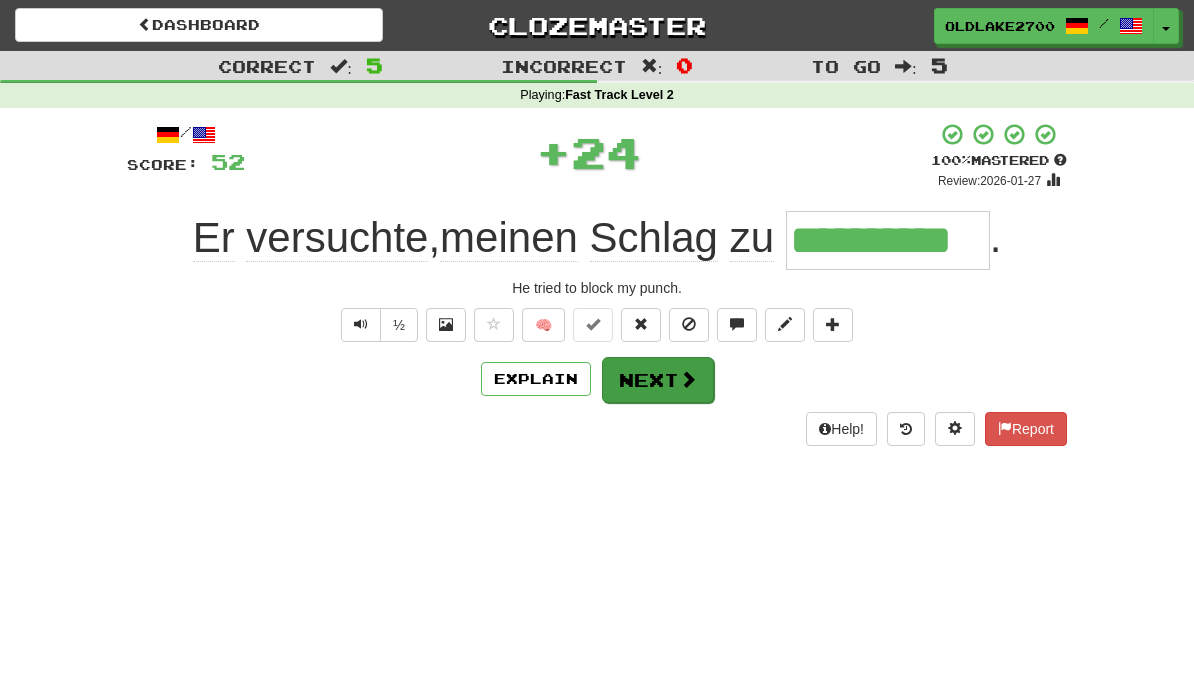 click at bounding box center (688, 379) 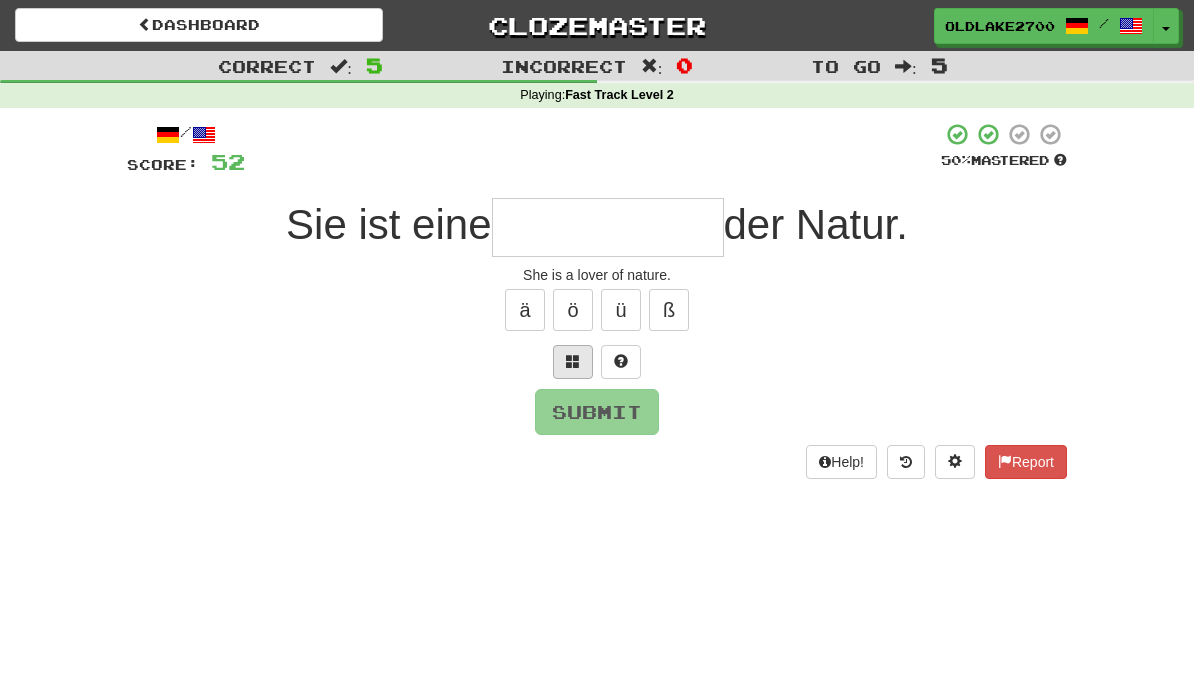 click at bounding box center (573, 361) 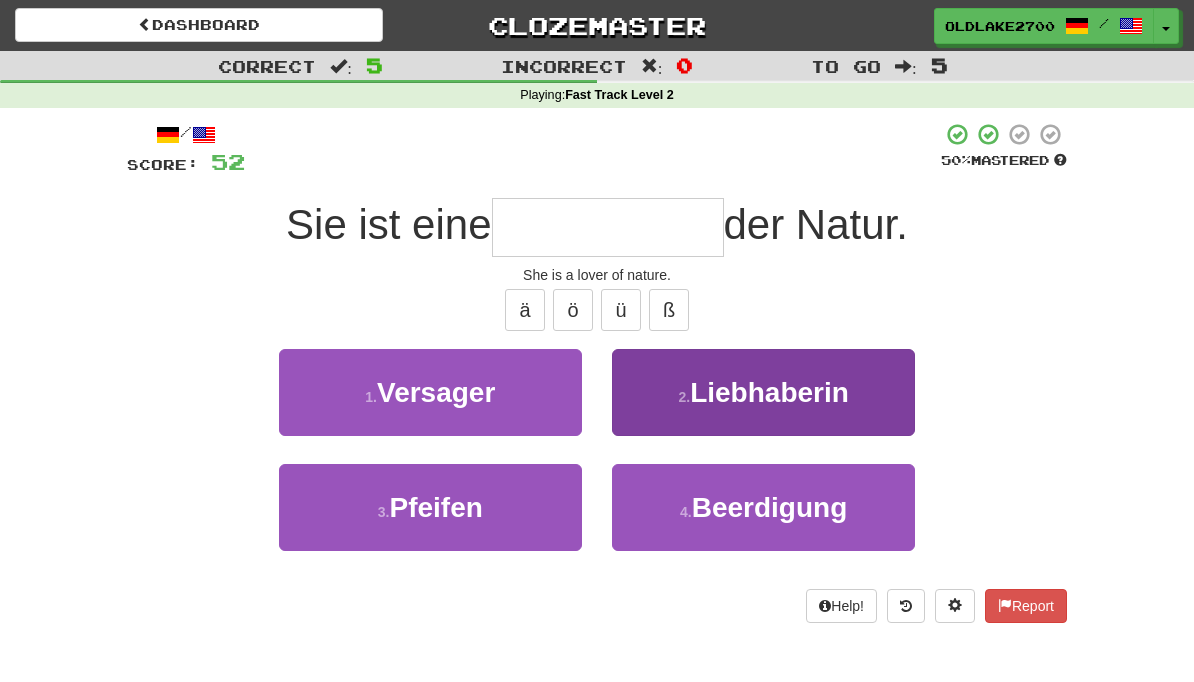 click on "2 .  Liebhaberin" at bounding box center (763, 392) 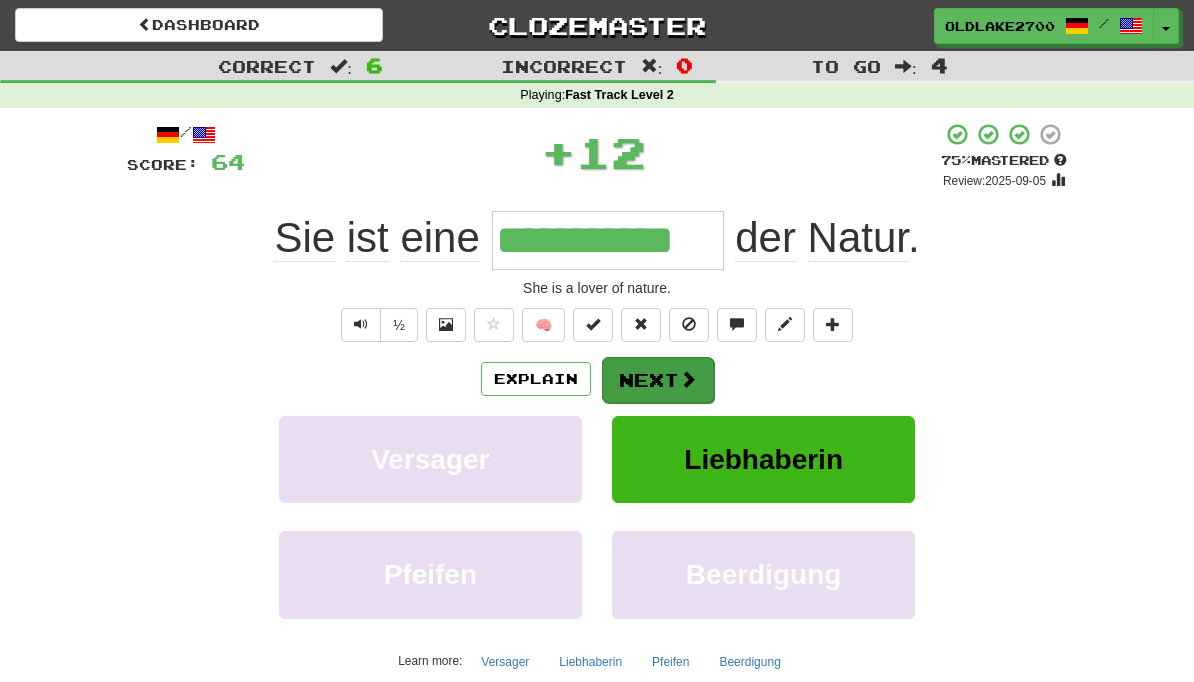 click on "Next" at bounding box center (658, 380) 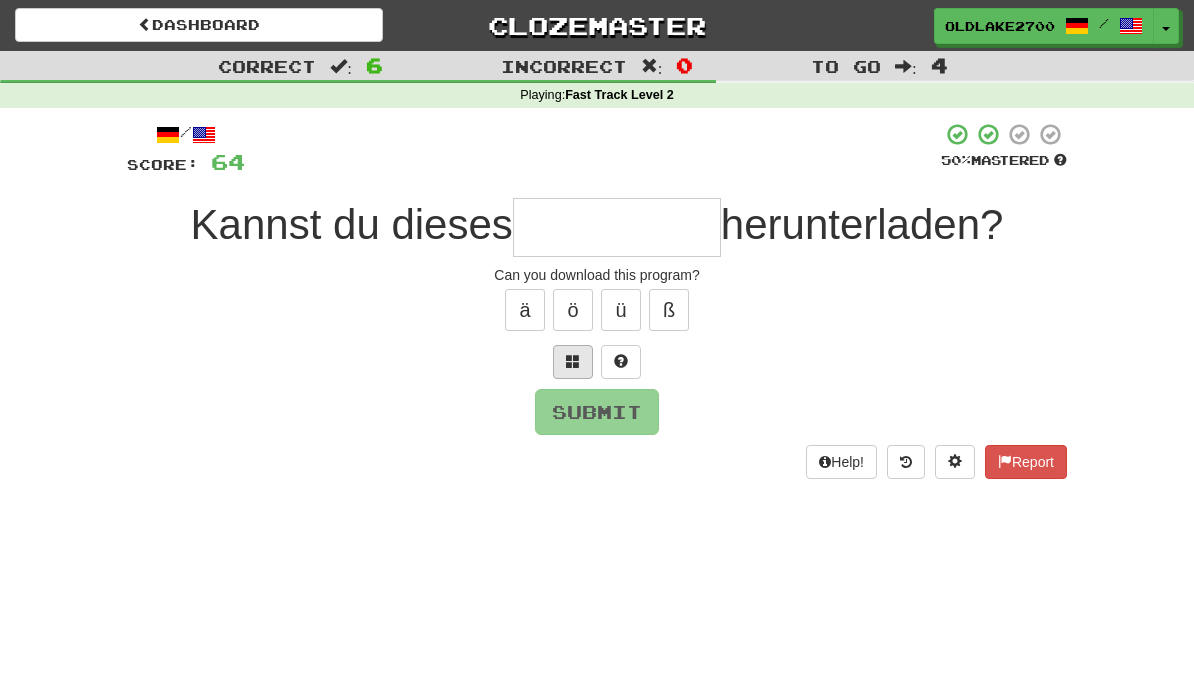 click at bounding box center [573, 362] 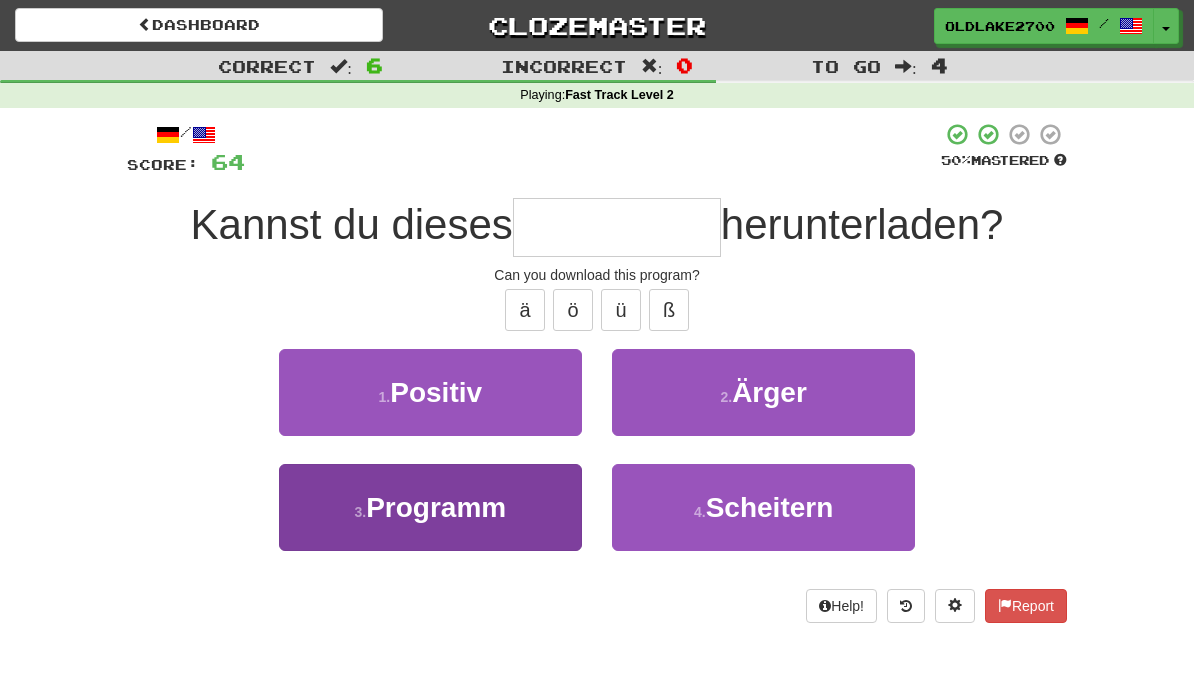 click on "3 .  Programm" at bounding box center [430, 507] 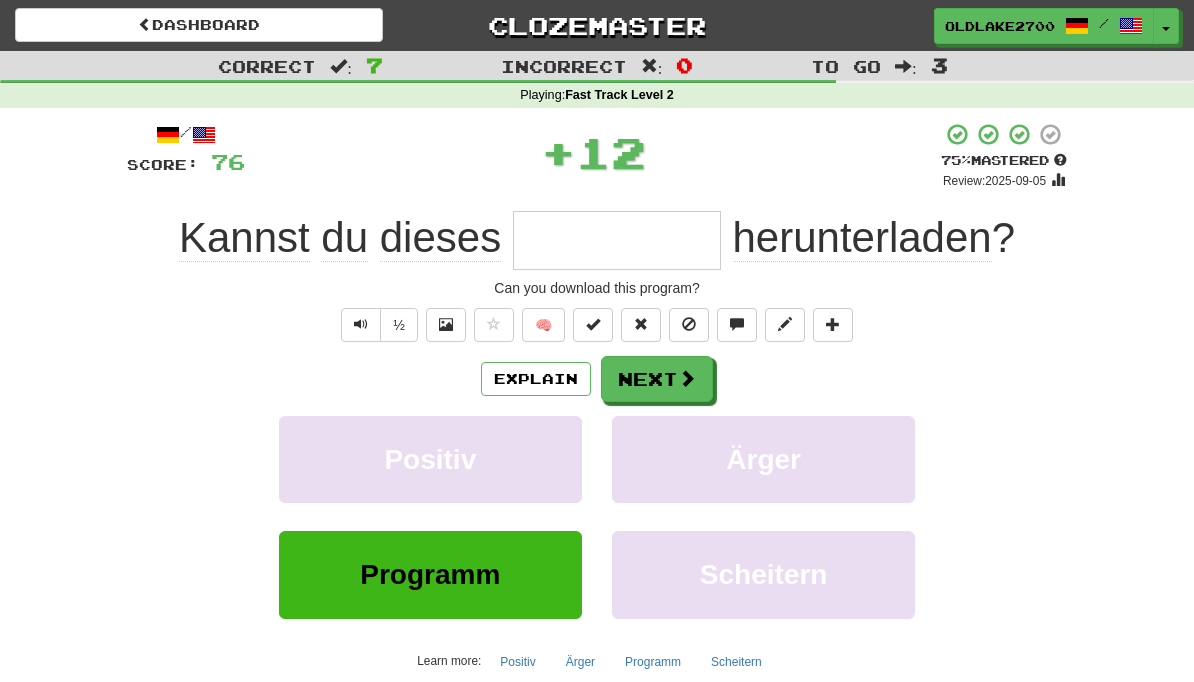 type on "********" 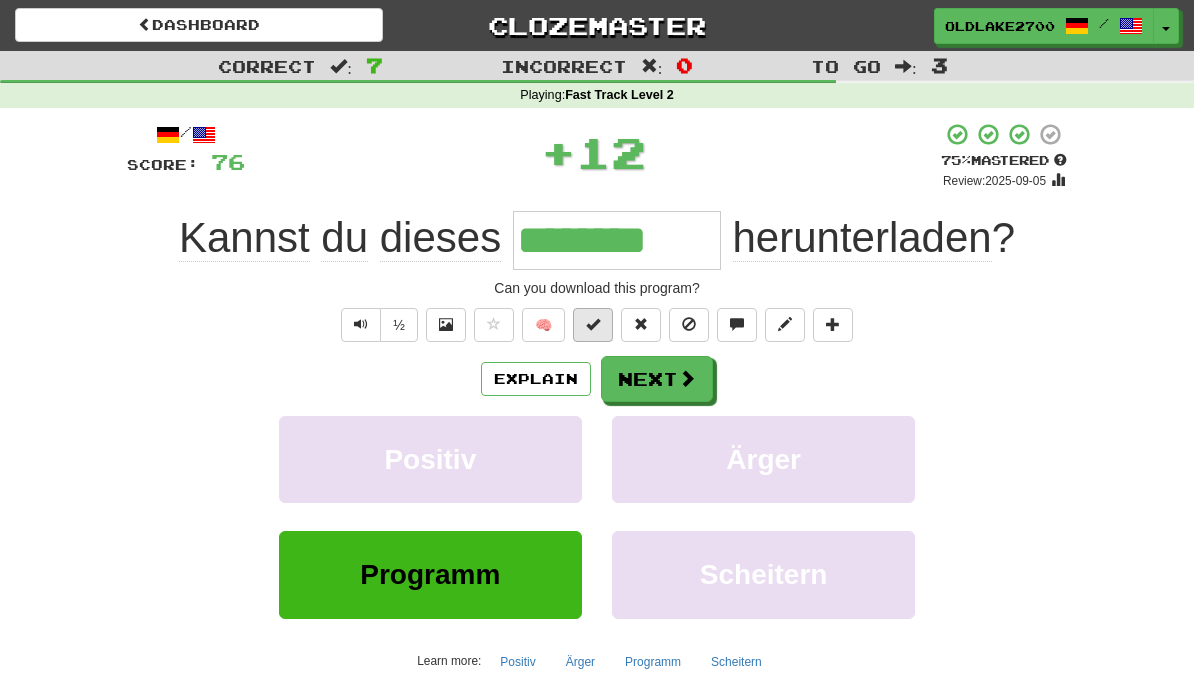 click at bounding box center [593, 324] 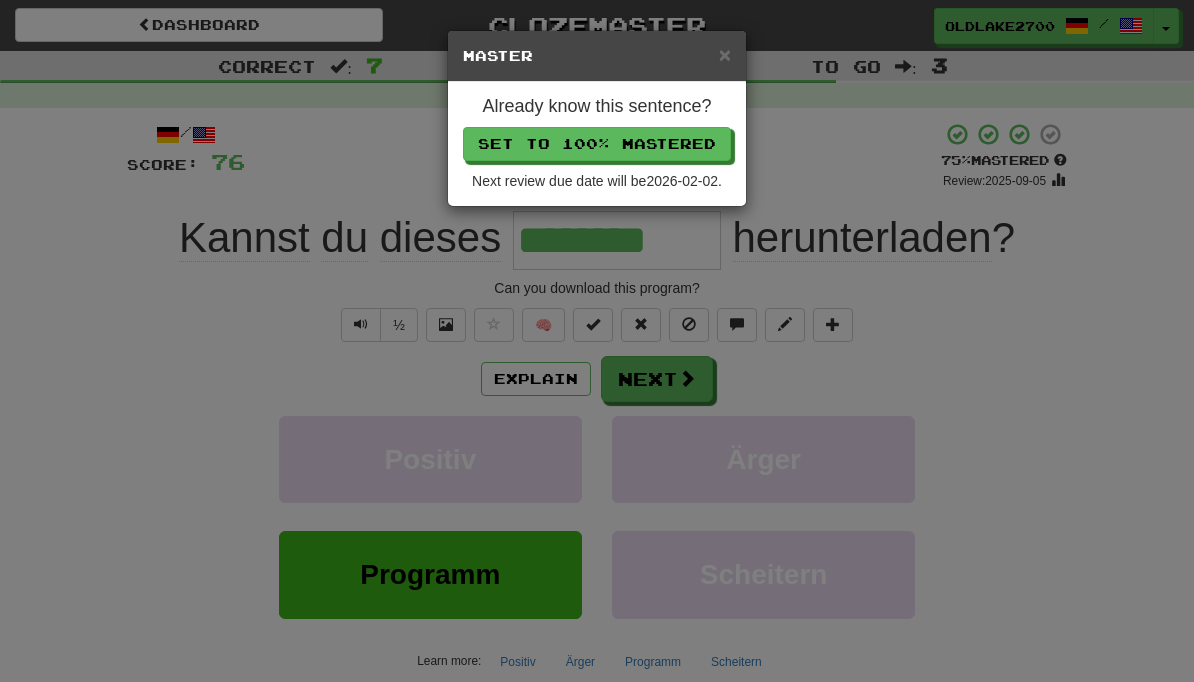 click on "Already know this sentence? Set to 100% Mastered Next review due date will be  2026-02-02 ." at bounding box center (597, 144) 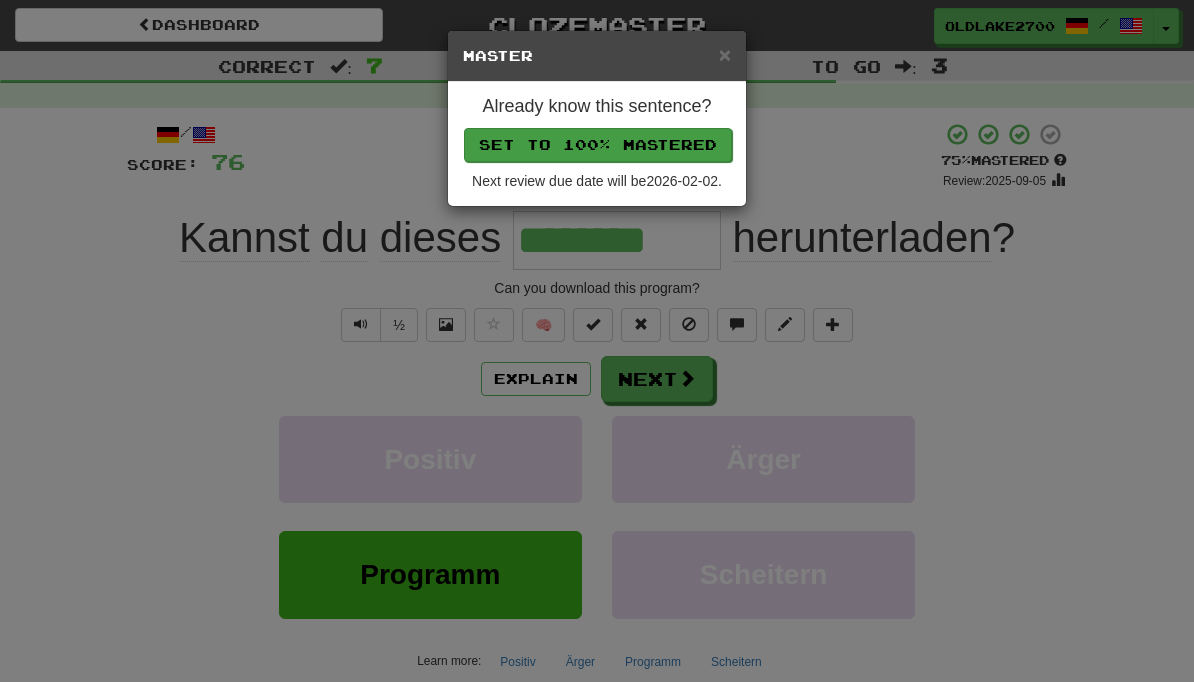 click on "Set to 100% Mastered" at bounding box center (598, 145) 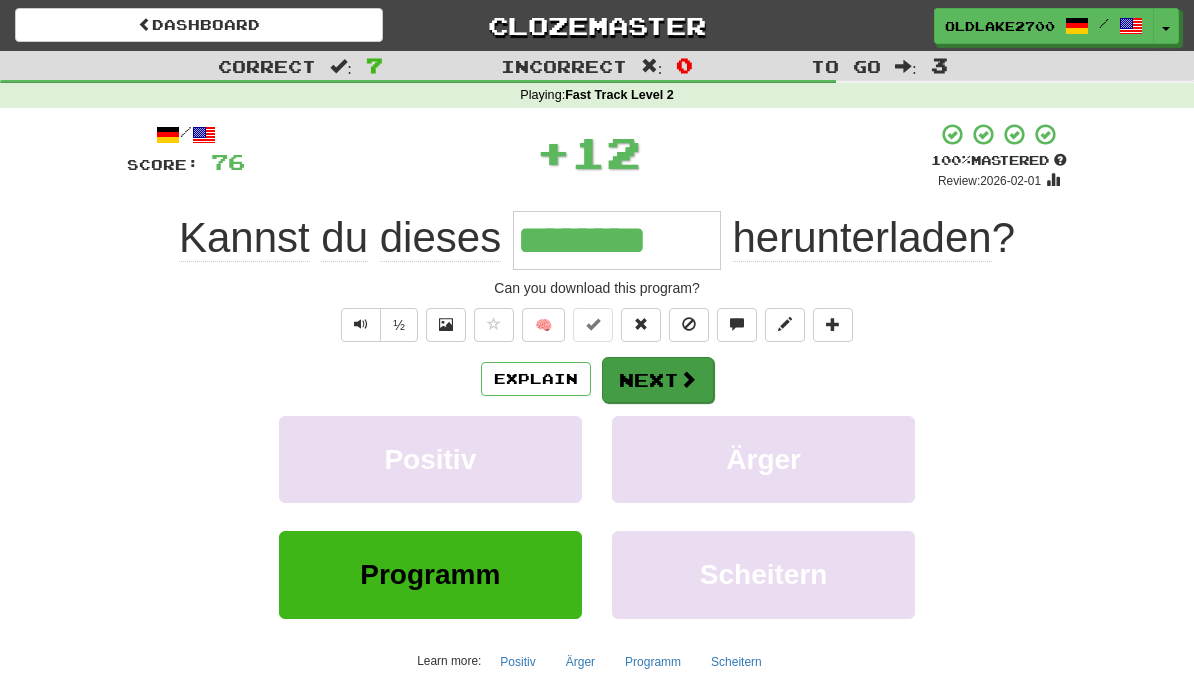 click on "Next" at bounding box center [658, 380] 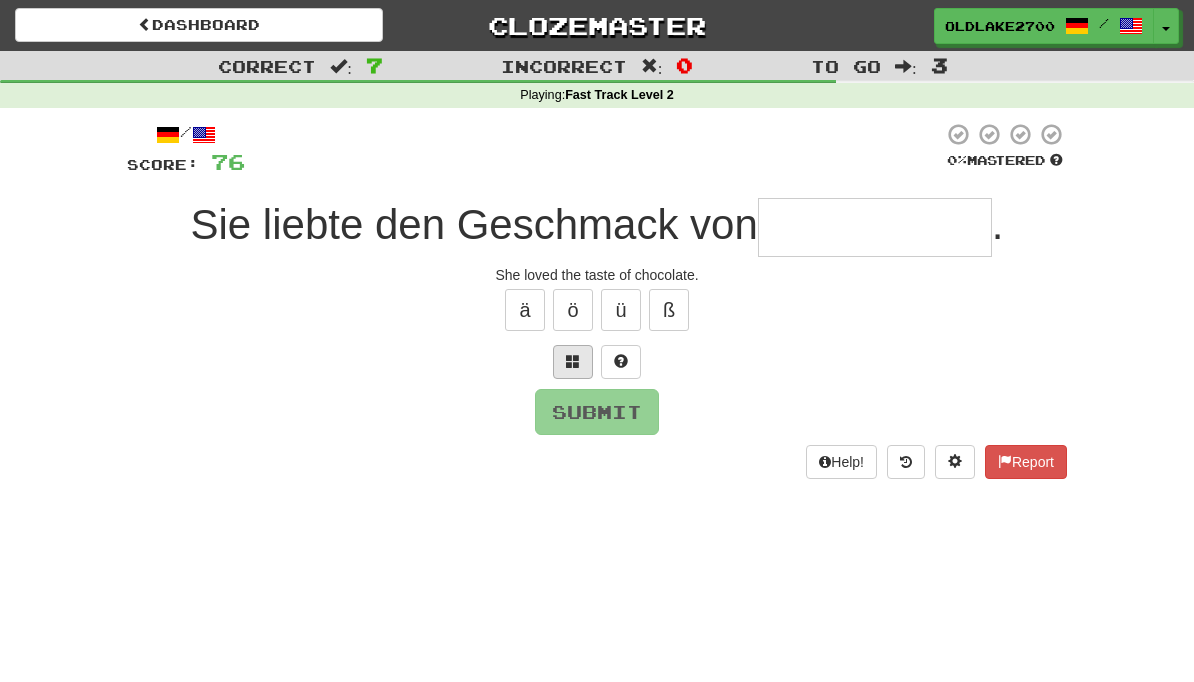 click at bounding box center (573, 361) 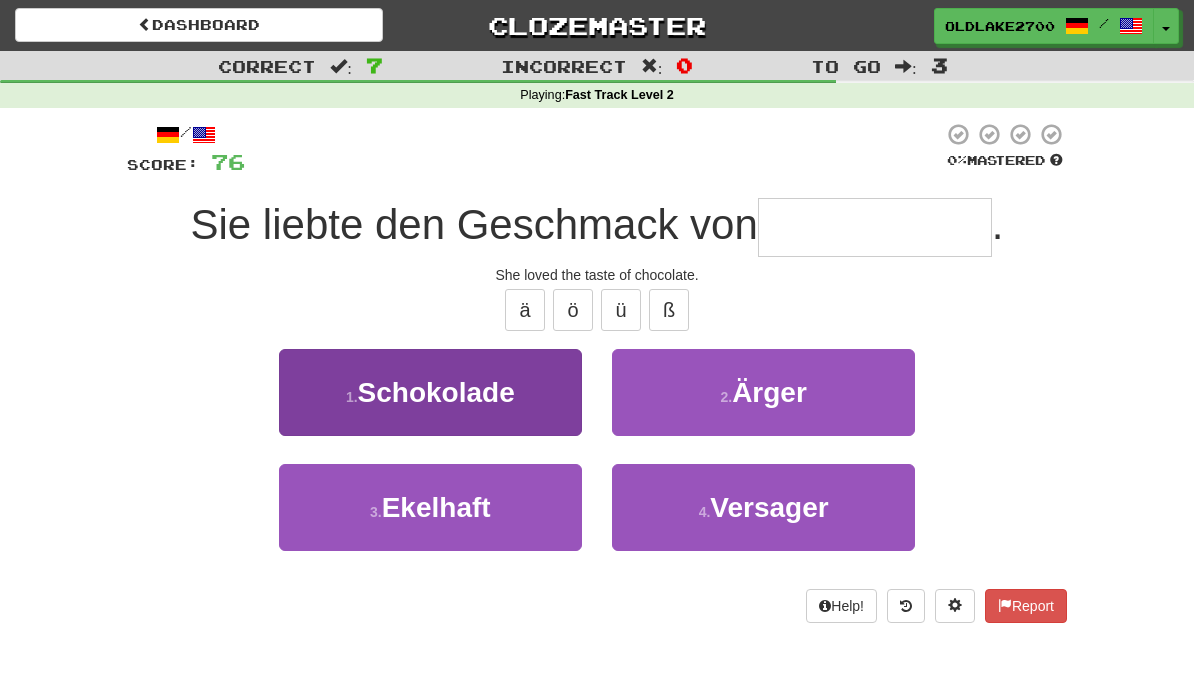click on "1 .  Schokolade" at bounding box center (430, 392) 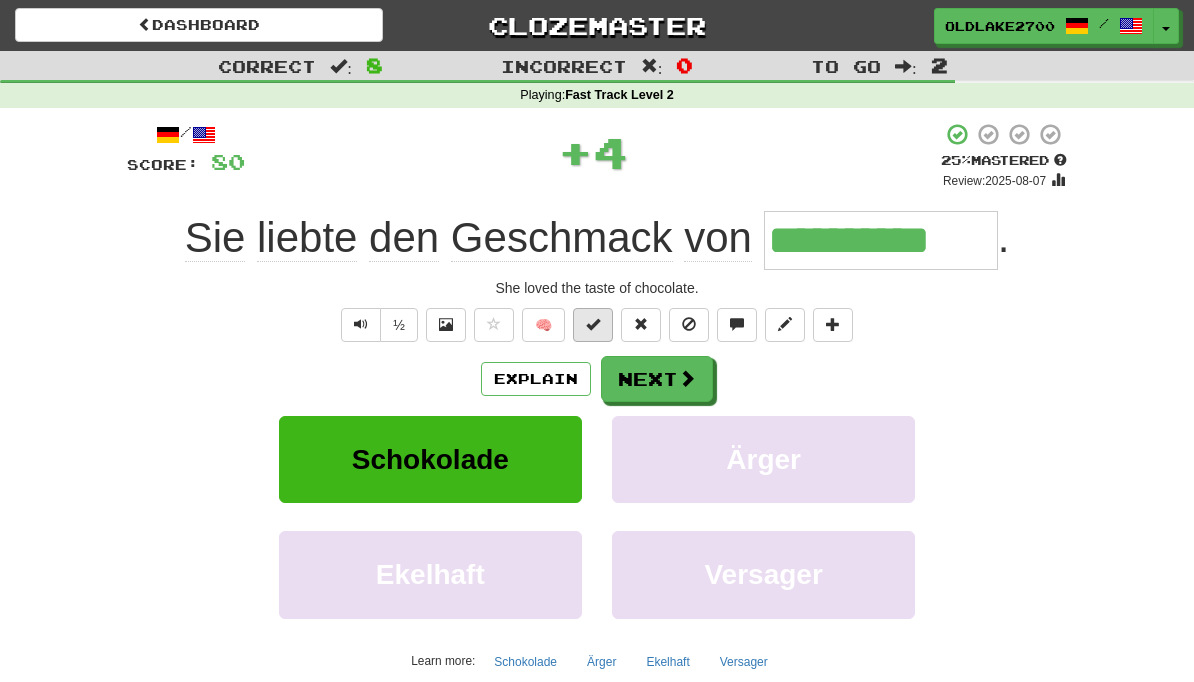 click at bounding box center (593, 325) 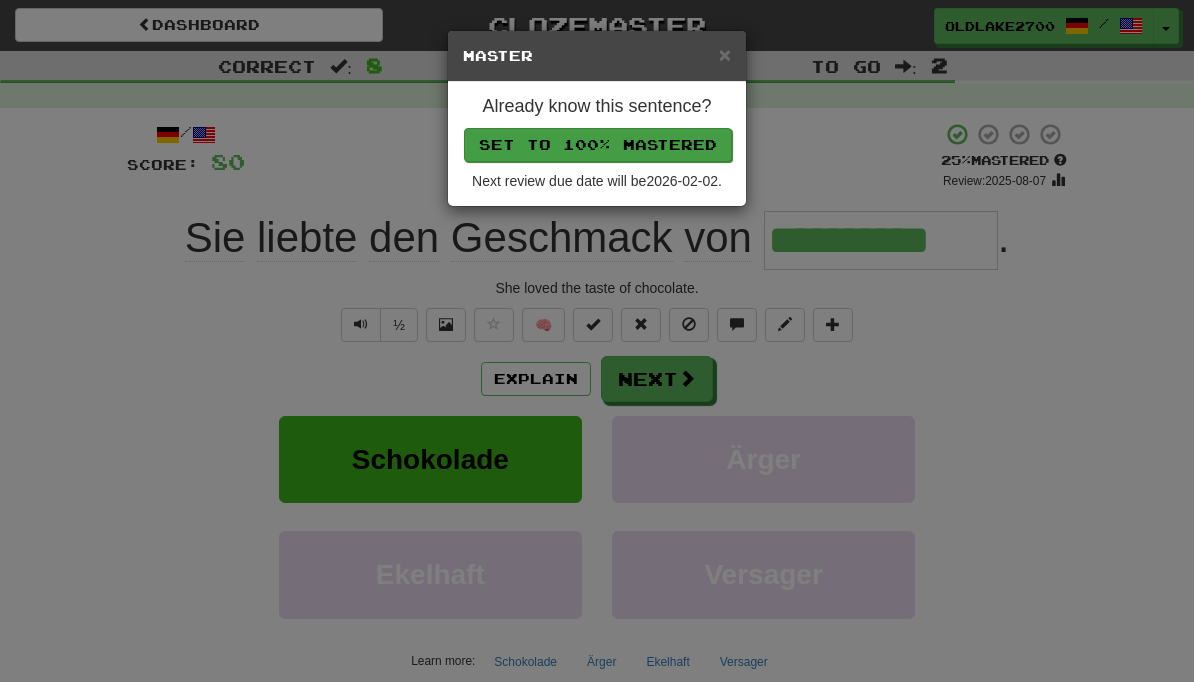 click on "Set to 100% Mastered" at bounding box center (598, 145) 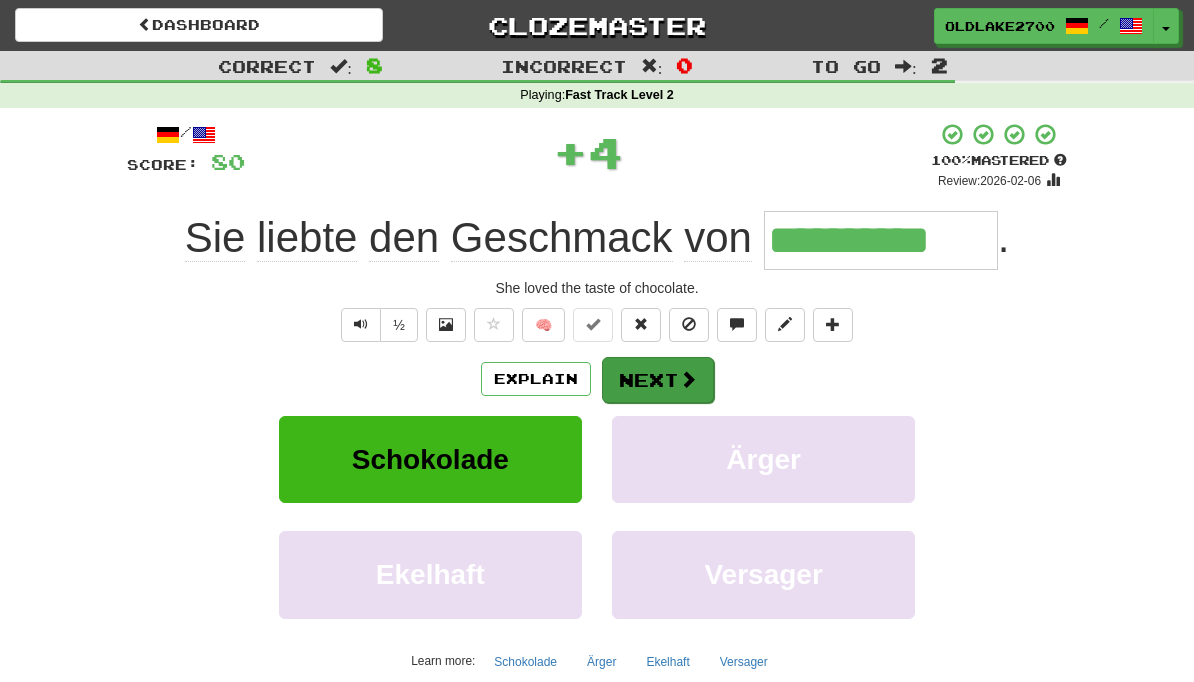click on "Next" at bounding box center (658, 380) 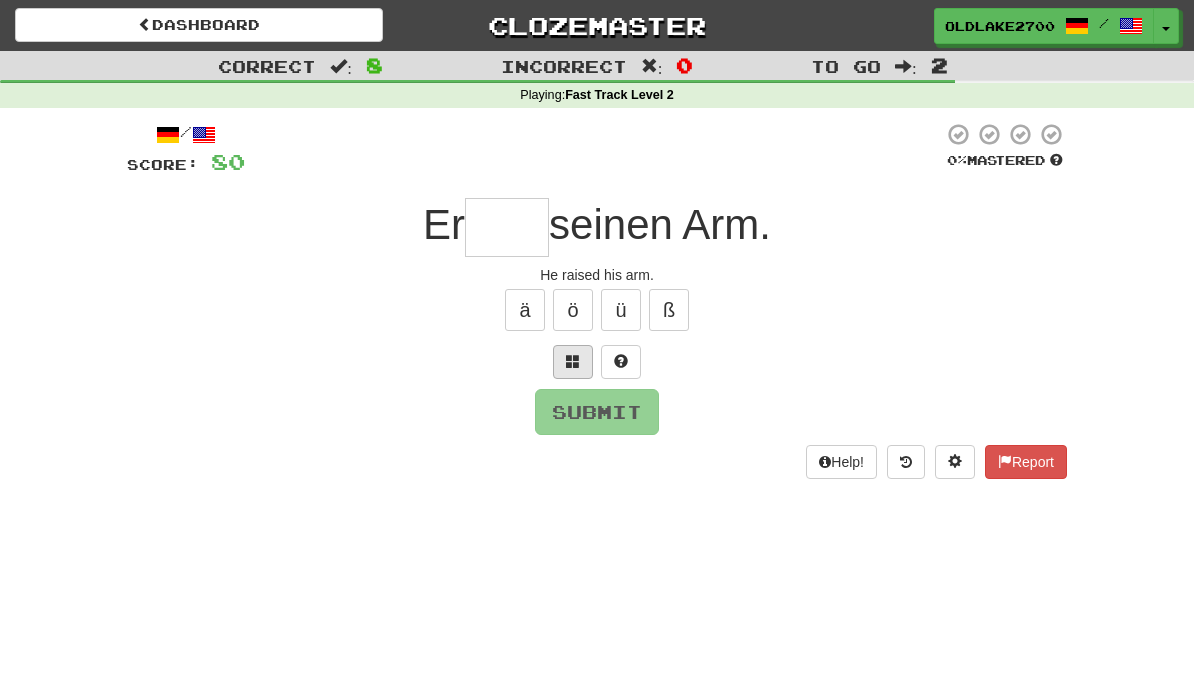 click at bounding box center (573, 362) 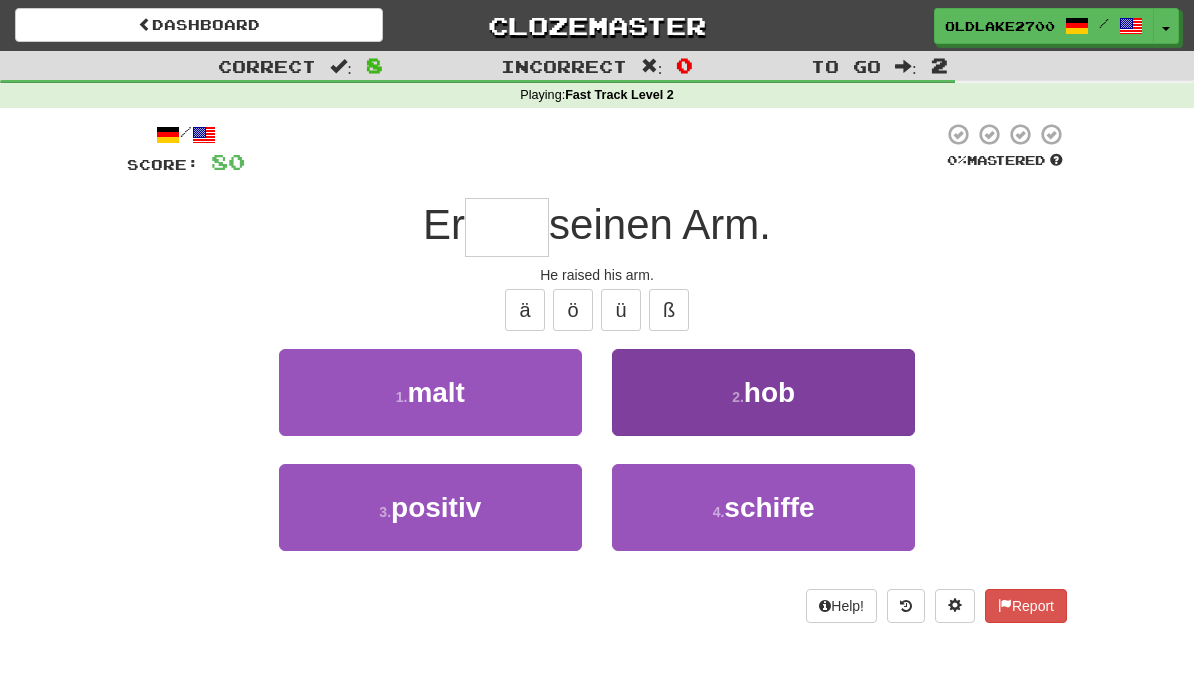 click on "2 .  hob" at bounding box center (763, 392) 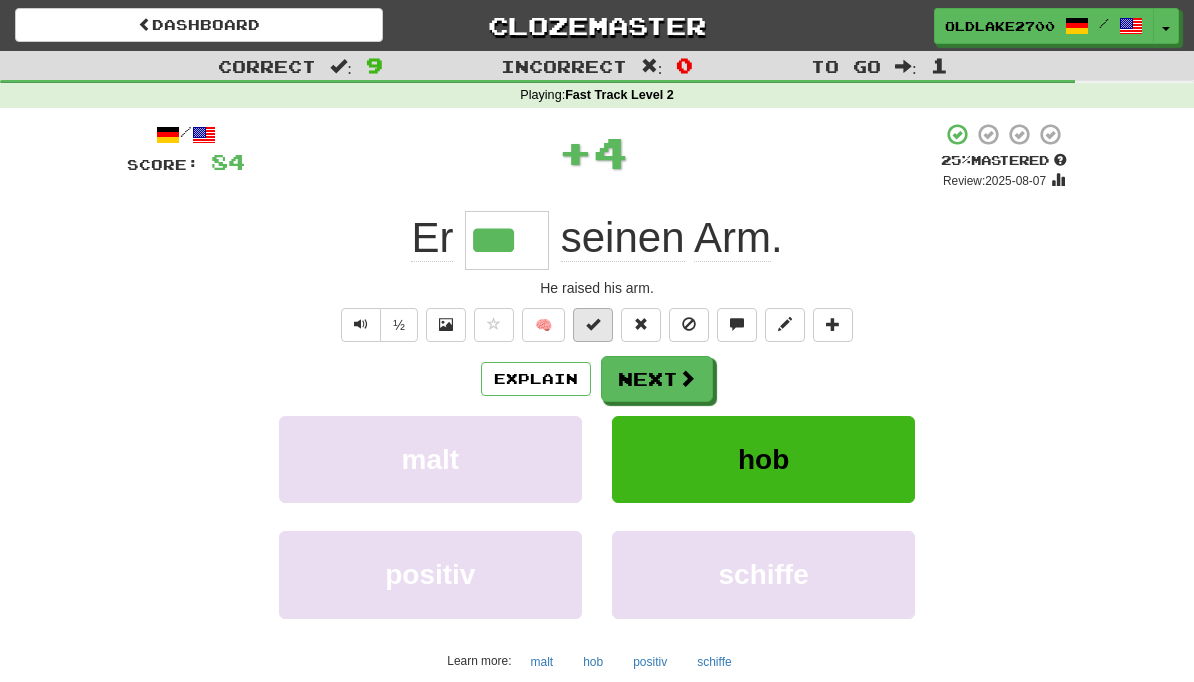 click at bounding box center (593, 325) 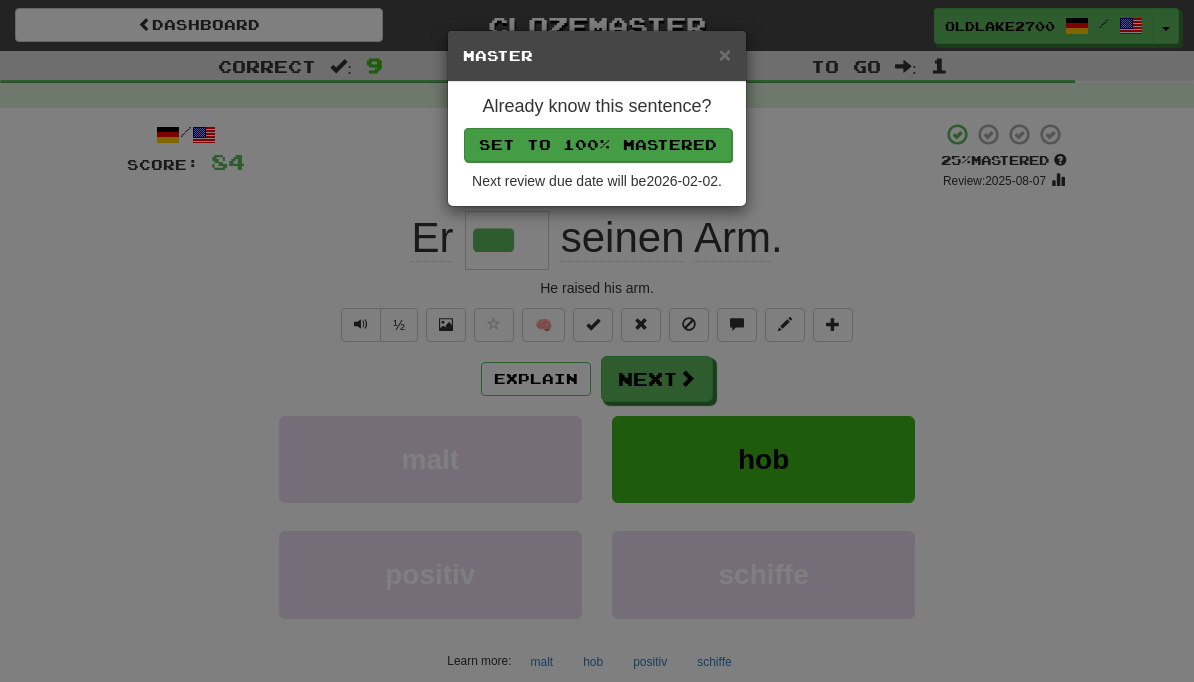 click on "Set to 100% Mastered" at bounding box center [598, 145] 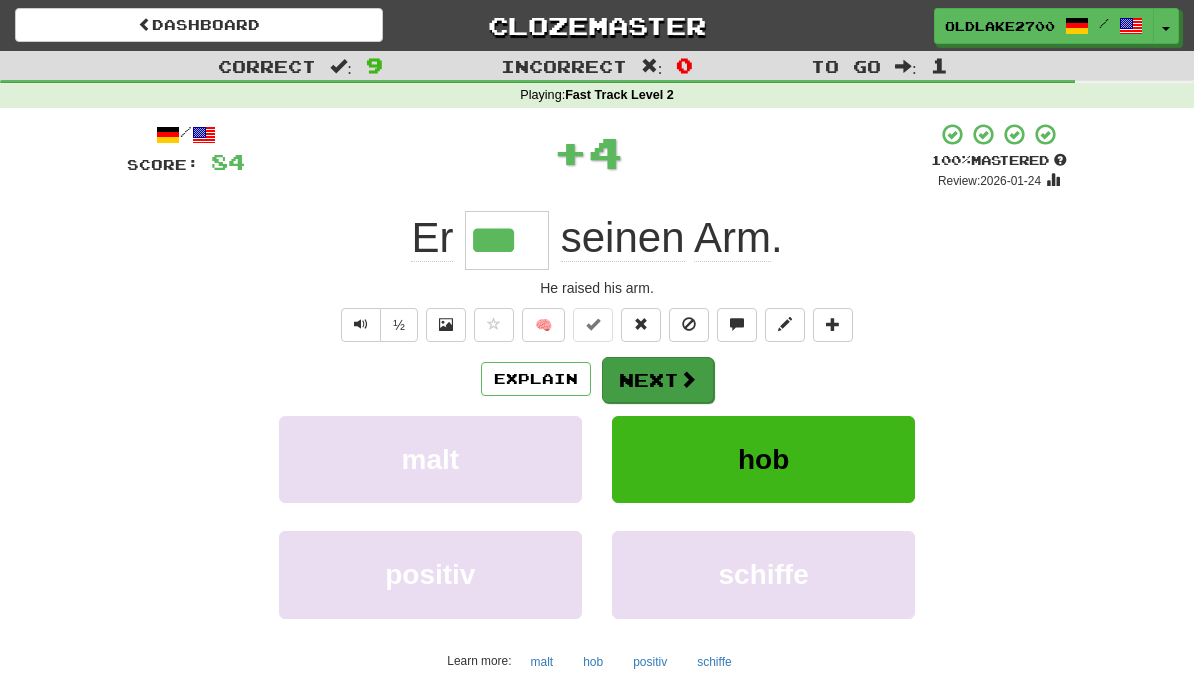click on "Next" at bounding box center (658, 380) 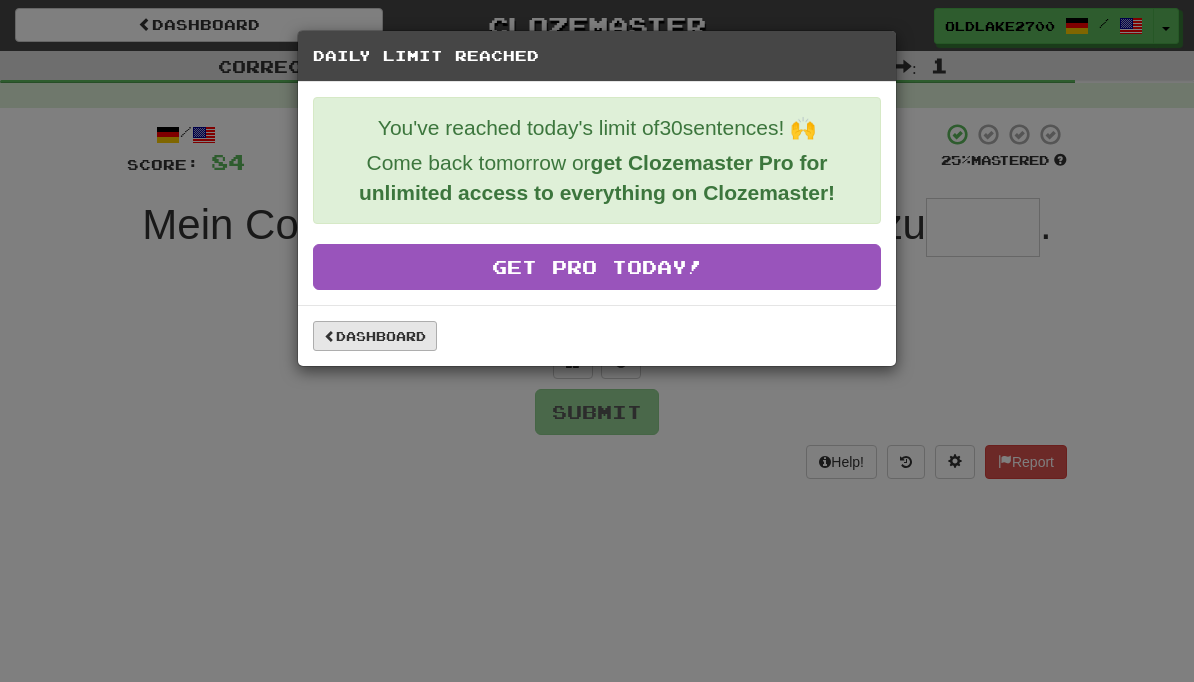click on "Dashboard" at bounding box center (375, 336) 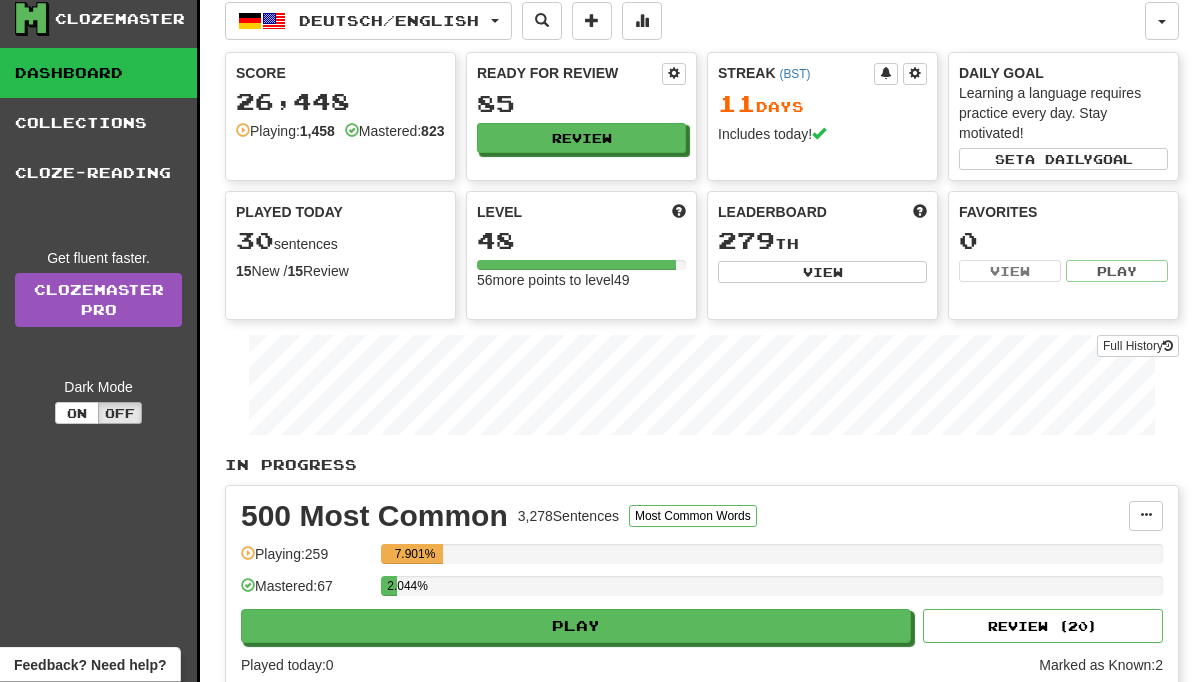 scroll, scrollTop: 0, scrollLeft: 0, axis: both 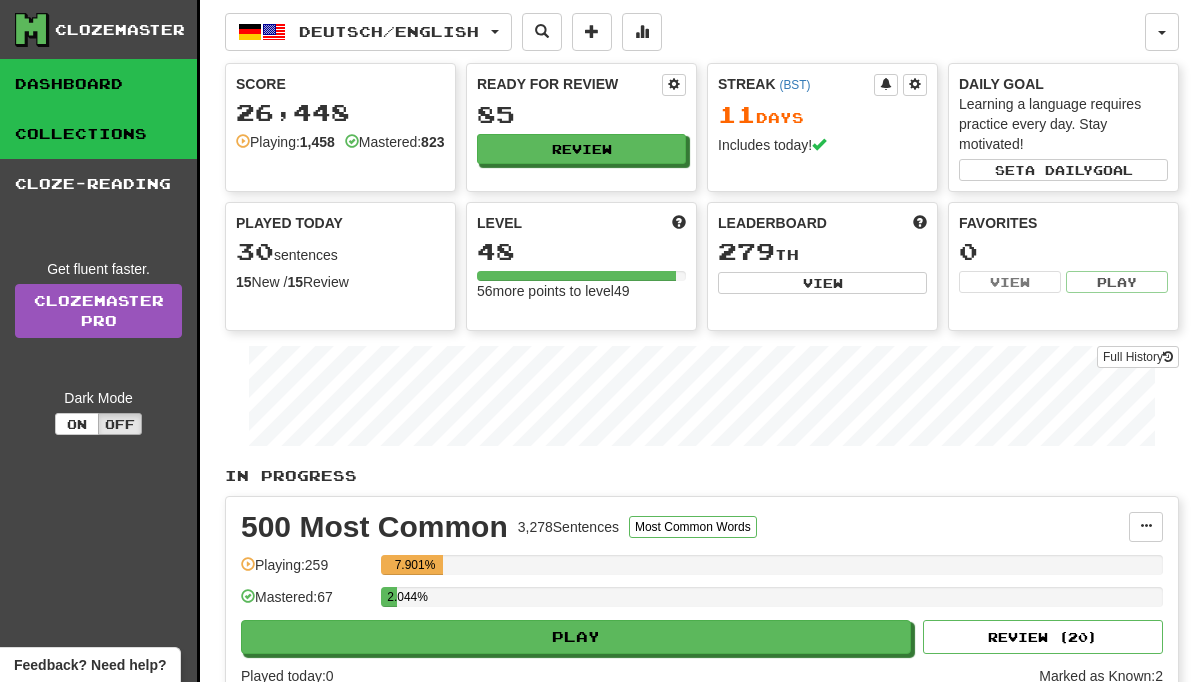 click on "Collections" at bounding box center (98, 134) 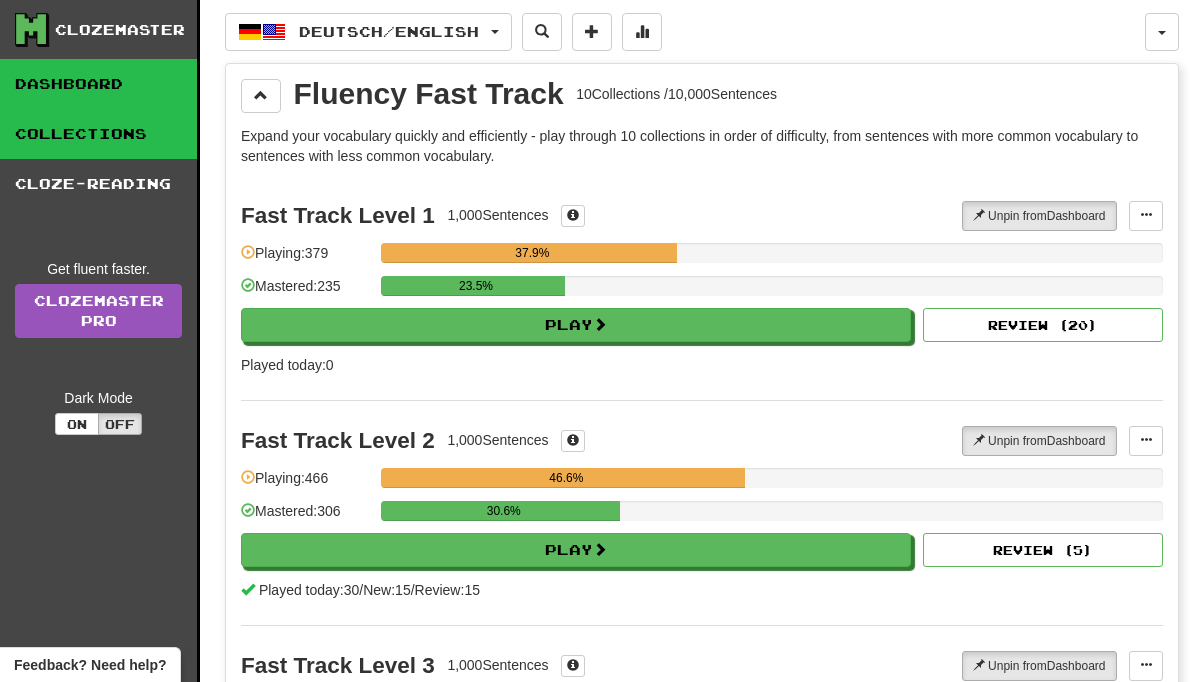 click on "Dashboard" at bounding box center [98, 84] 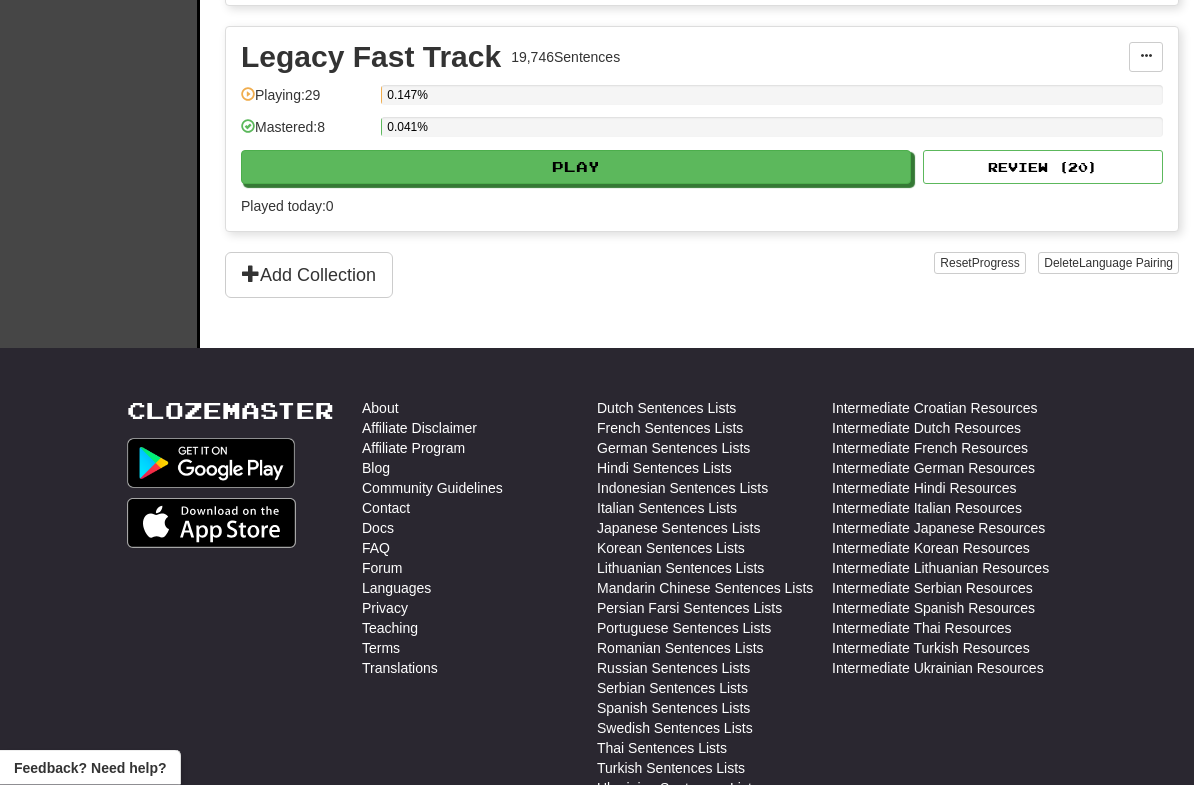 scroll, scrollTop: 1783, scrollLeft: 0, axis: vertical 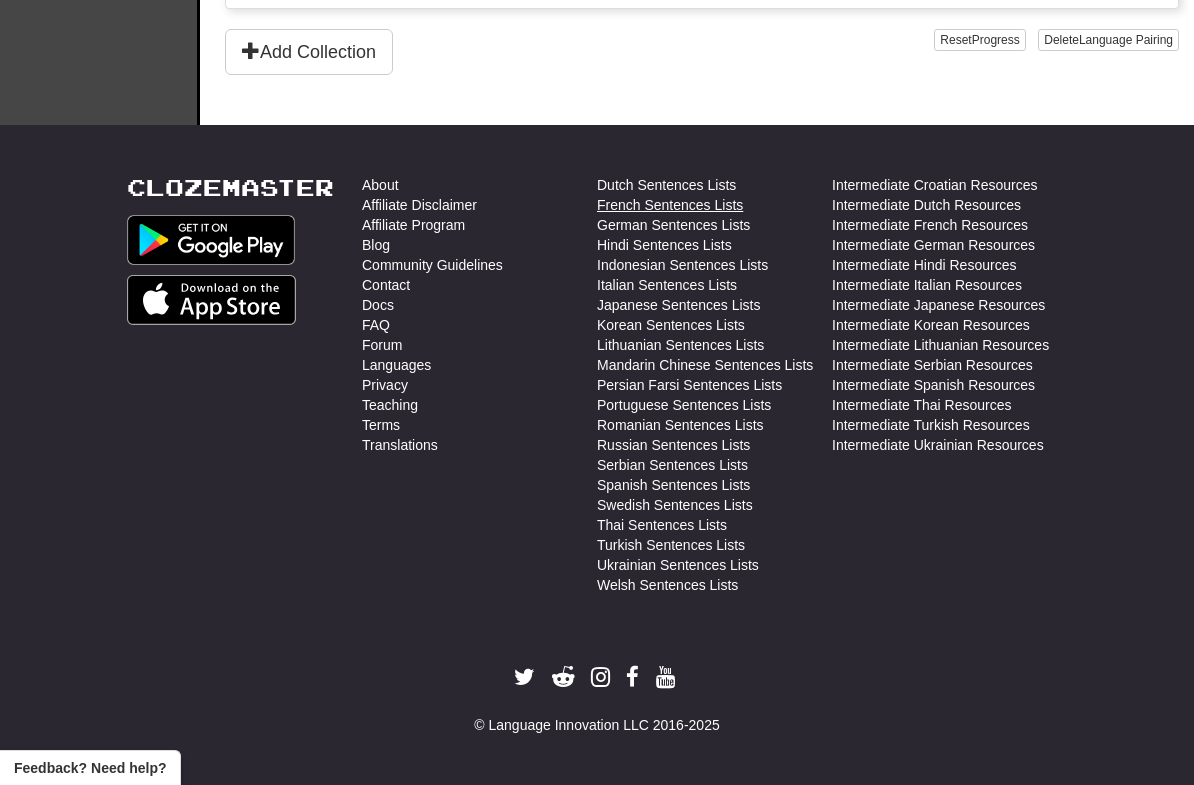 click on "French Sentences Lists" at bounding box center (670, 205) 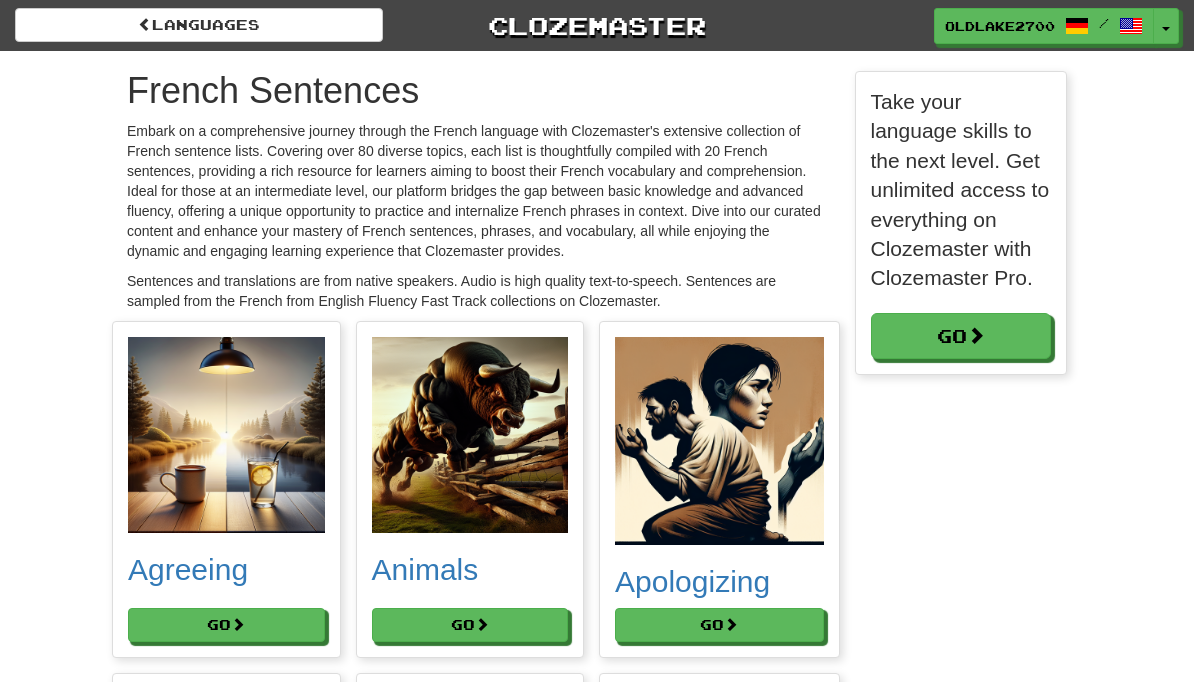 scroll, scrollTop: 0, scrollLeft: 0, axis: both 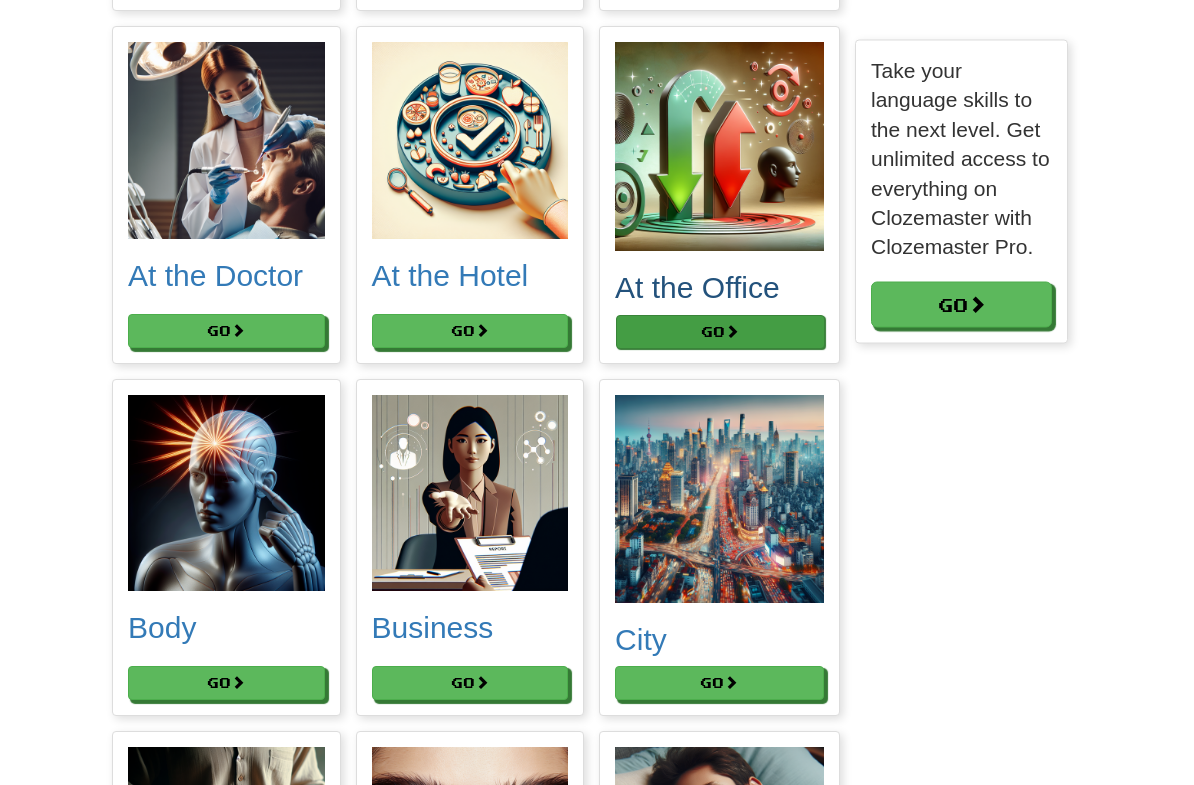 click on "Go" at bounding box center [720, 333] 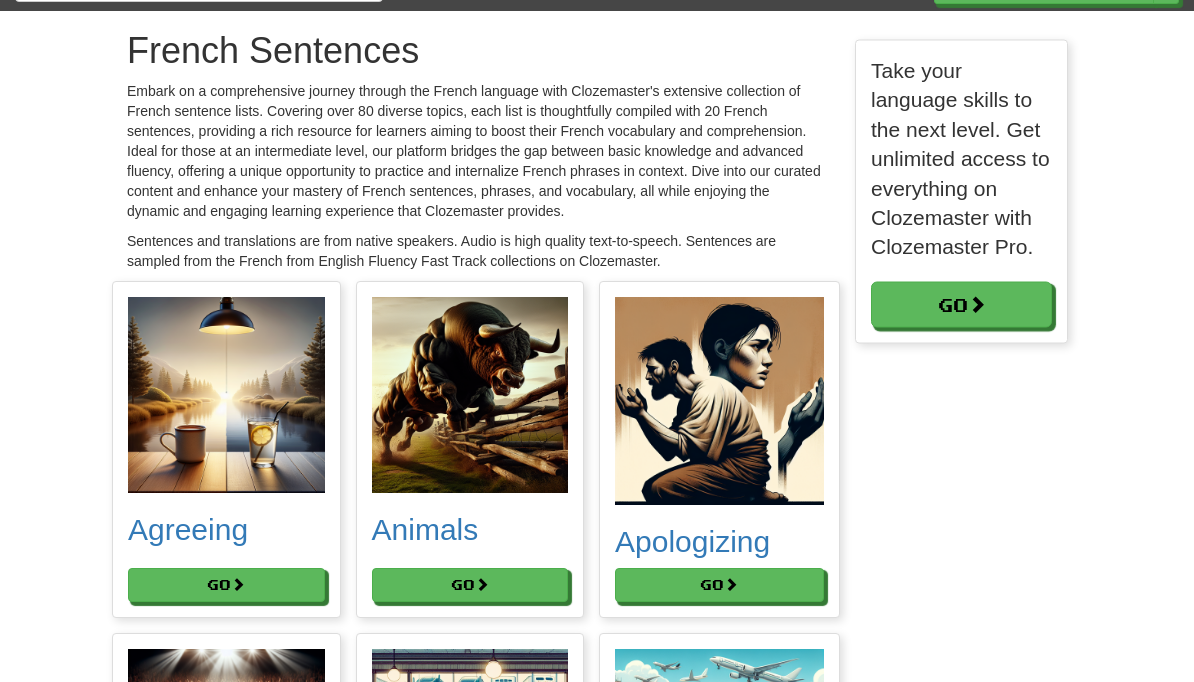 scroll, scrollTop: 0, scrollLeft: 0, axis: both 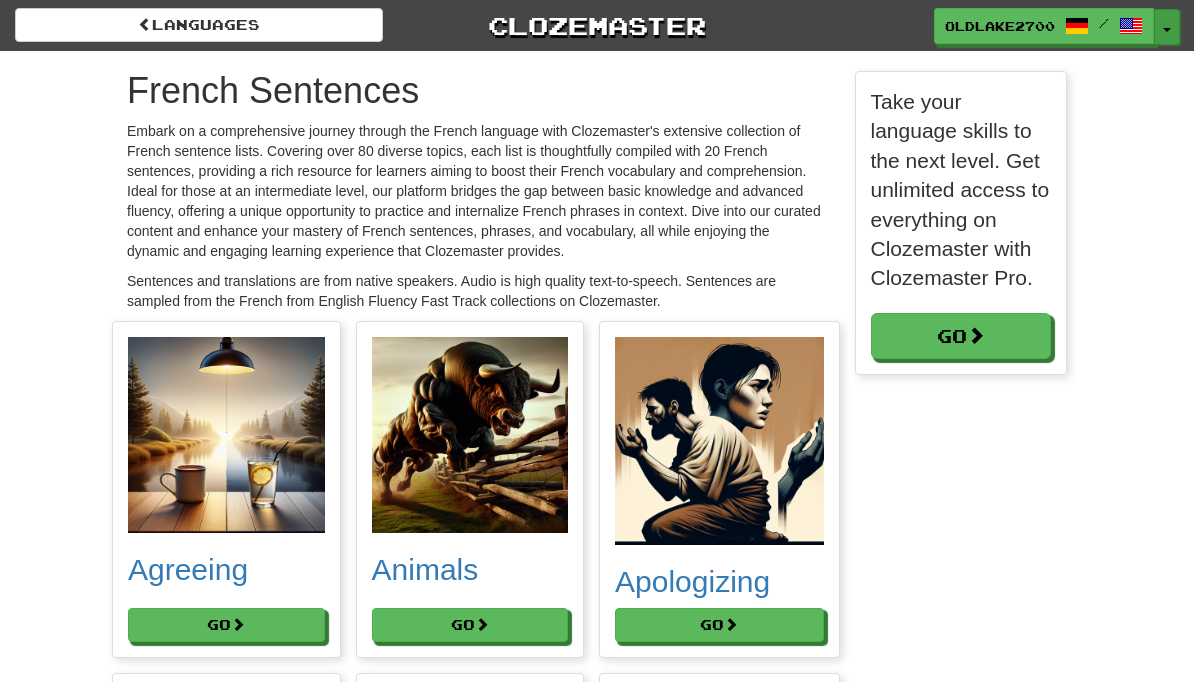 click on "Toggle Dropdown" at bounding box center [1167, 27] 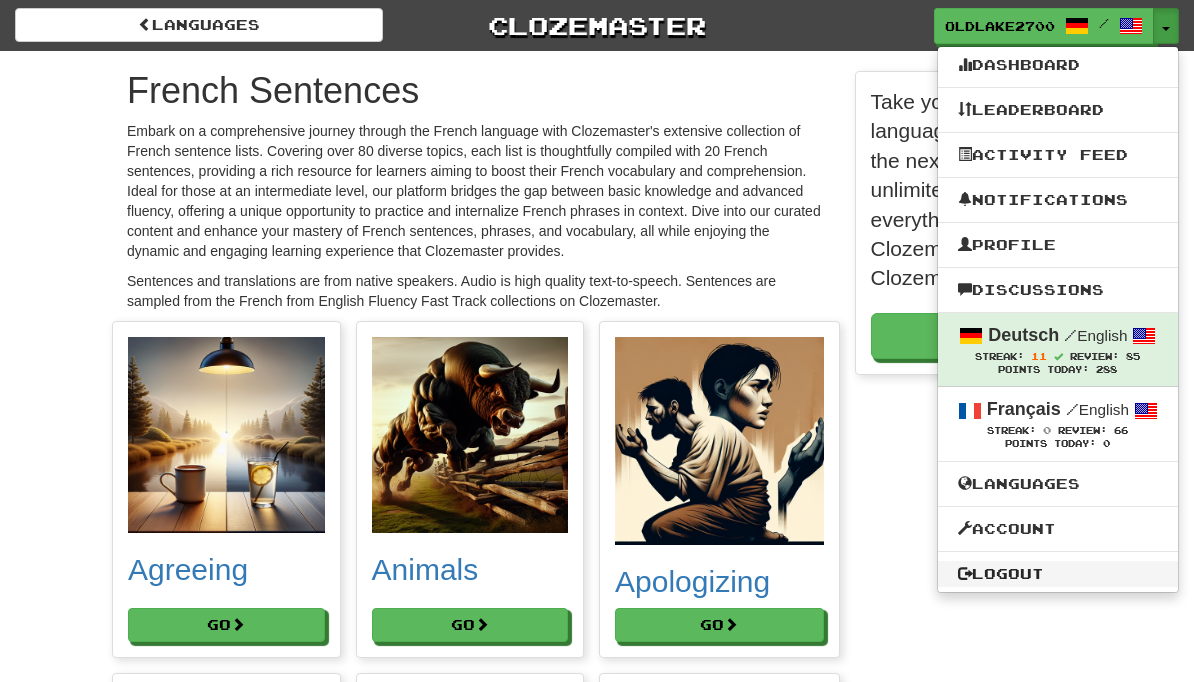 click on "Logout" at bounding box center (1058, 574) 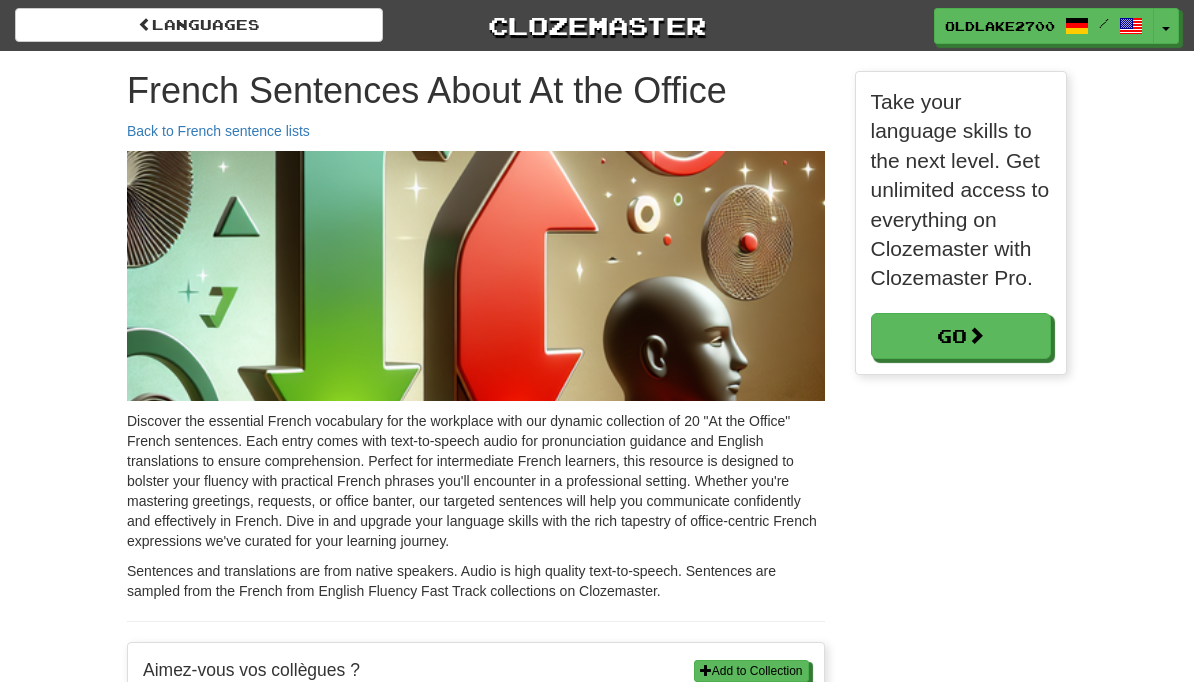 scroll, scrollTop: 0, scrollLeft: 0, axis: both 